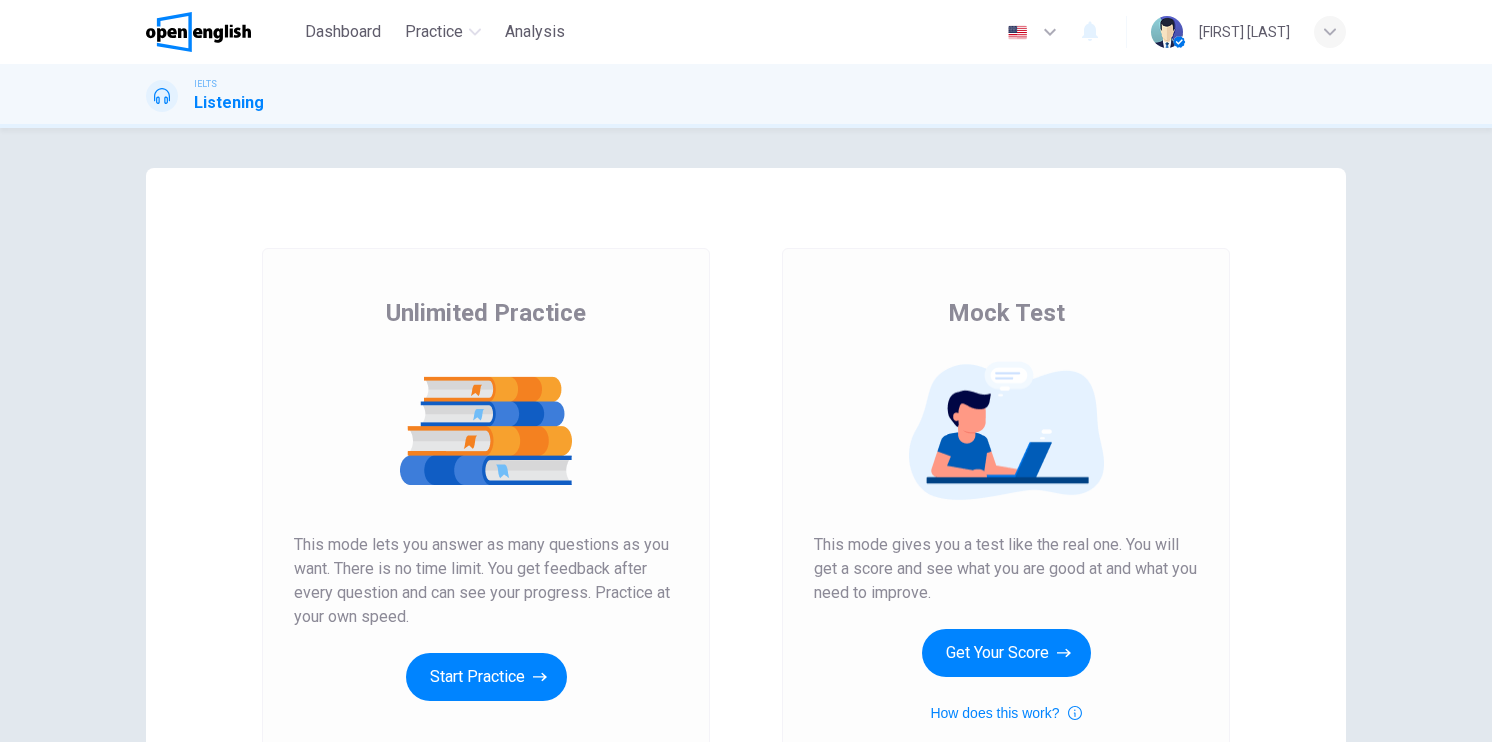 scroll, scrollTop: 0, scrollLeft: 0, axis: both 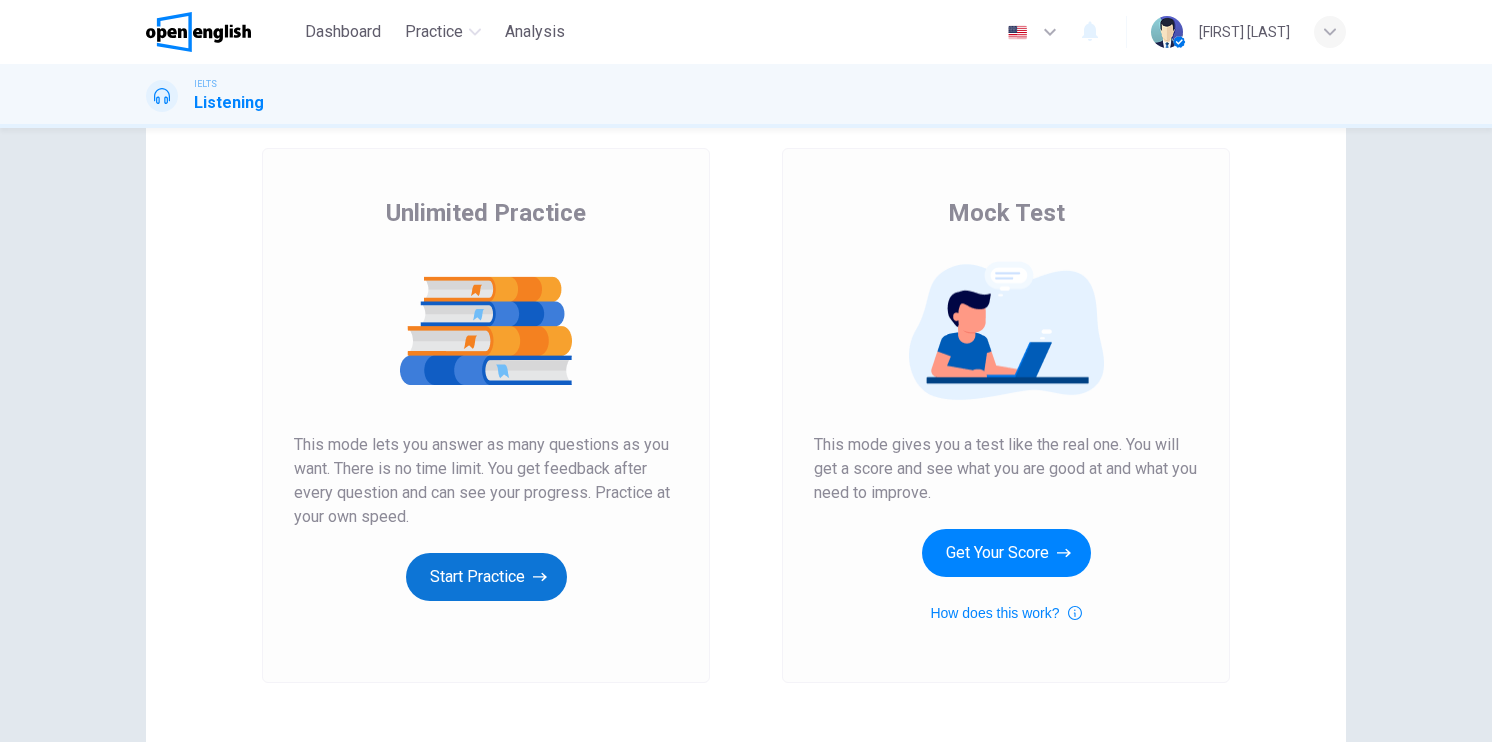click on "Start Practice" at bounding box center (486, 577) 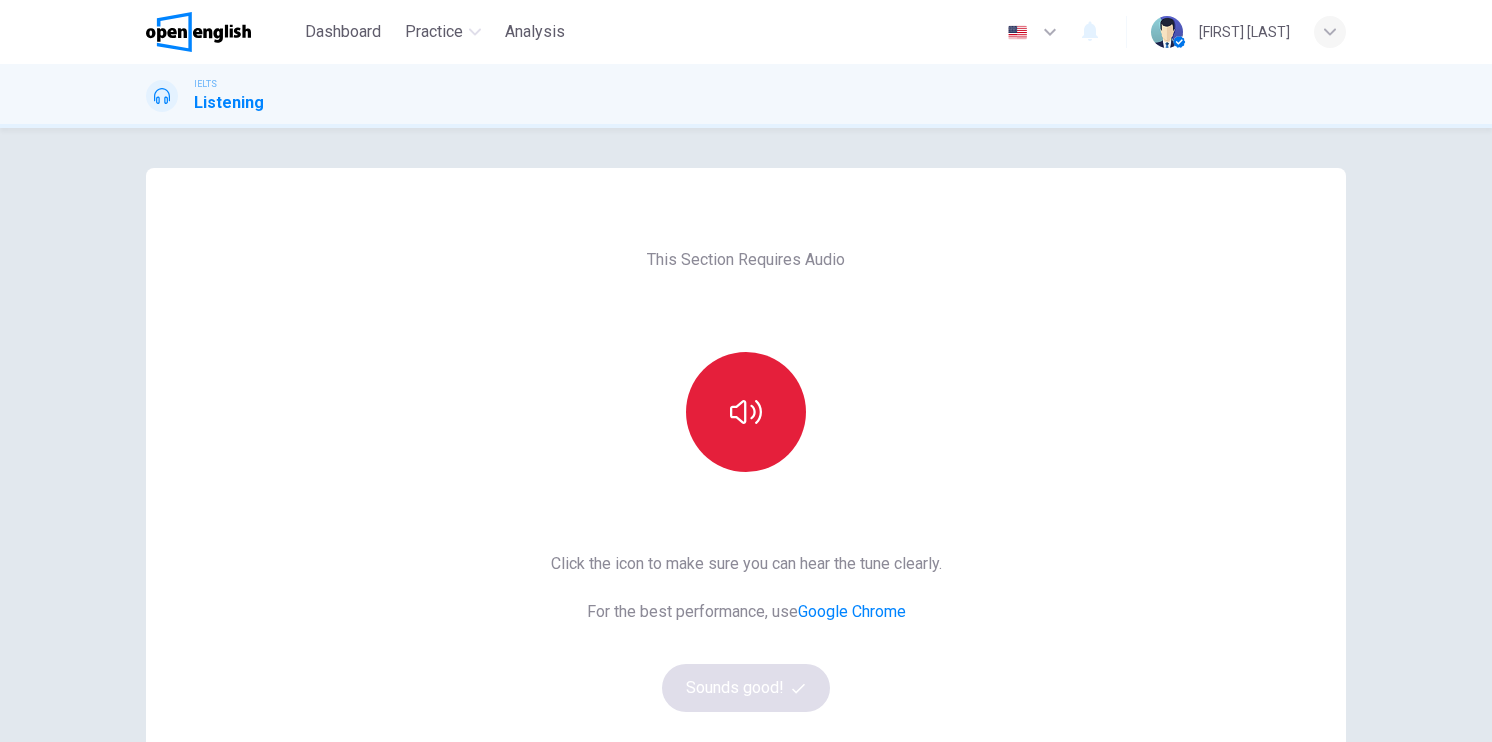 click at bounding box center [746, 412] 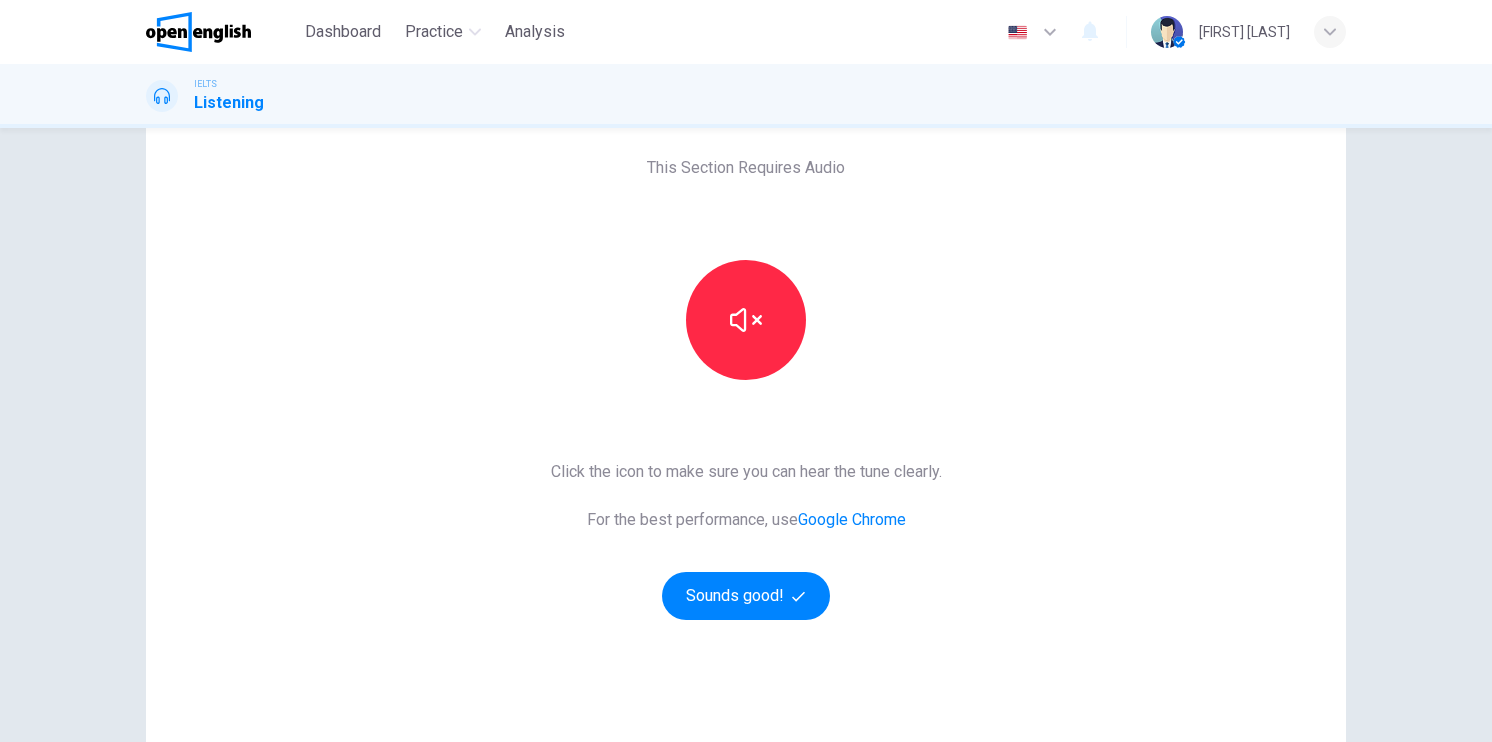 scroll, scrollTop: 100, scrollLeft: 0, axis: vertical 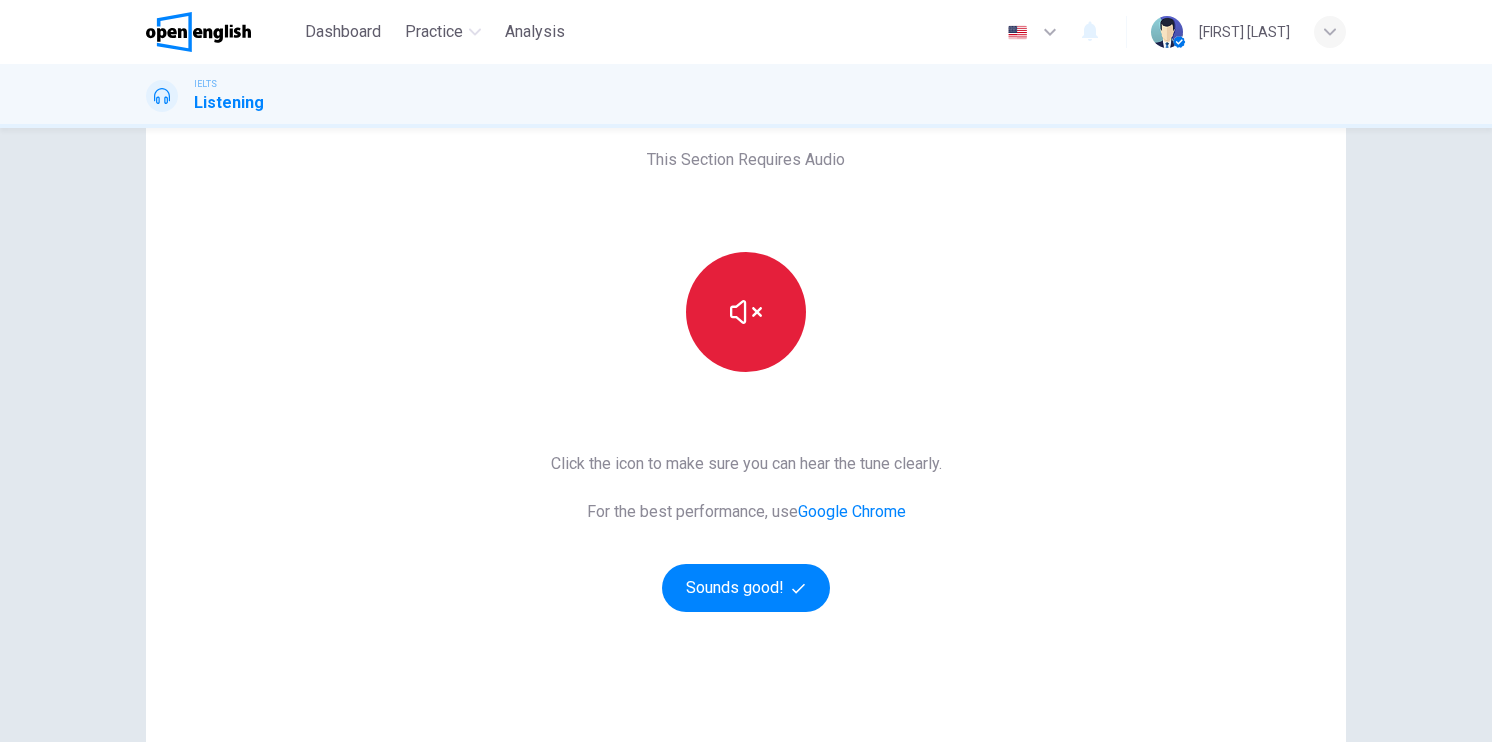 click 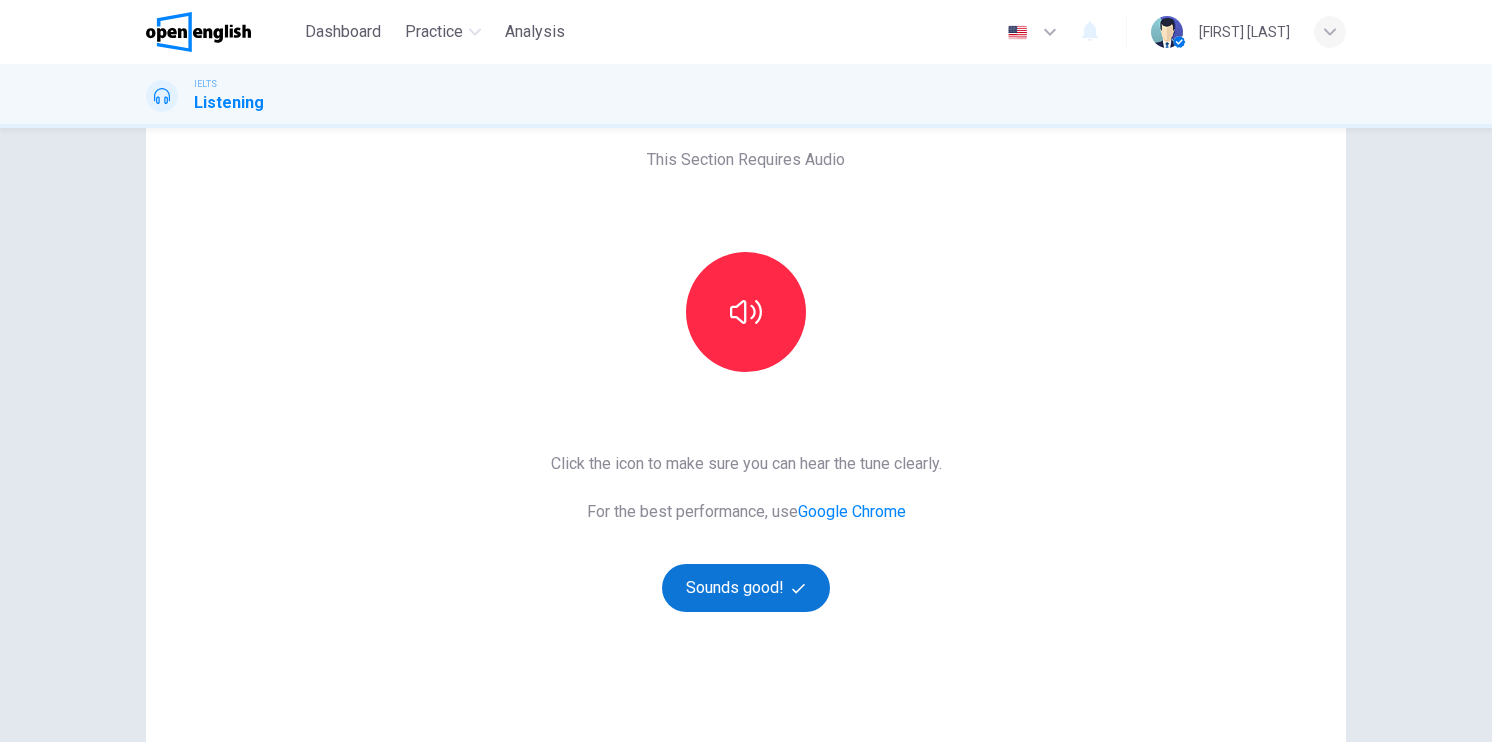 click on "Sounds good!" at bounding box center [746, 588] 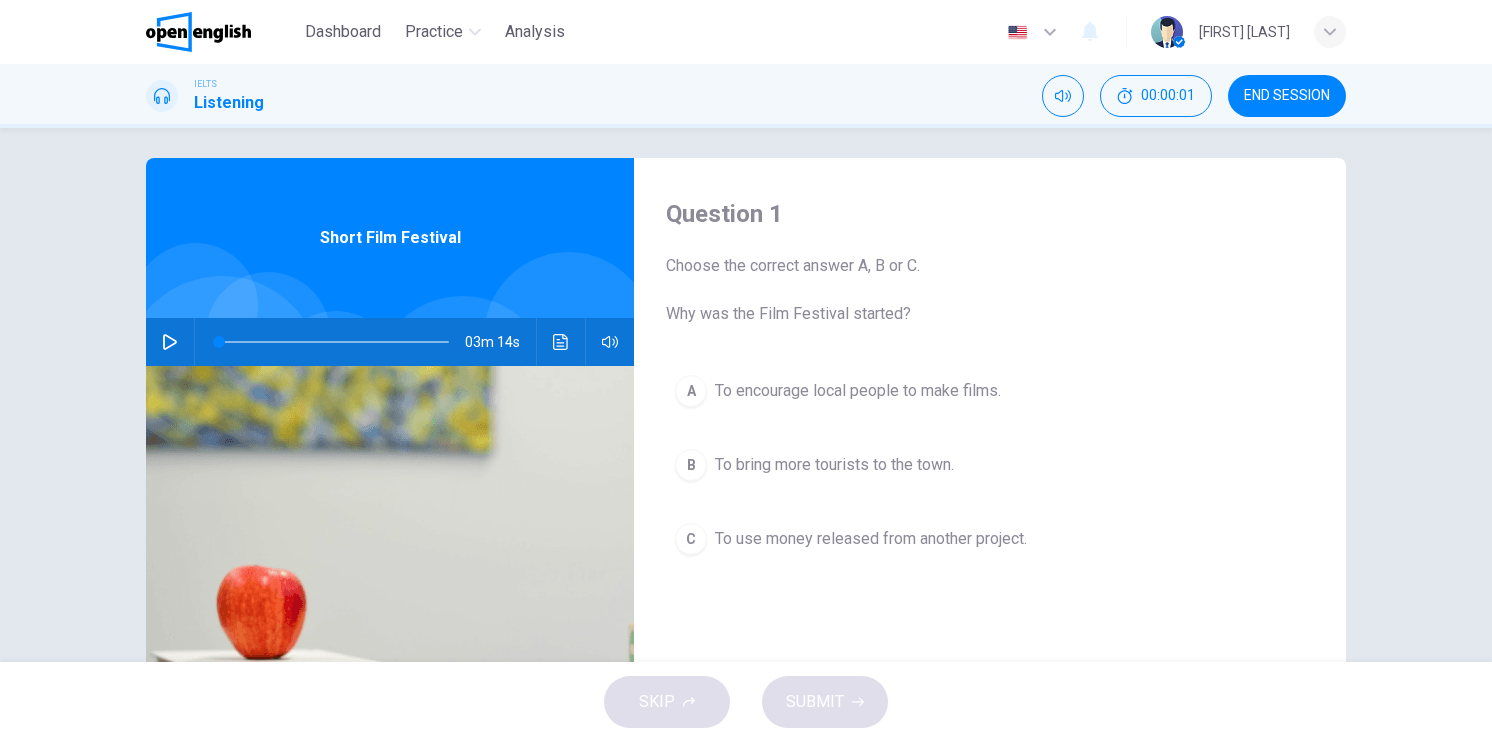 scroll, scrollTop: 0, scrollLeft: 0, axis: both 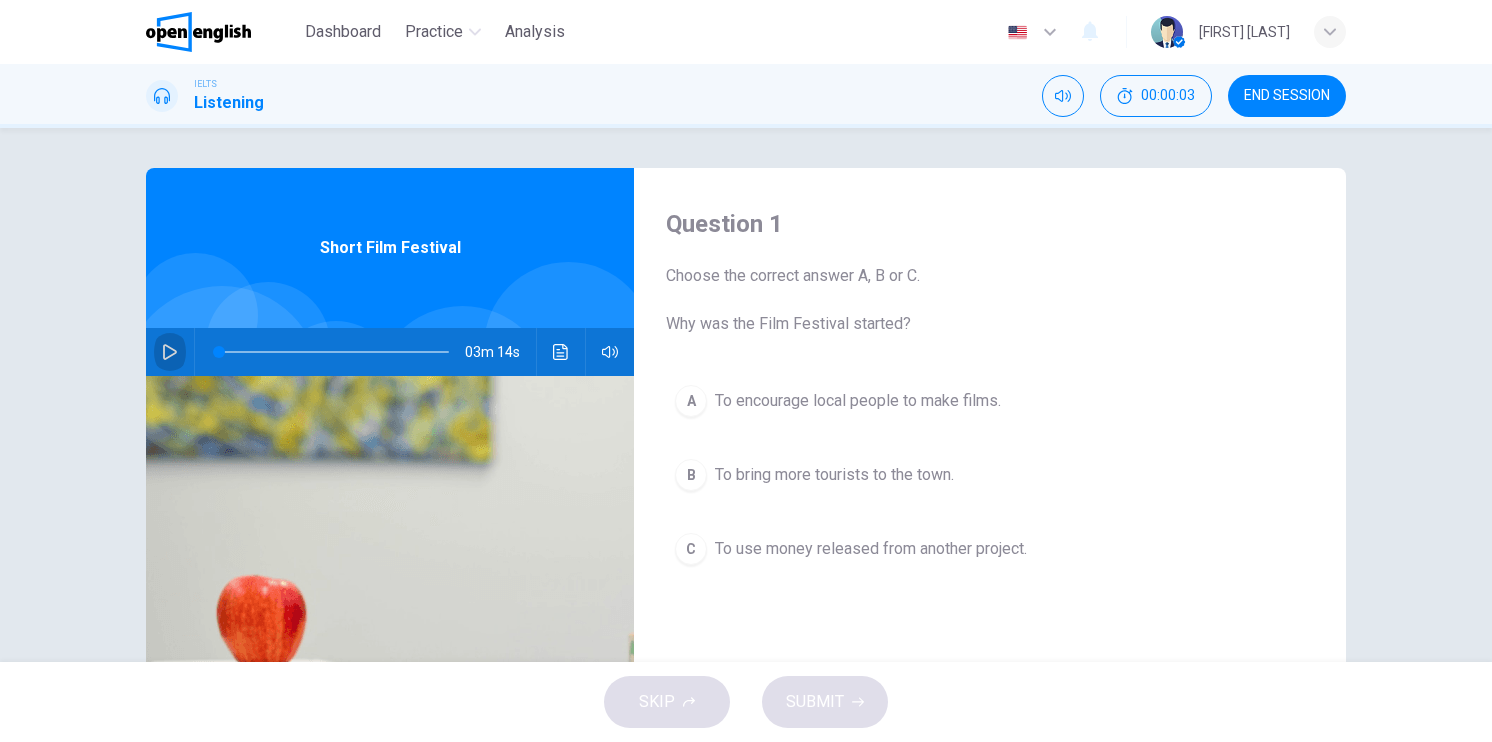 click at bounding box center [170, 352] 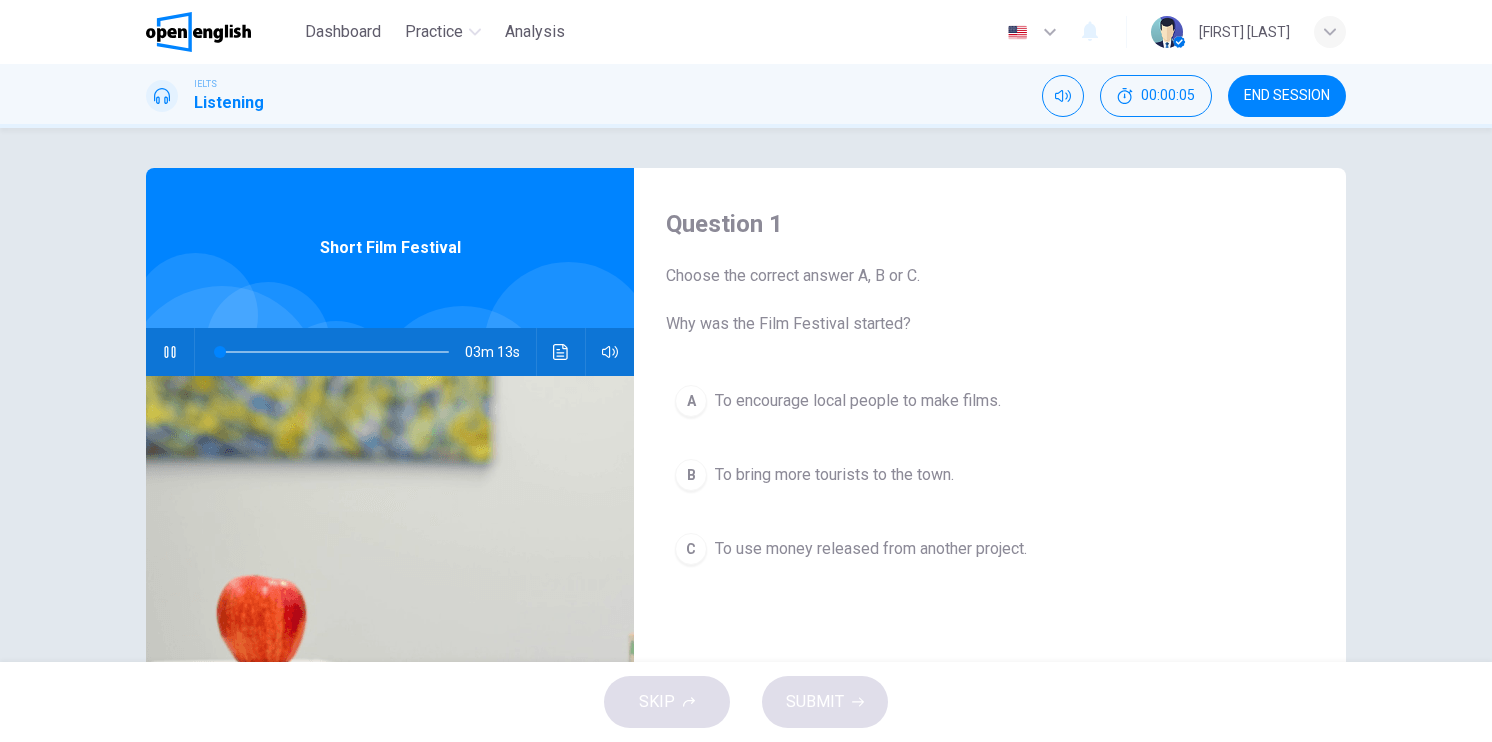 type on "*" 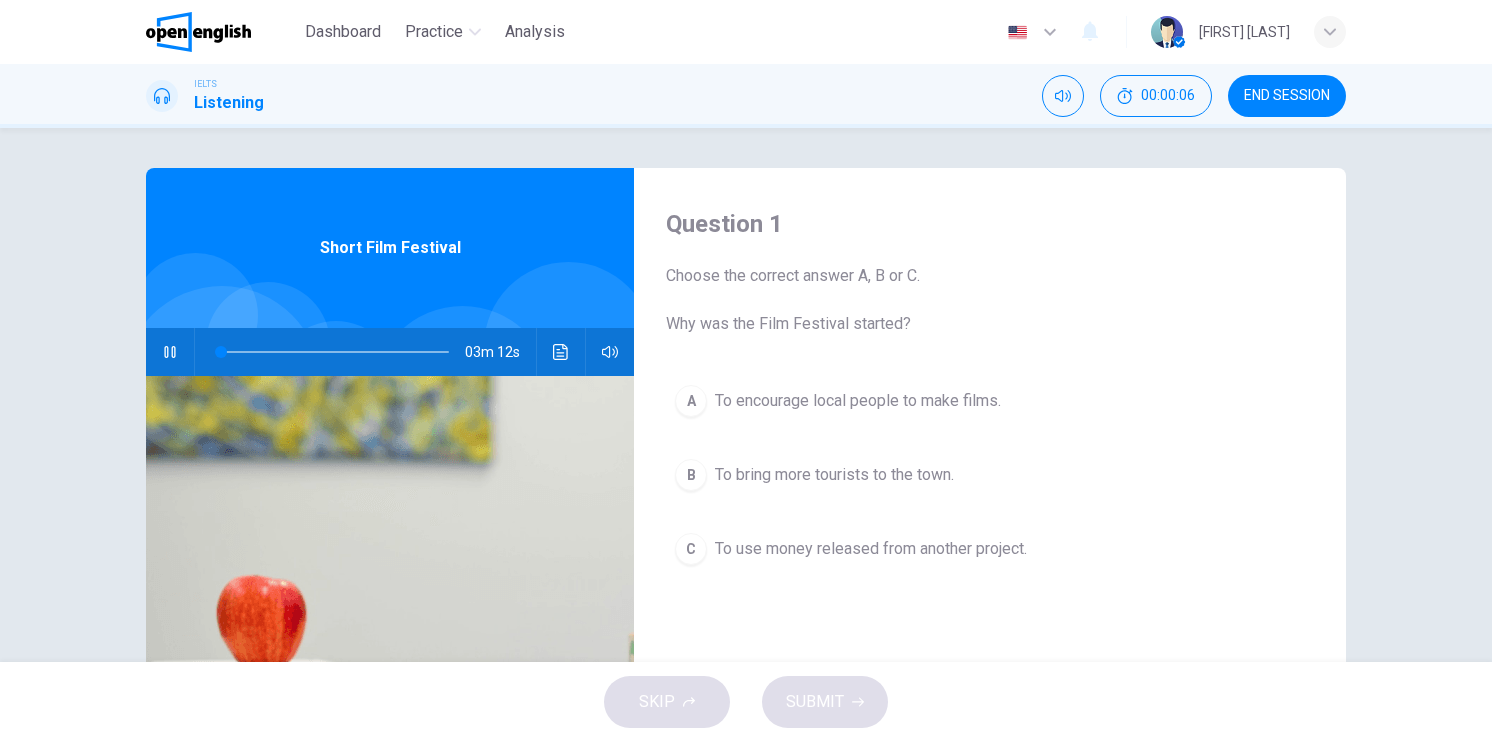 type 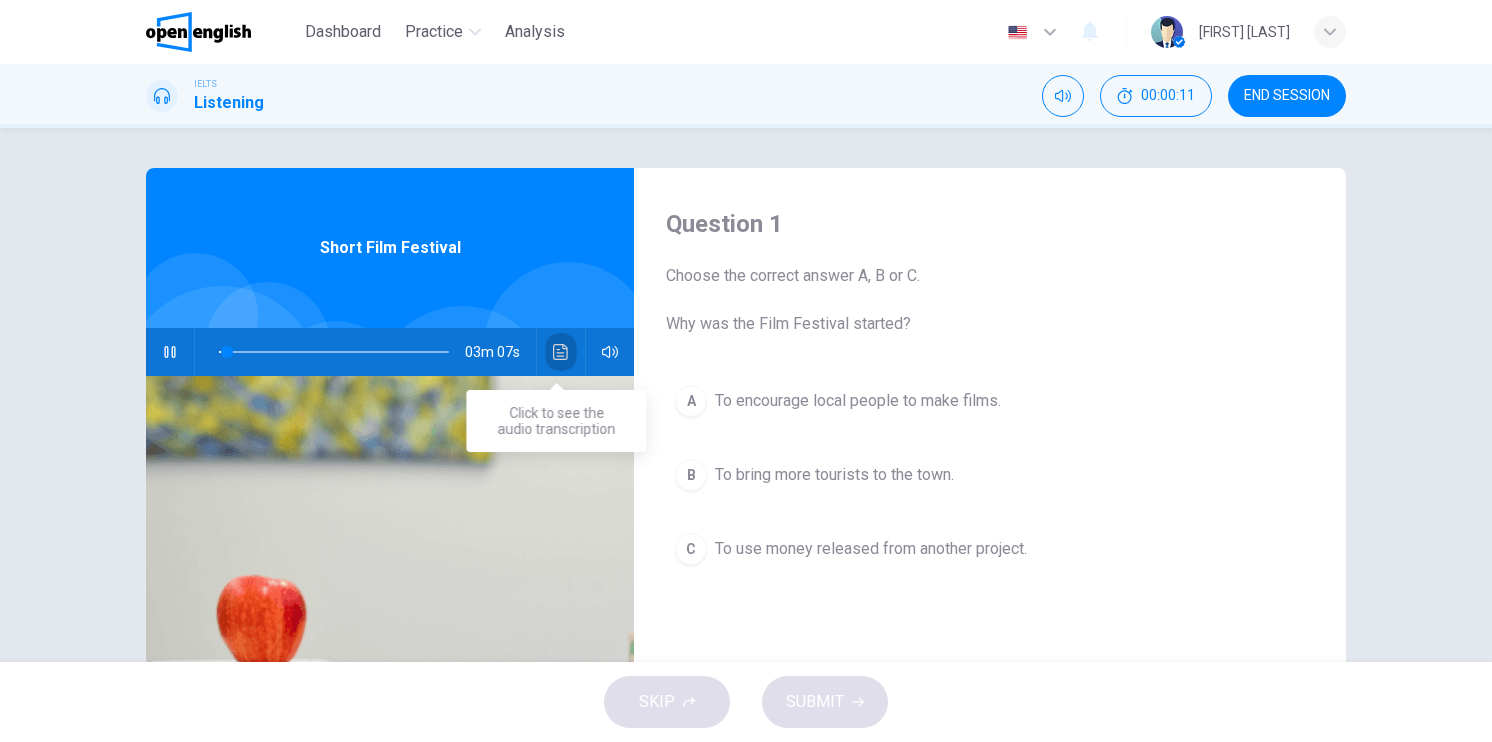 click at bounding box center [561, 352] 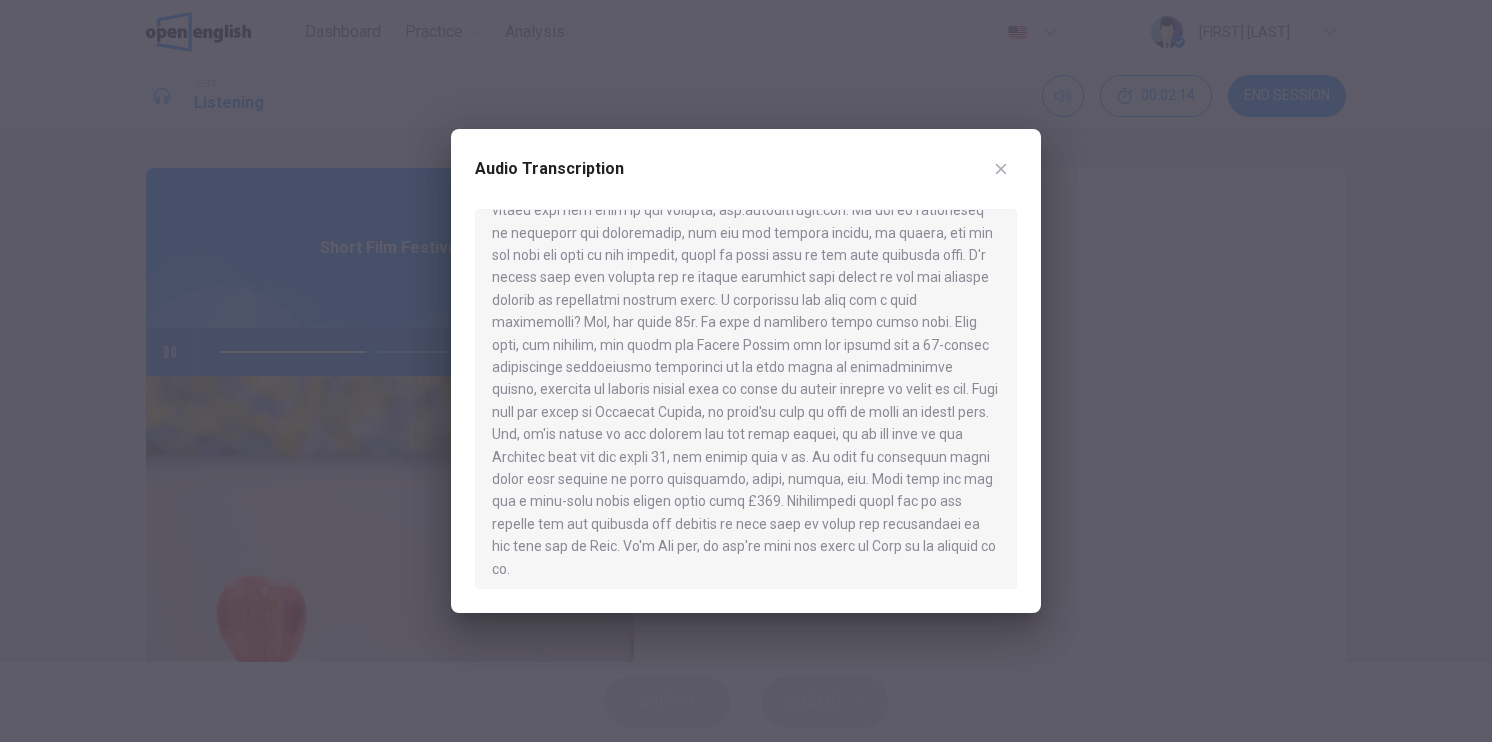 scroll, scrollTop: 392, scrollLeft: 0, axis: vertical 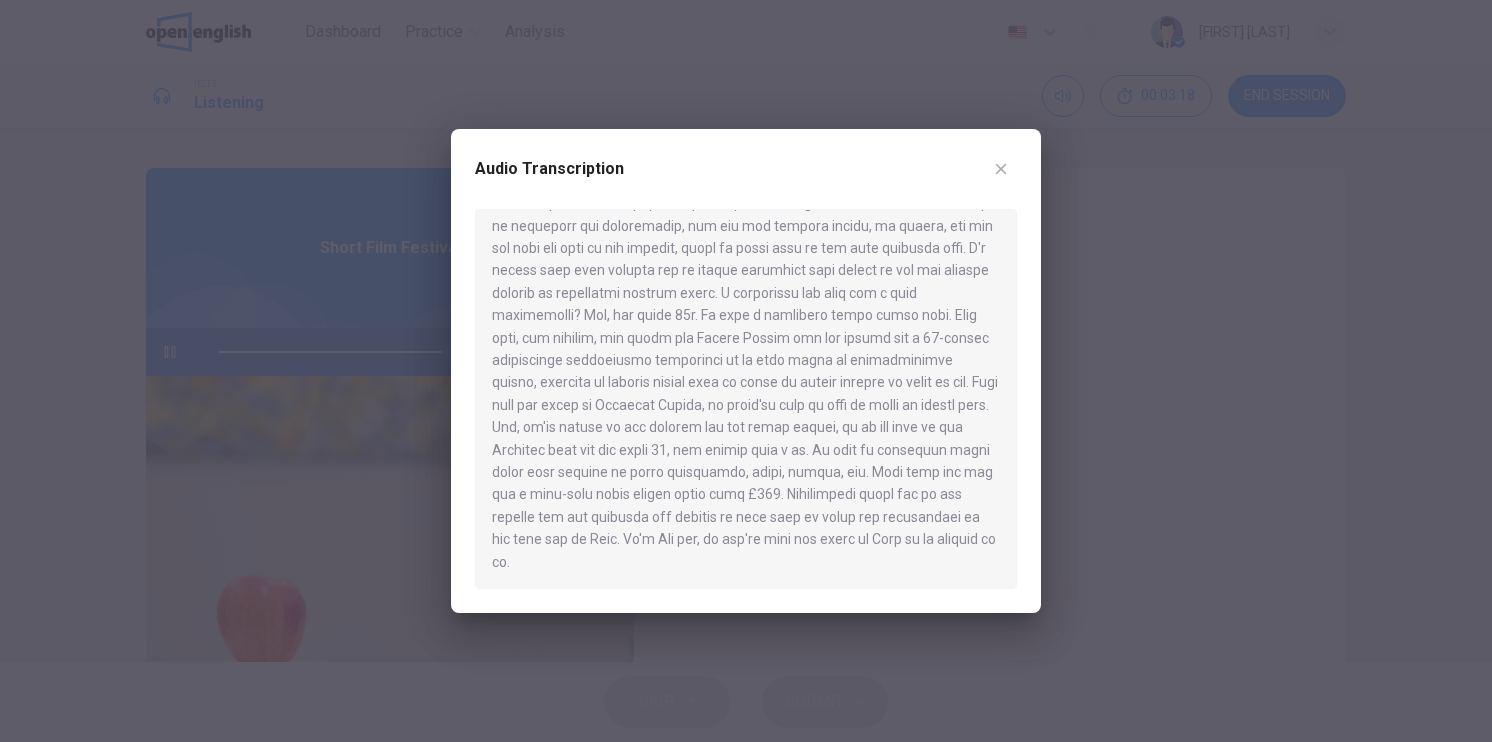 type on "*" 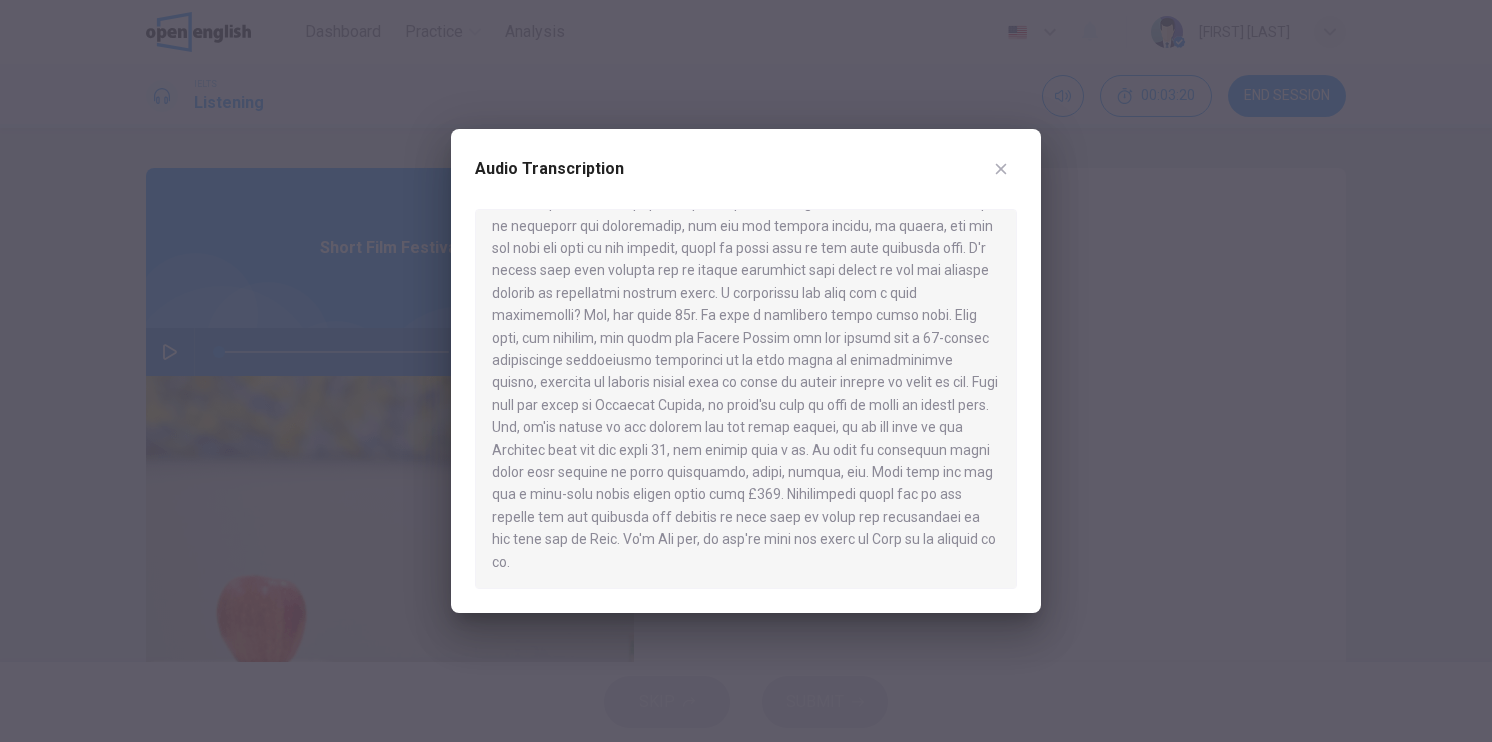 click at bounding box center [746, 371] 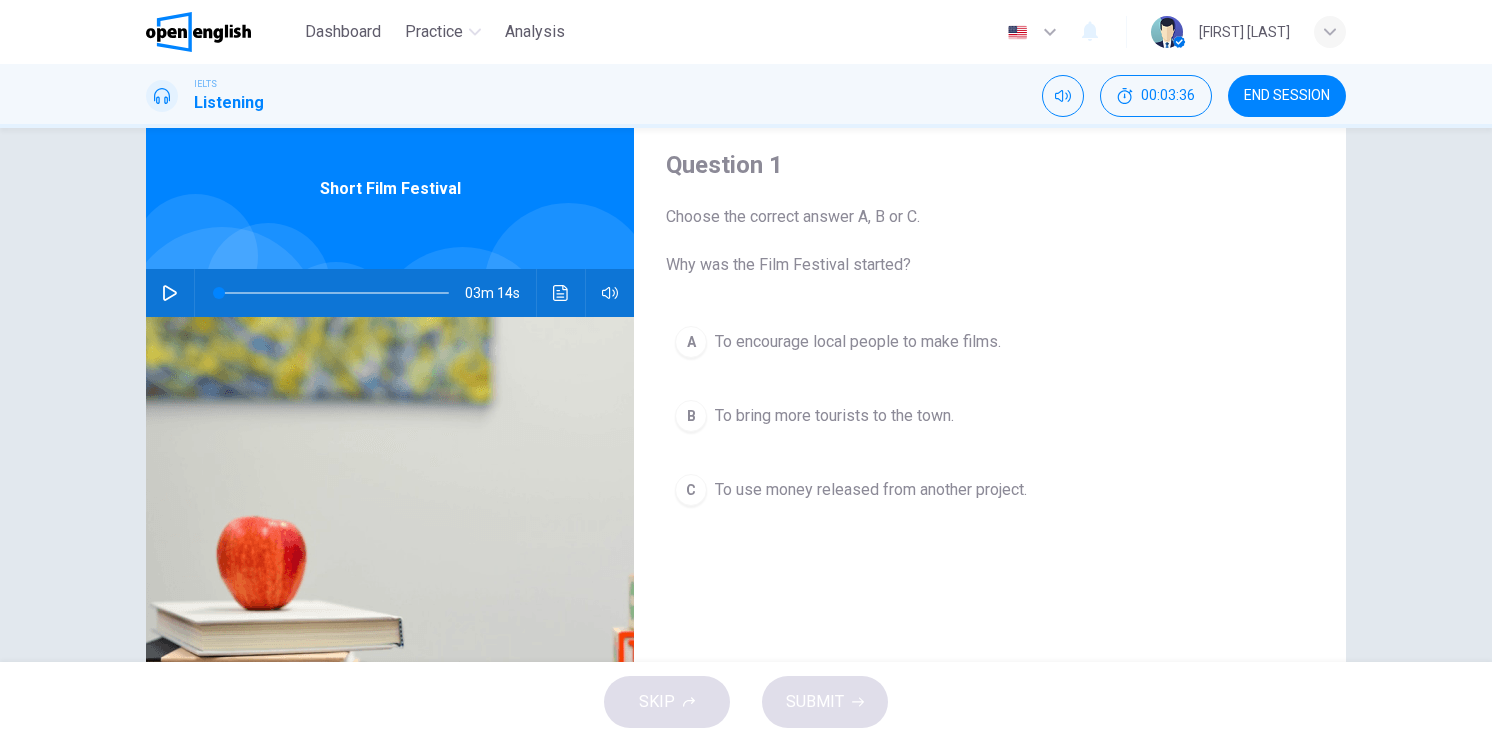 scroll, scrollTop: 40, scrollLeft: 0, axis: vertical 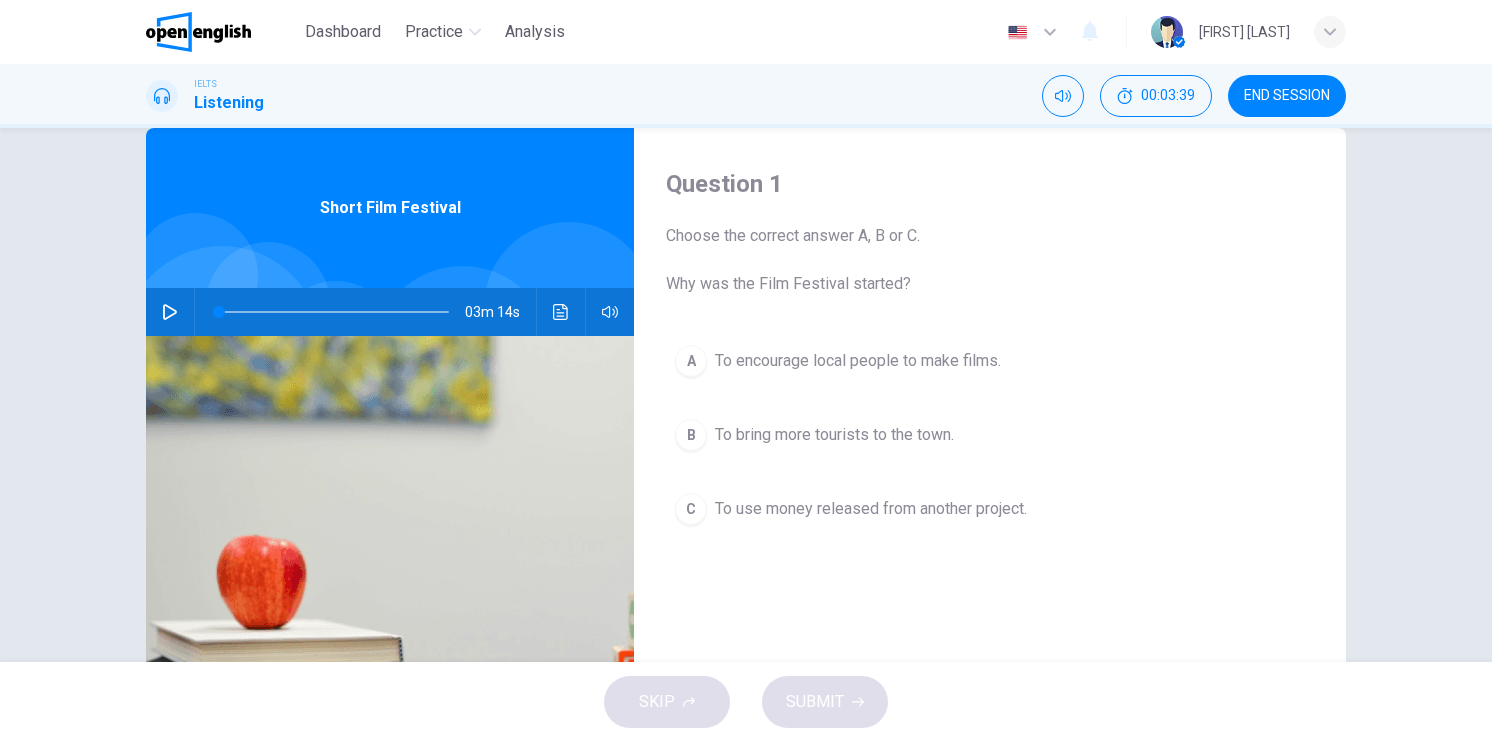 click on "A" at bounding box center [691, 361] 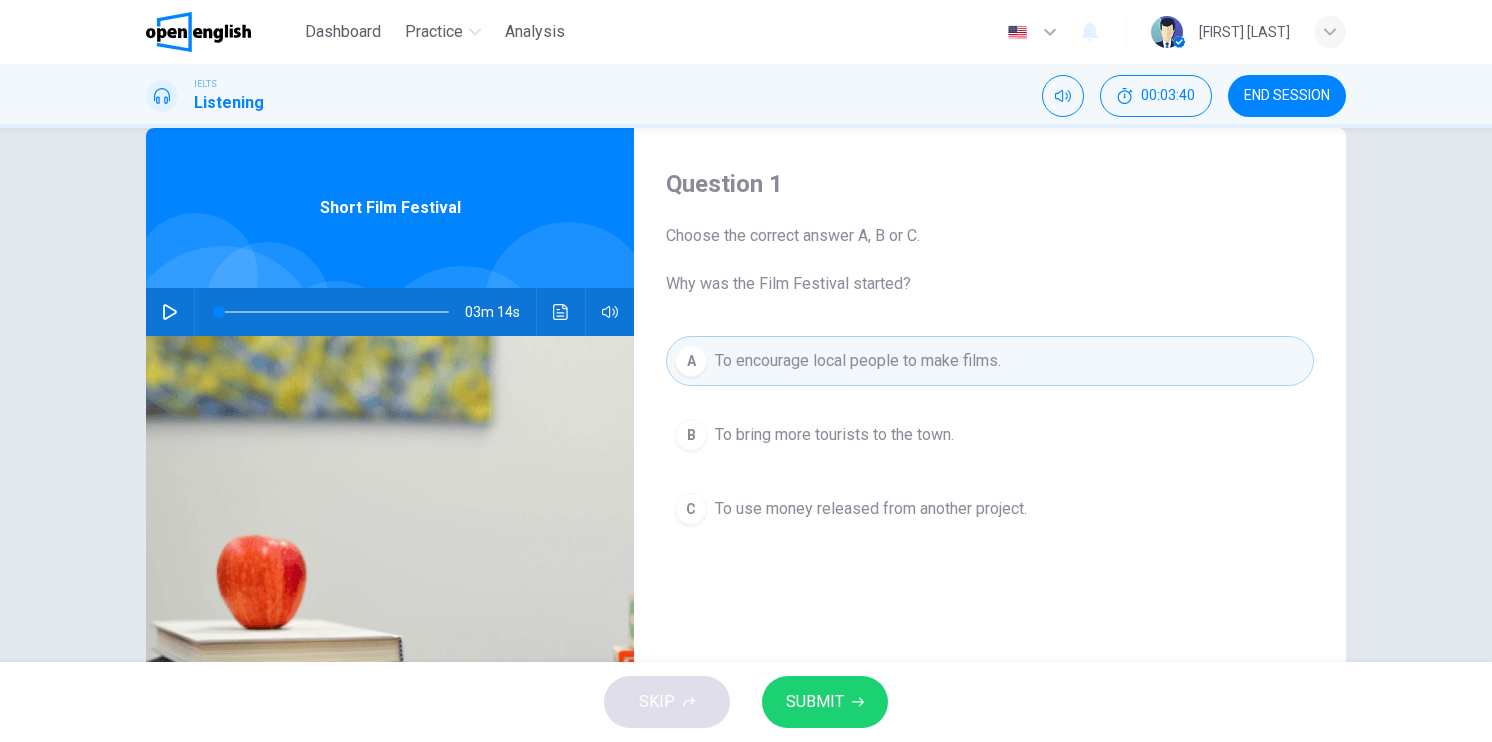 click on "B To bring more tourists to the town." at bounding box center [990, 435] 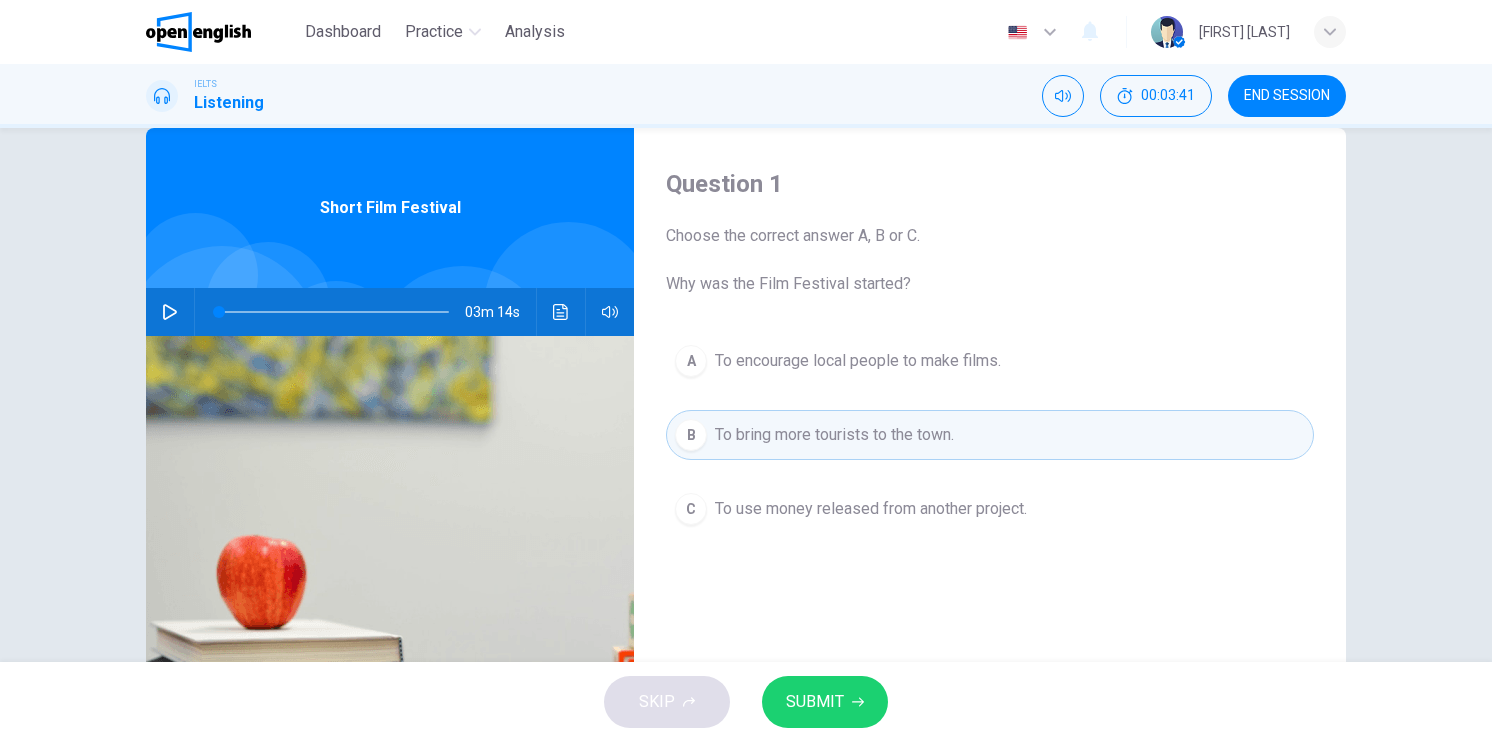 click on "C To use money released from another project." at bounding box center (990, 509) 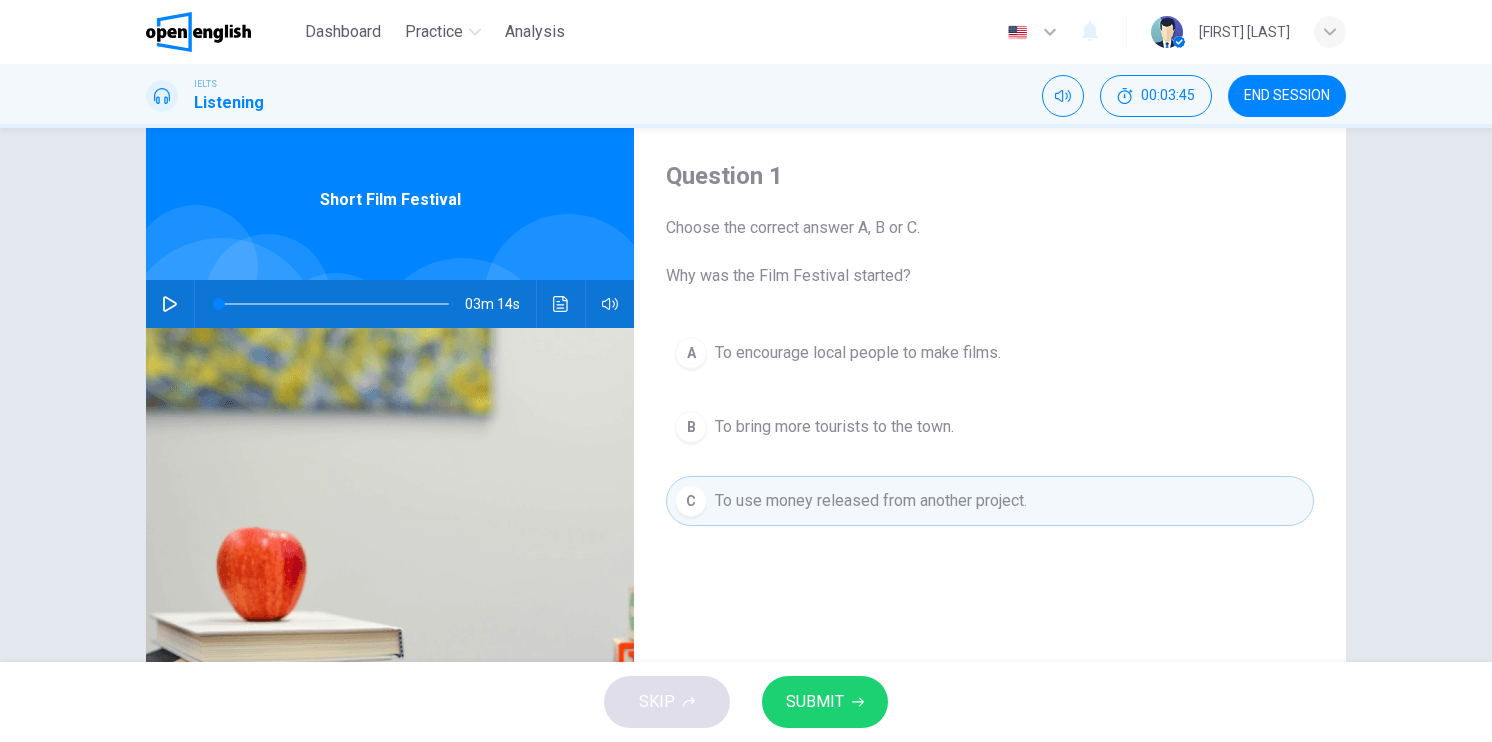scroll, scrollTop: 40, scrollLeft: 0, axis: vertical 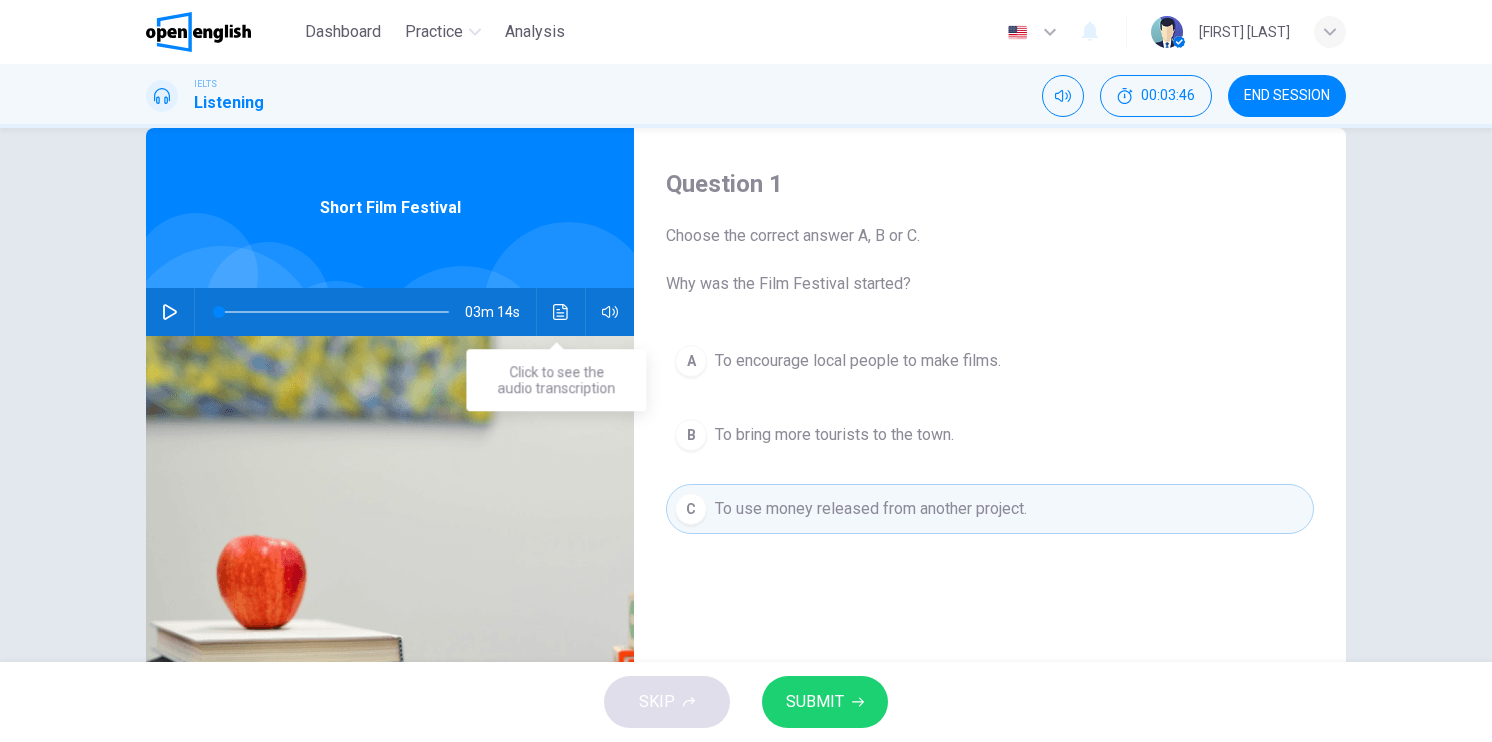 click 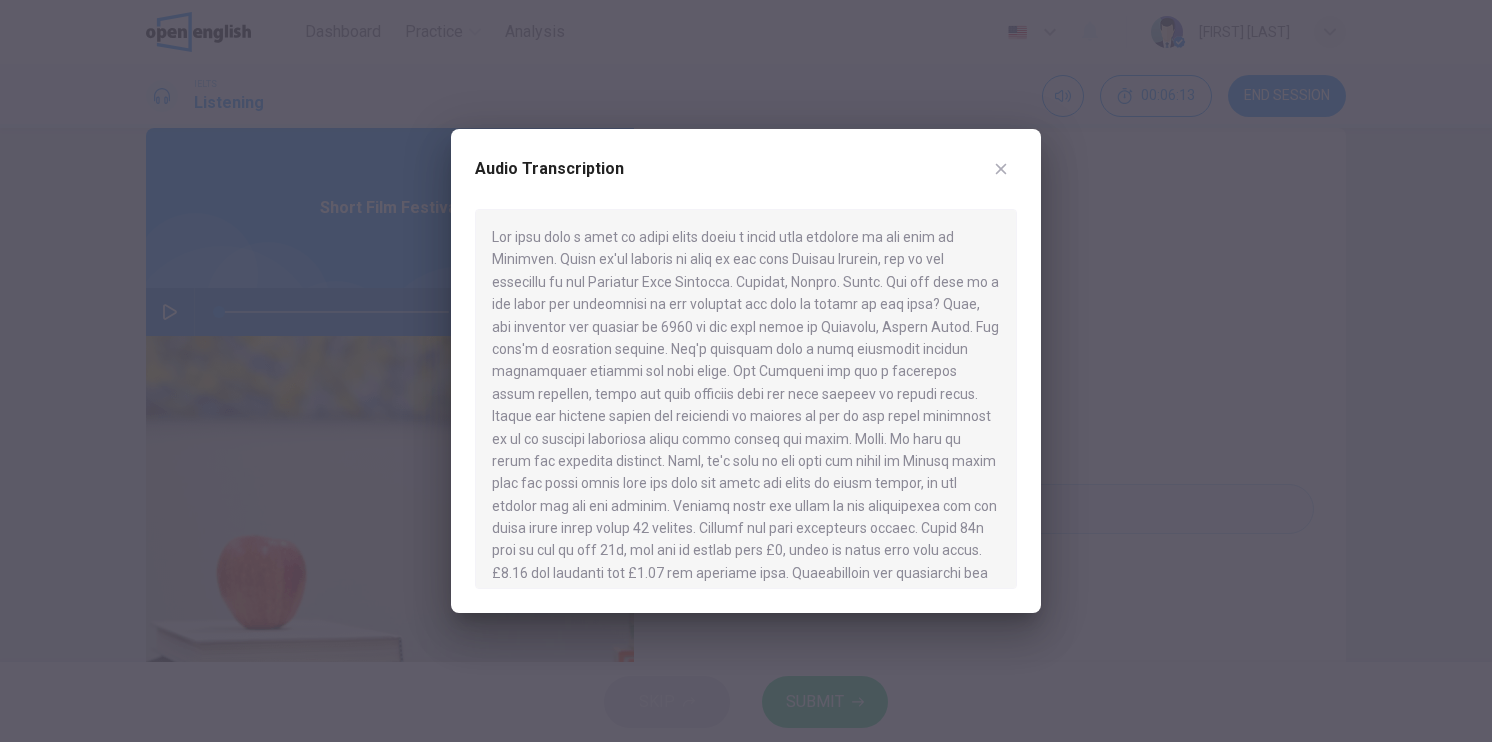 click at bounding box center [746, 371] 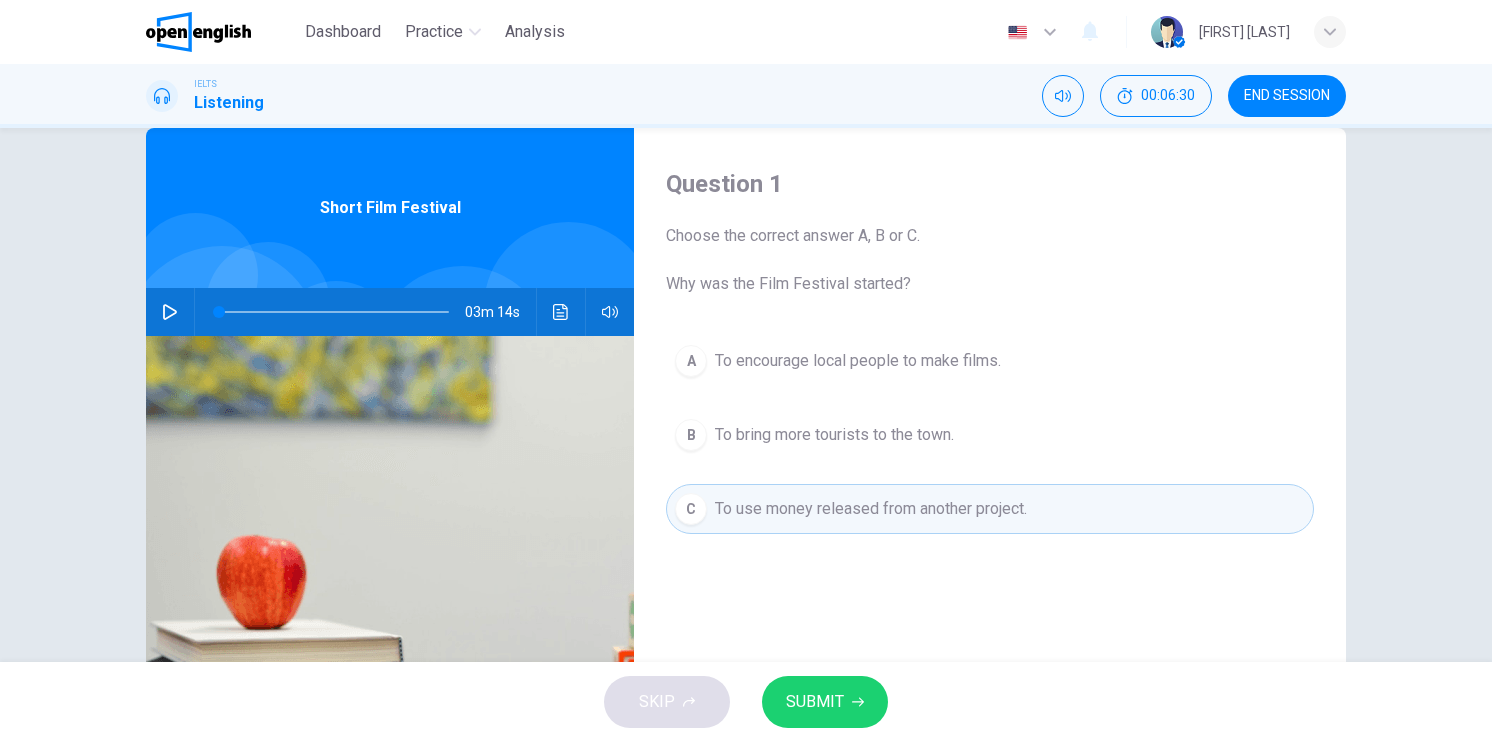 click on "To bring more tourists to the town." at bounding box center [834, 435] 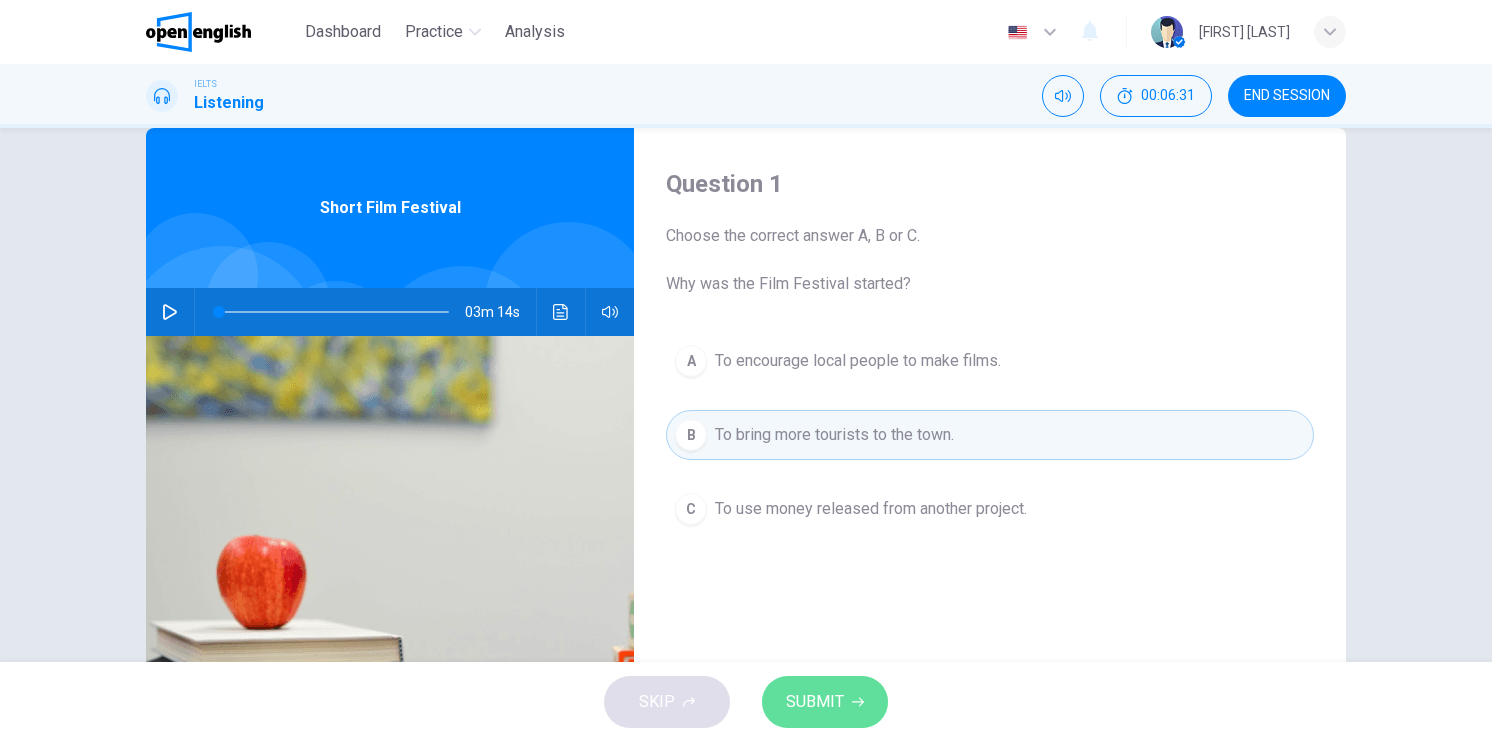 click on "SUBMIT" at bounding box center [815, 702] 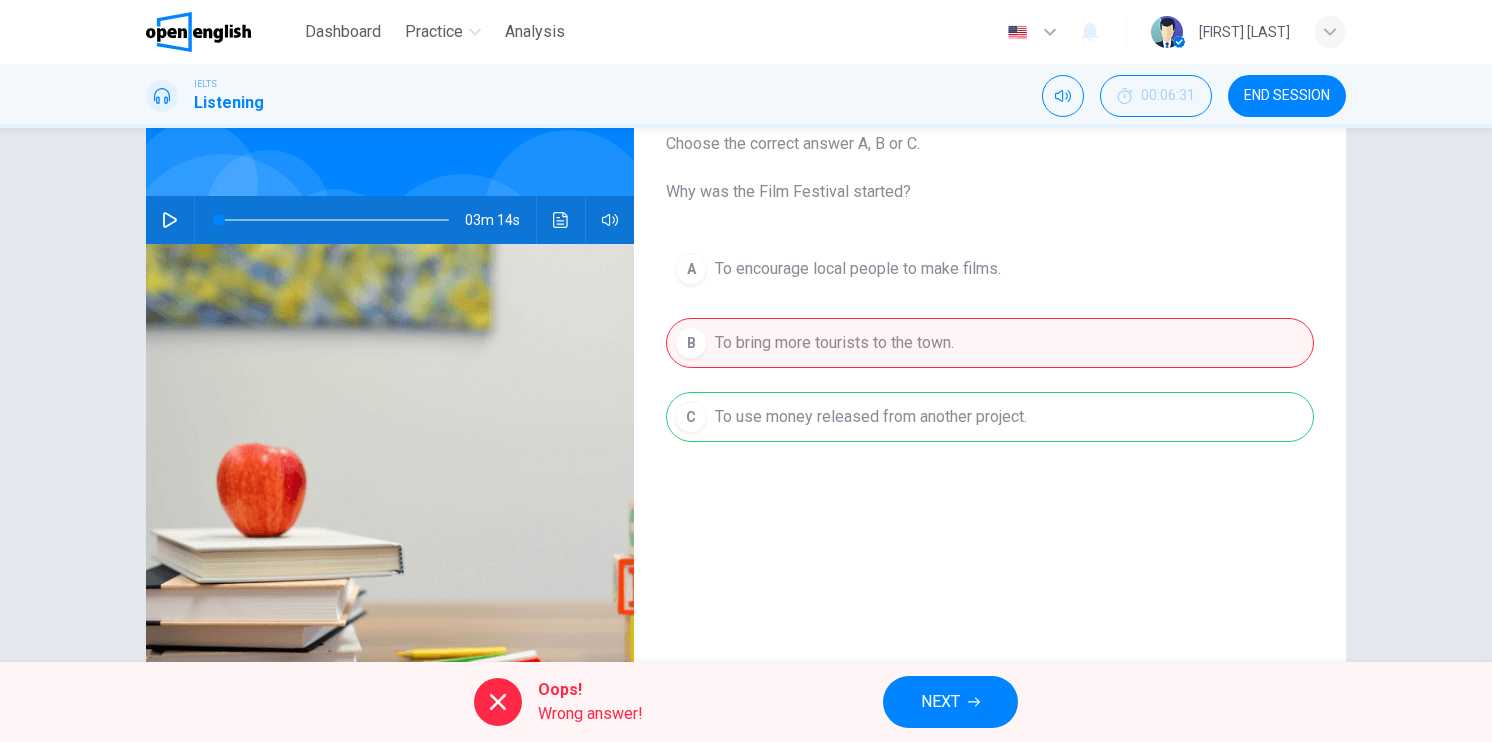 scroll, scrollTop: 140, scrollLeft: 0, axis: vertical 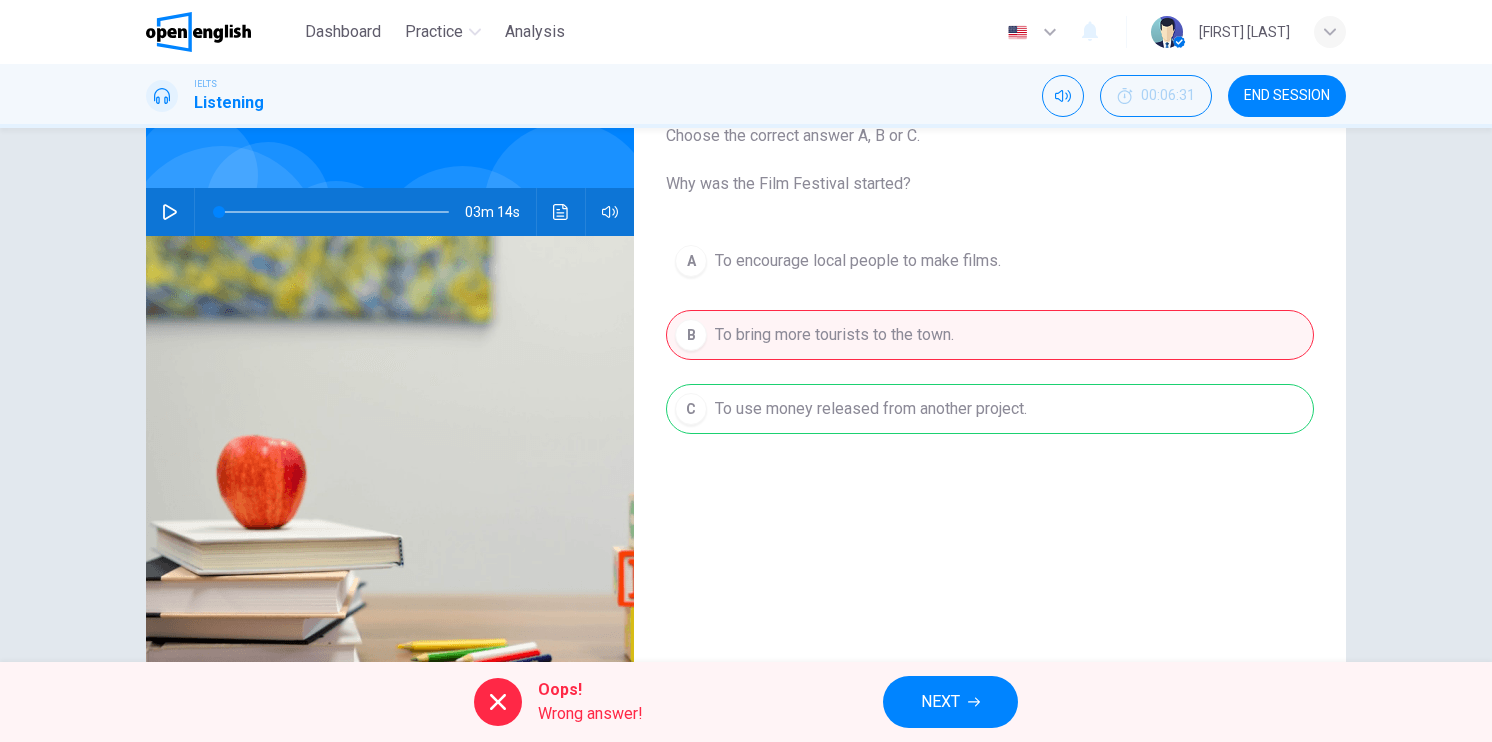 click on "A To encourage local people to make films. B To bring more tourists to the town. C To use money released from another project." at bounding box center (990, 355) 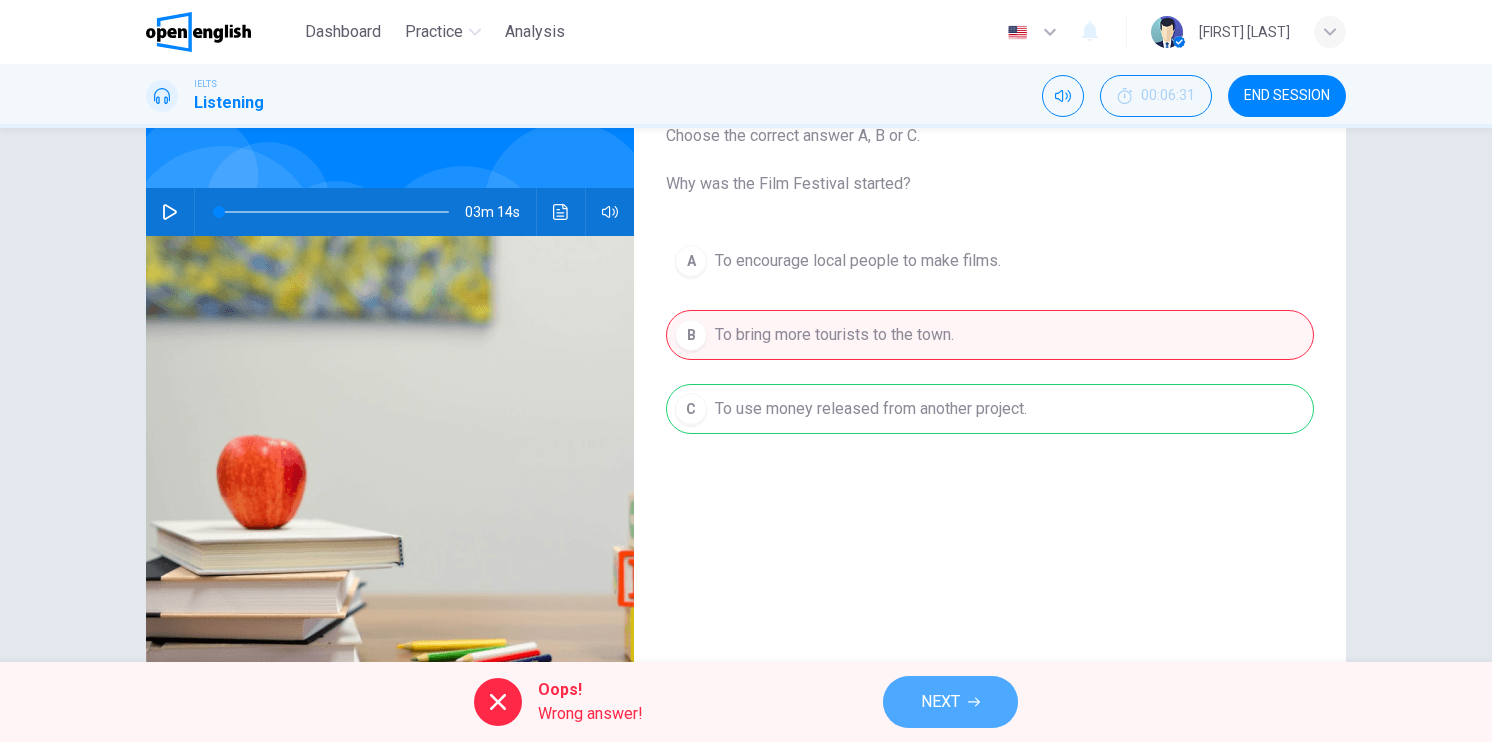 click on "NEXT" at bounding box center (940, 702) 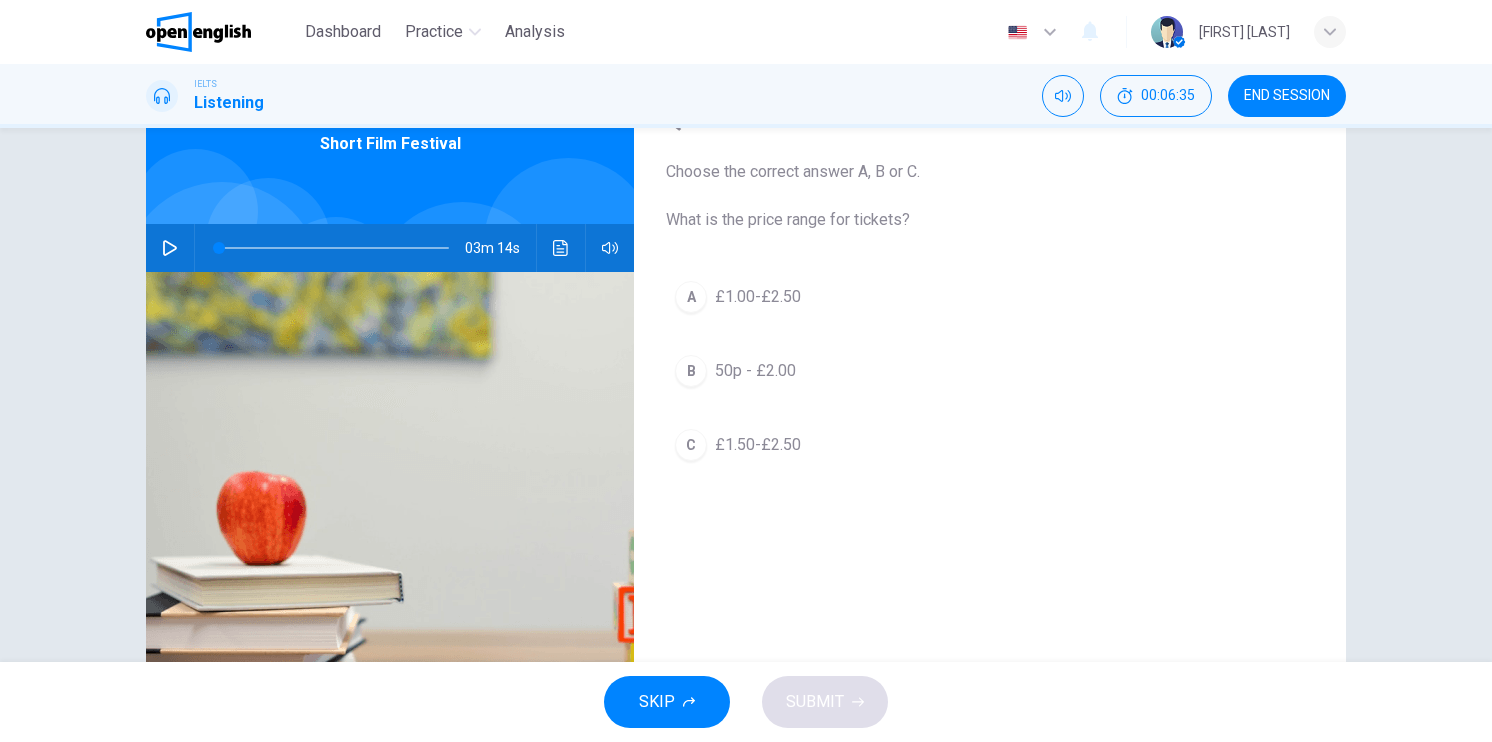 scroll, scrollTop: 40, scrollLeft: 0, axis: vertical 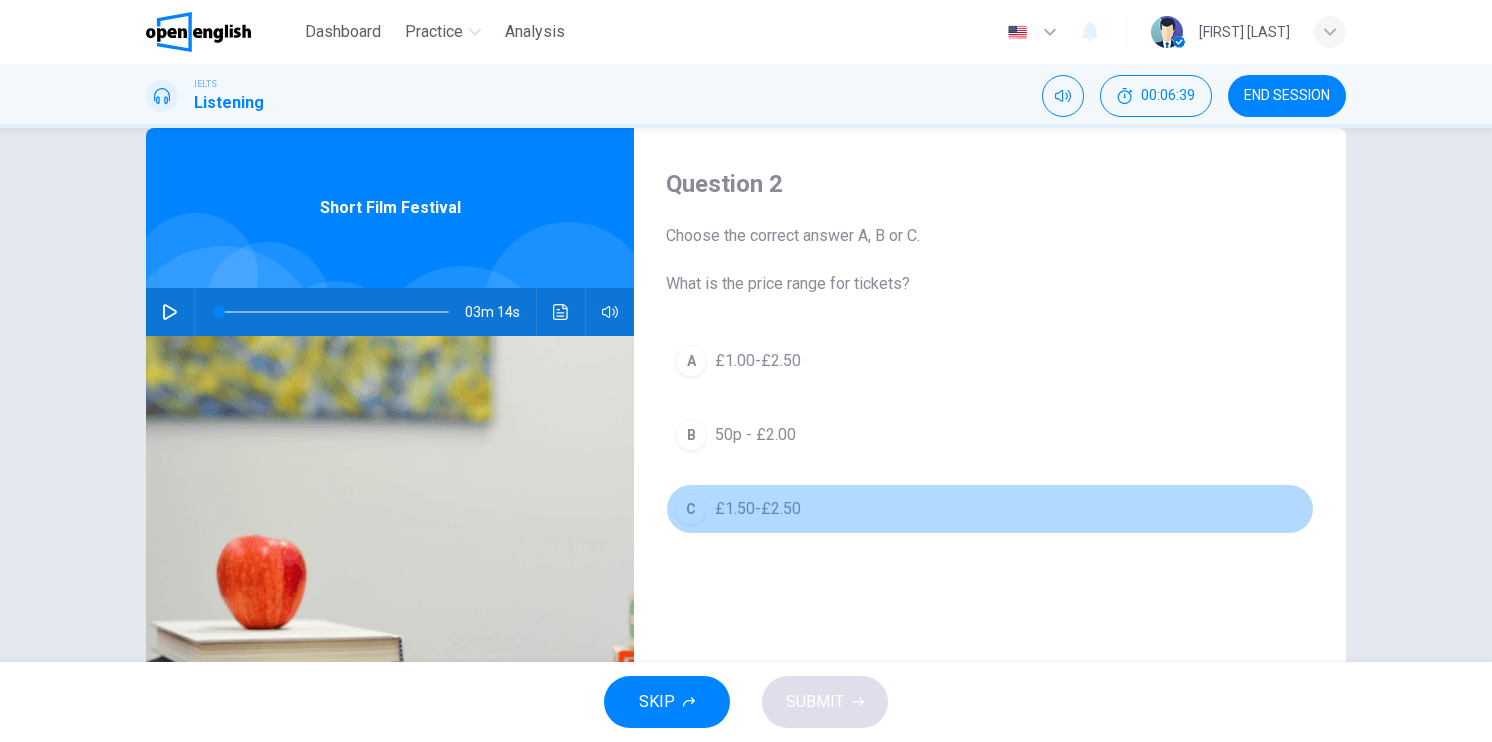 click on "C" at bounding box center [691, 509] 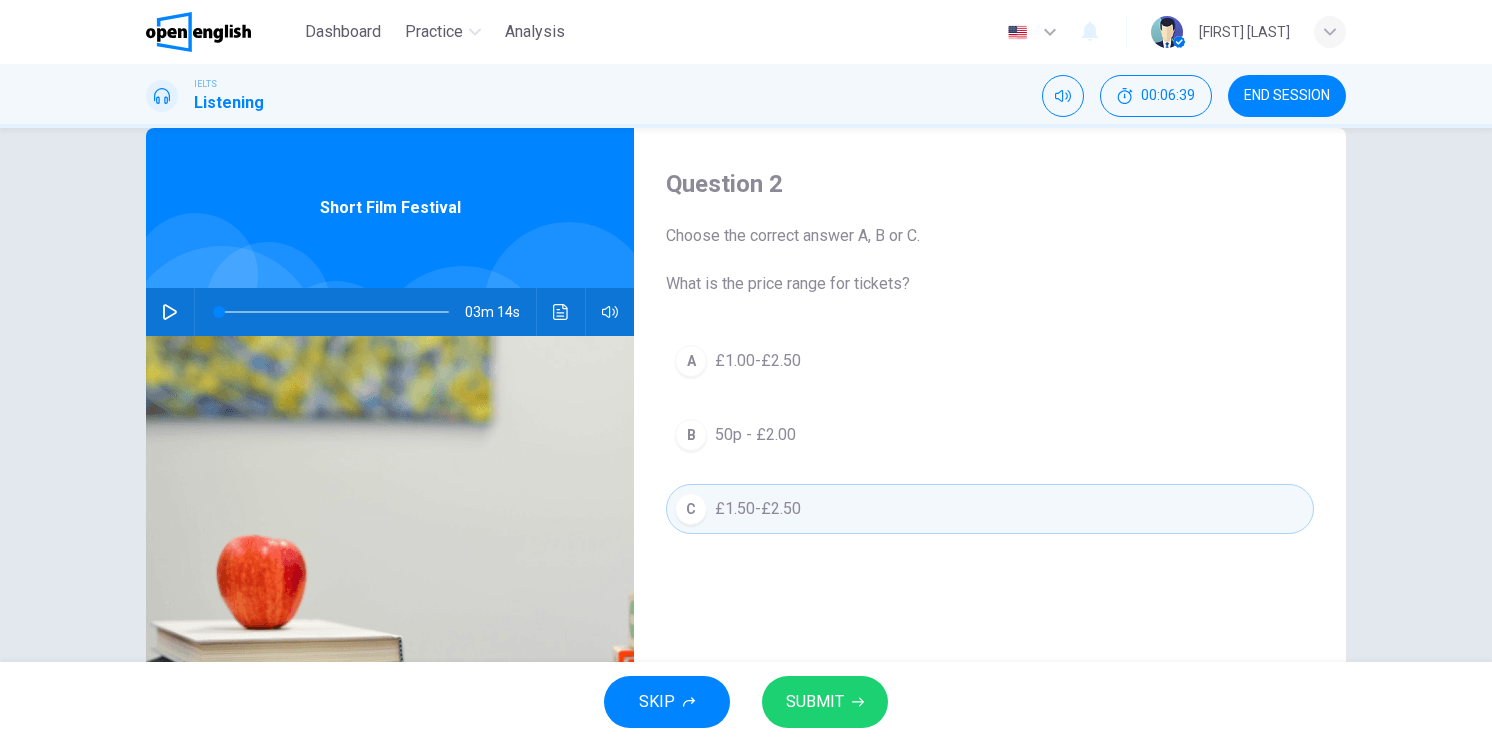 drag, startPoint x: 800, startPoint y: 671, endPoint x: 820, endPoint y: 697, distance: 32.80244 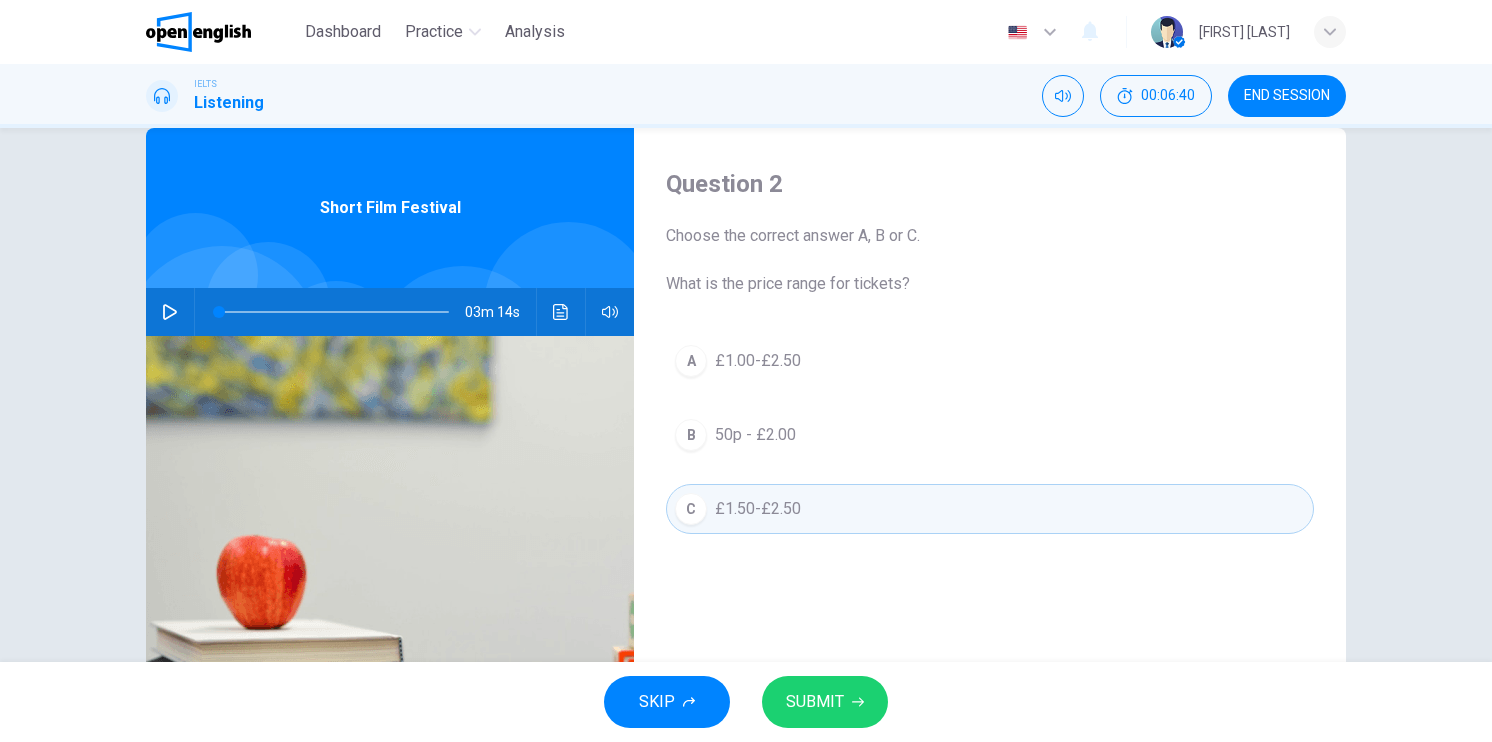 click on "SUBMIT" at bounding box center [815, 702] 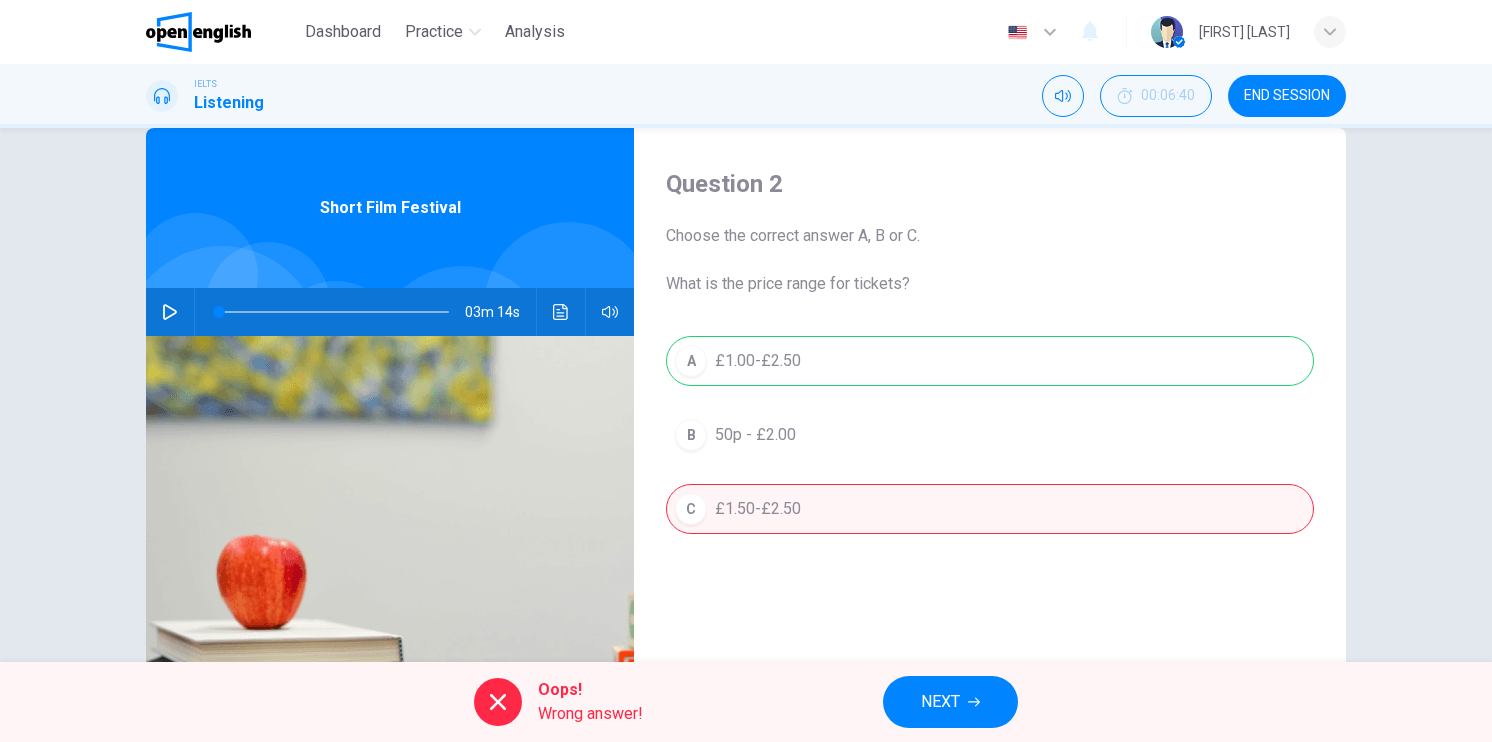 click on "NEXT" at bounding box center (950, 702) 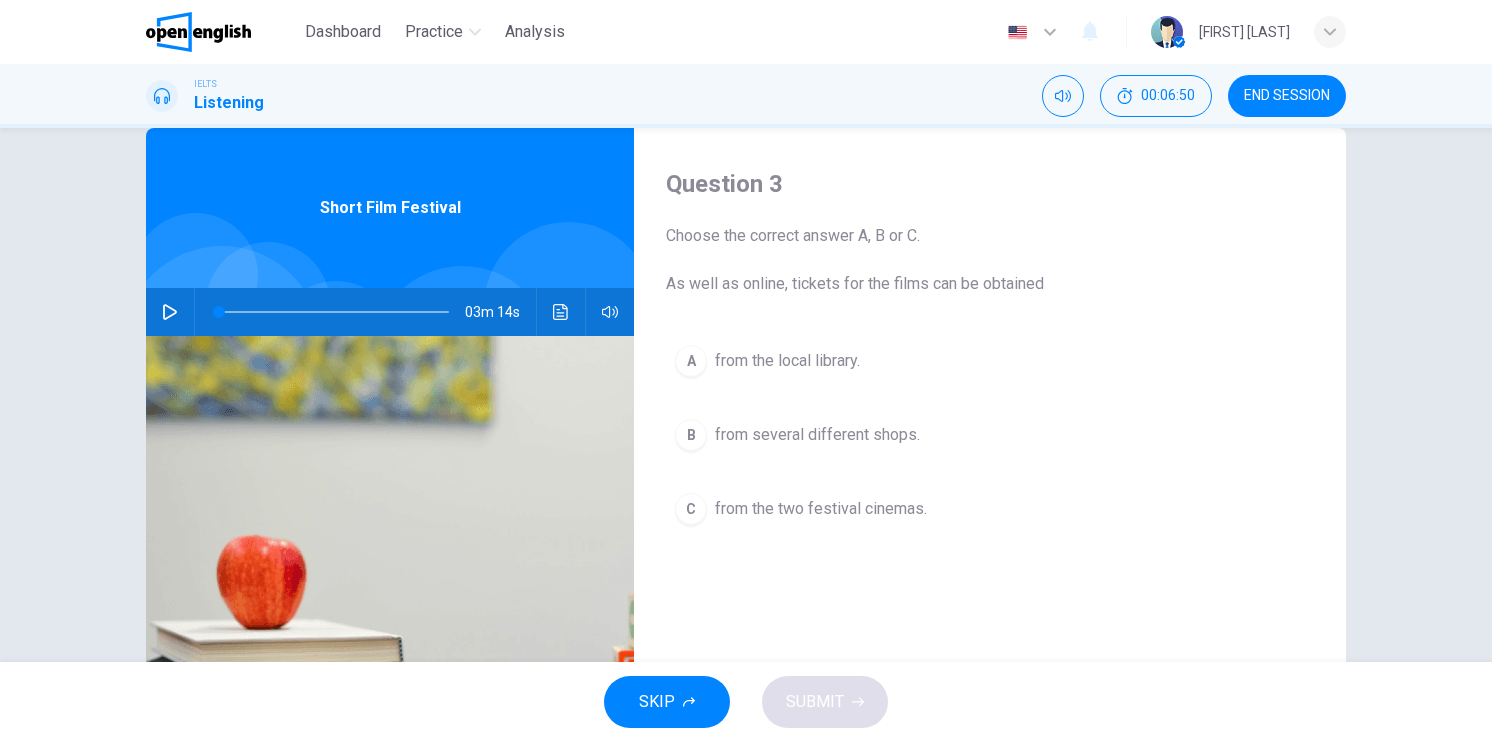 click on "03m 14s" at bounding box center [390, 312] 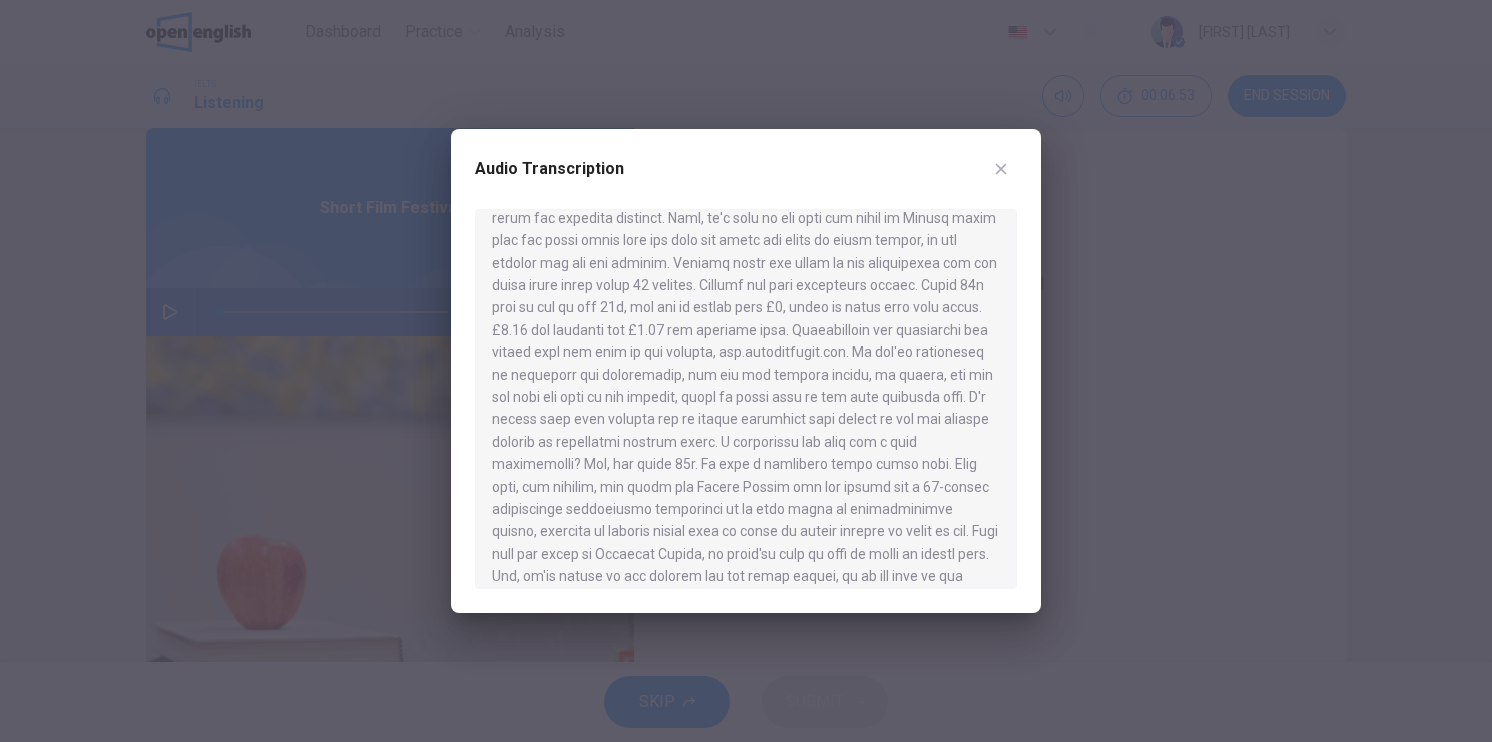 scroll, scrollTop: 92, scrollLeft: 0, axis: vertical 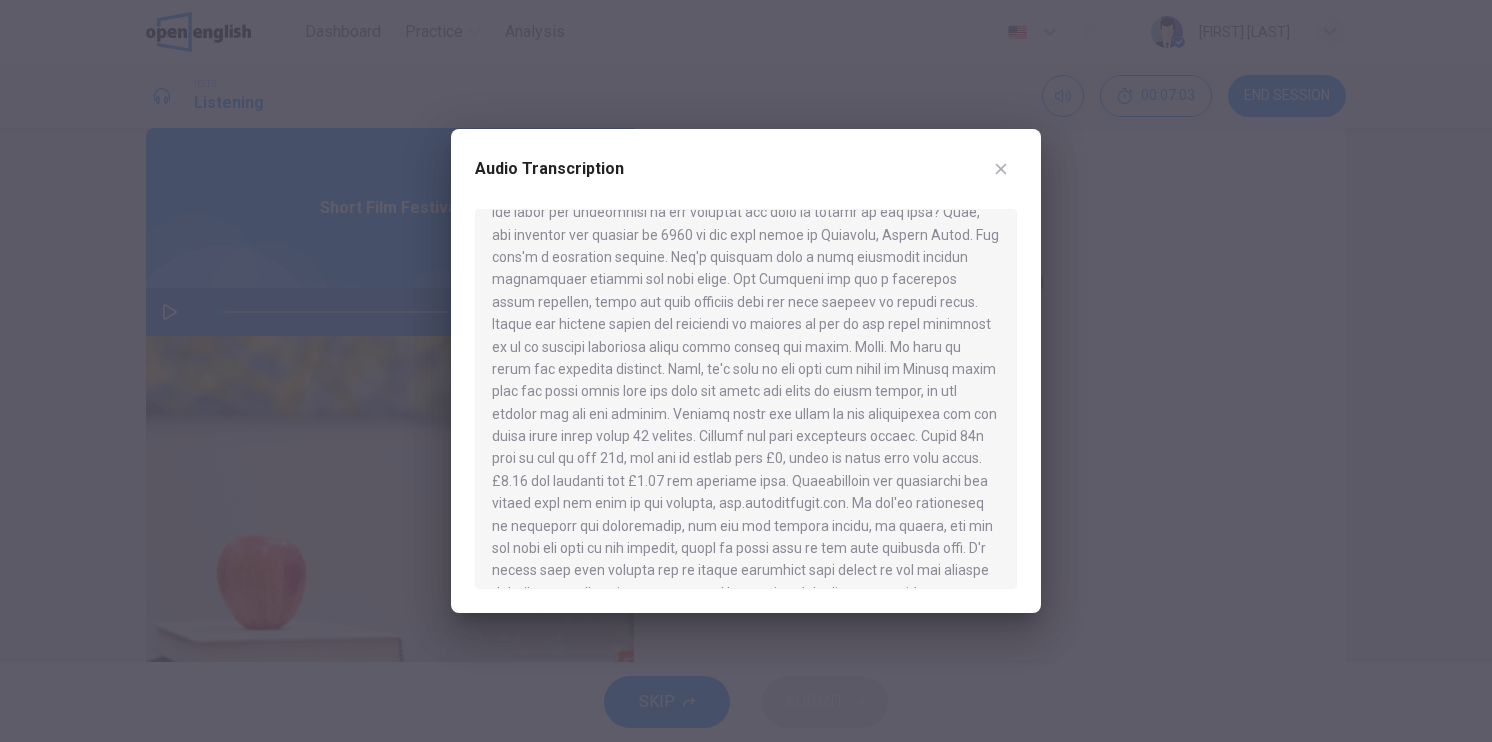 click at bounding box center (746, 371) 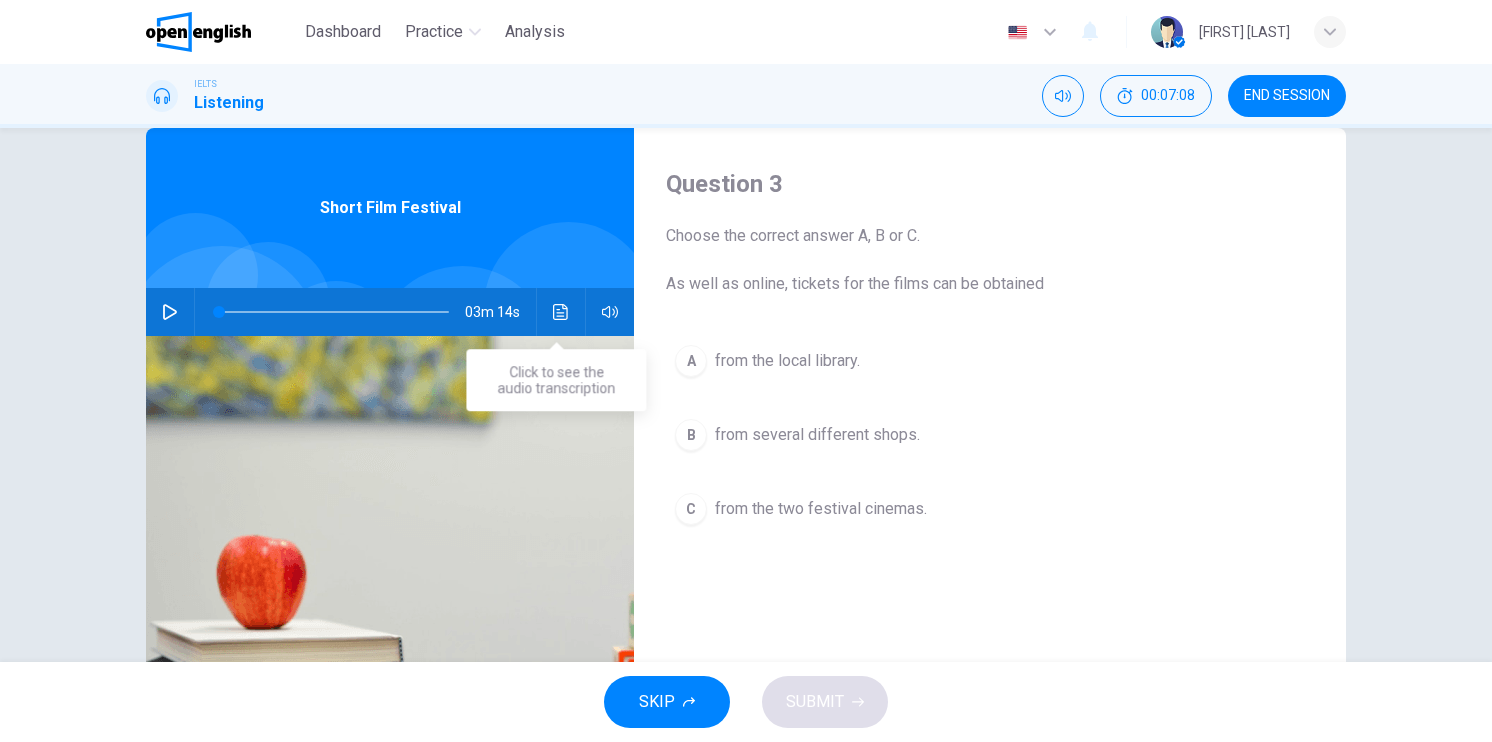 click at bounding box center [561, 312] 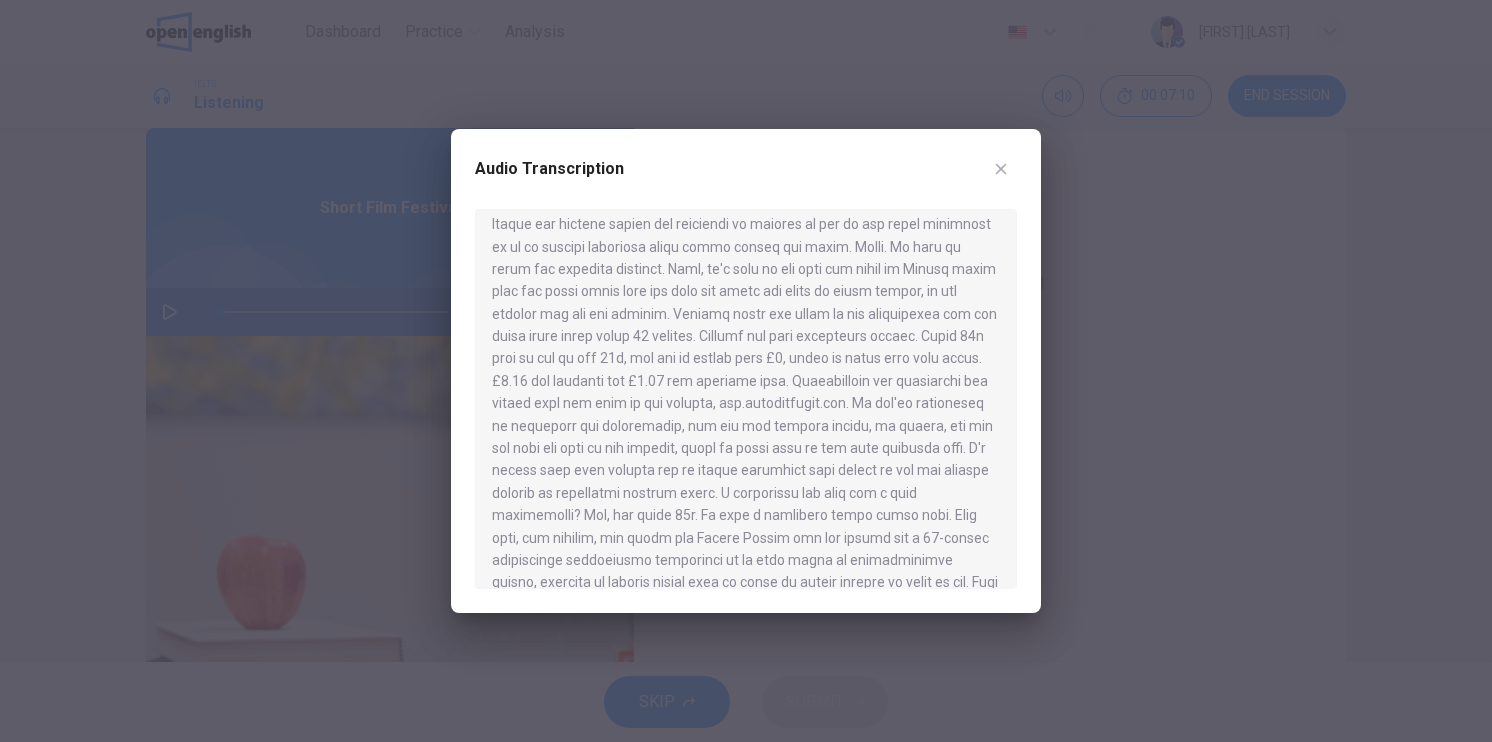 scroll, scrollTop: 200, scrollLeft: 0, axis: vertical 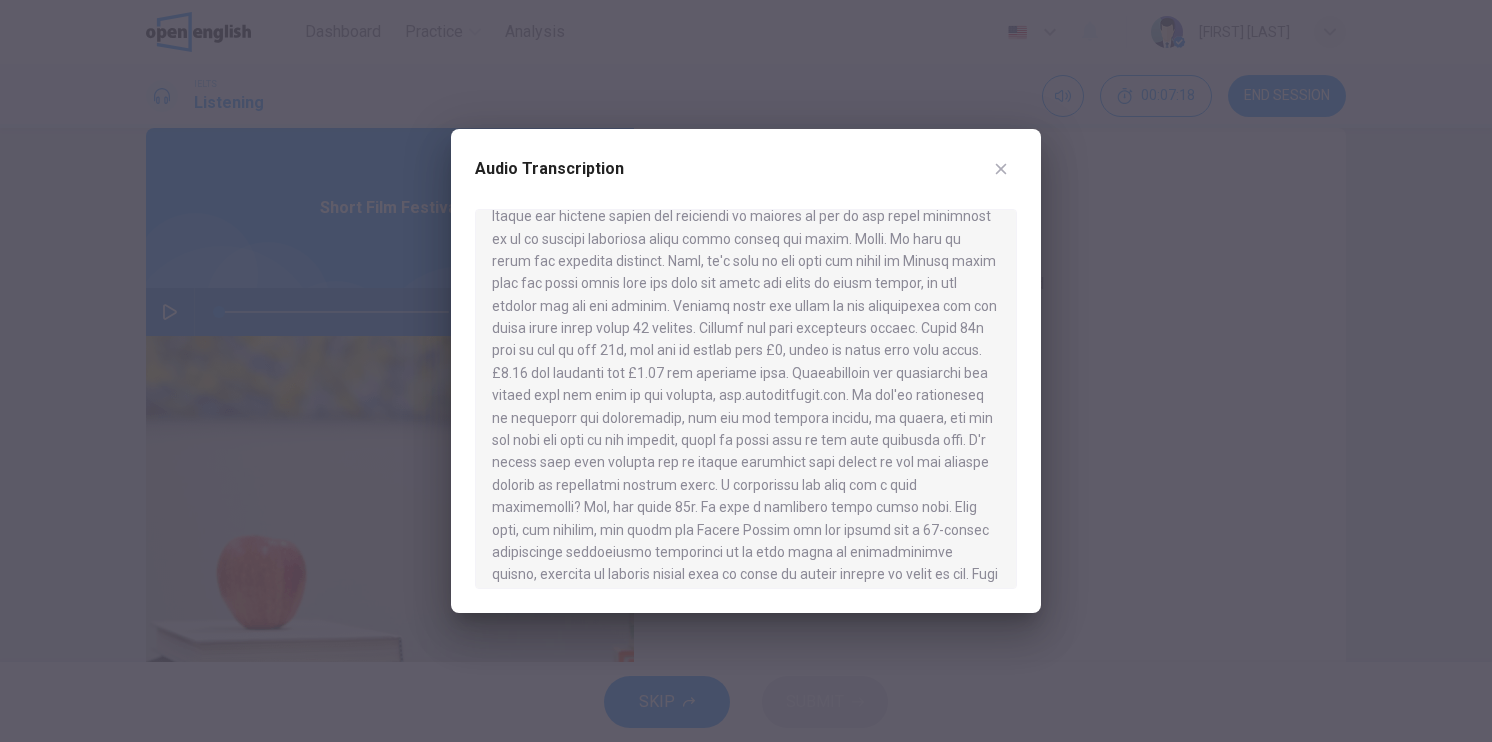 click at bounding box center [746, 371] 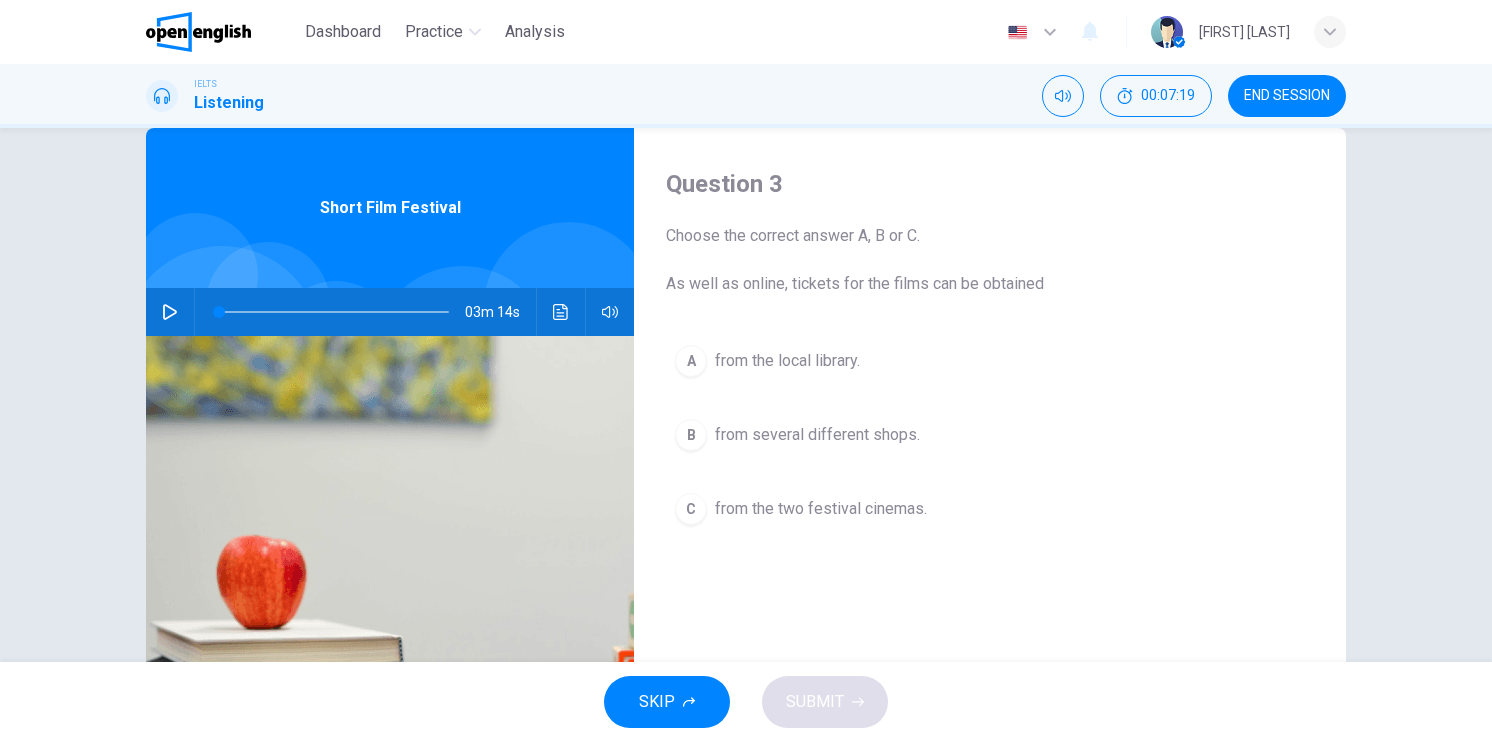 click on "A from the local library." at bounding box center (990, 361) 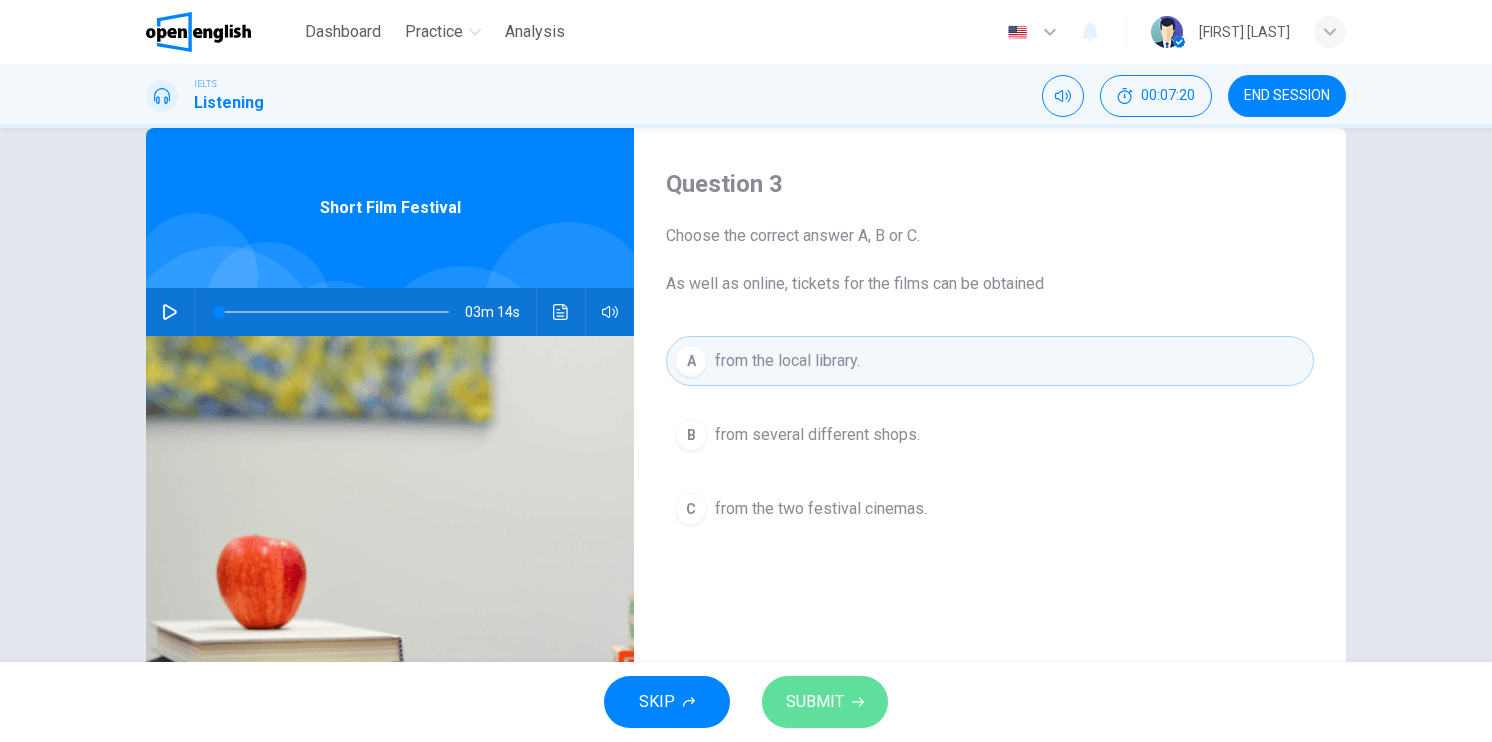 click 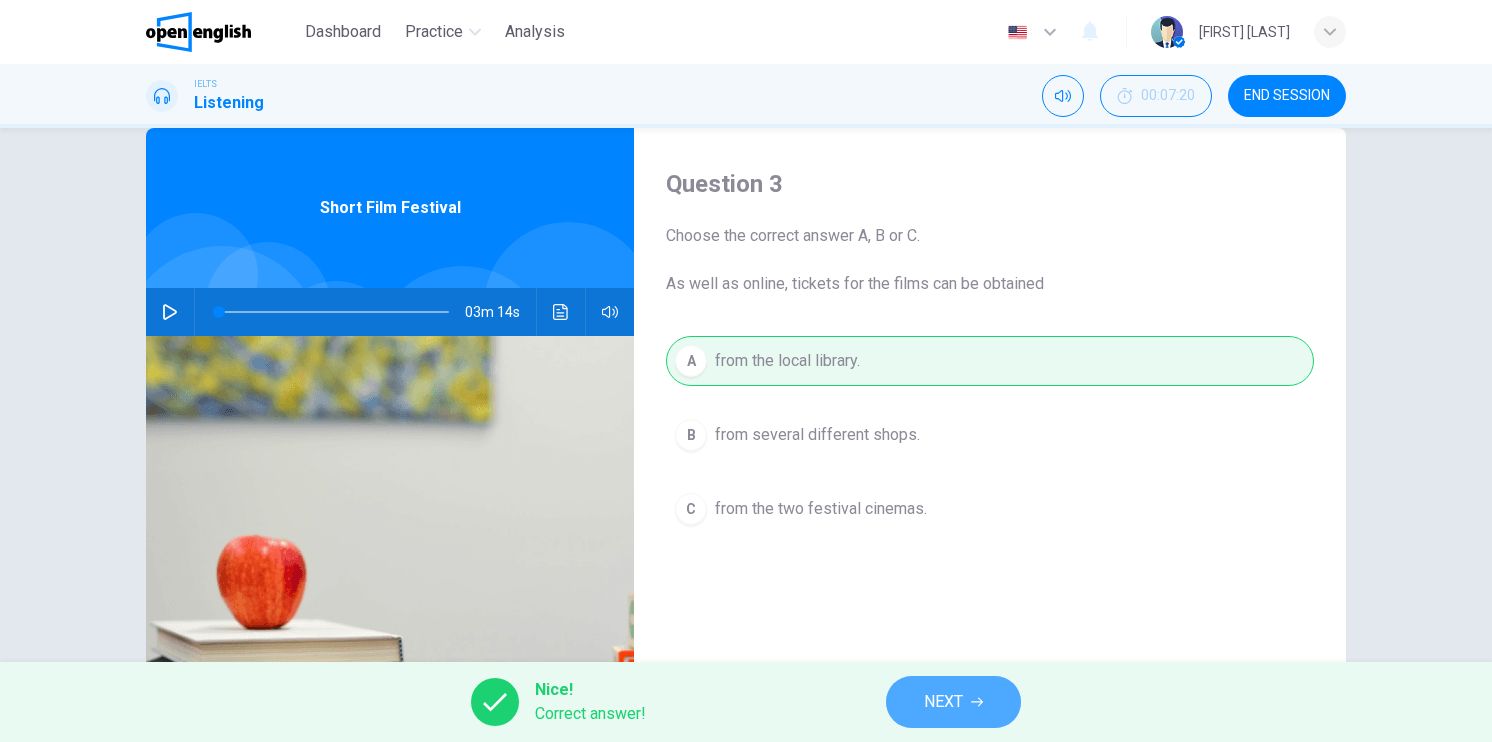 click on "NEXT" at bounding box center (953, 702) 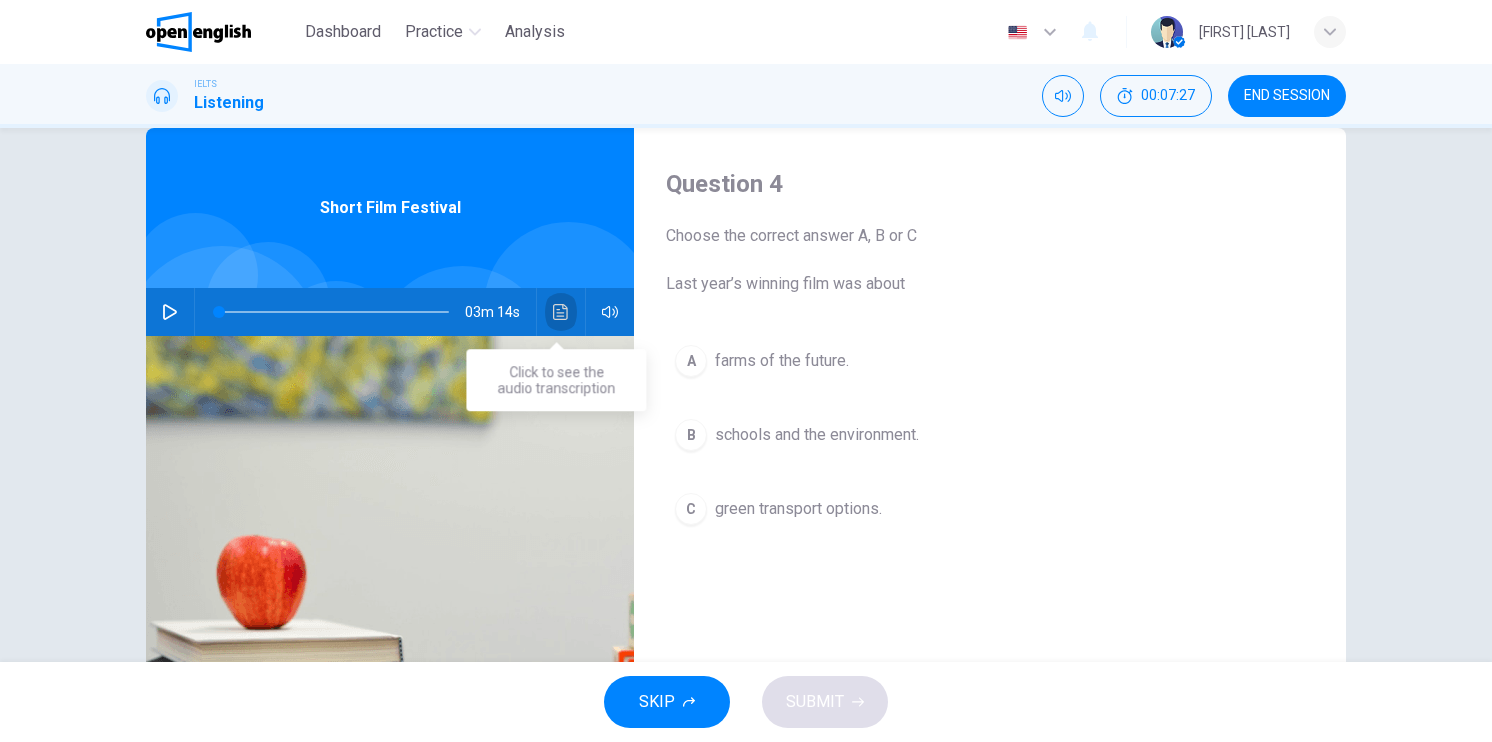 click 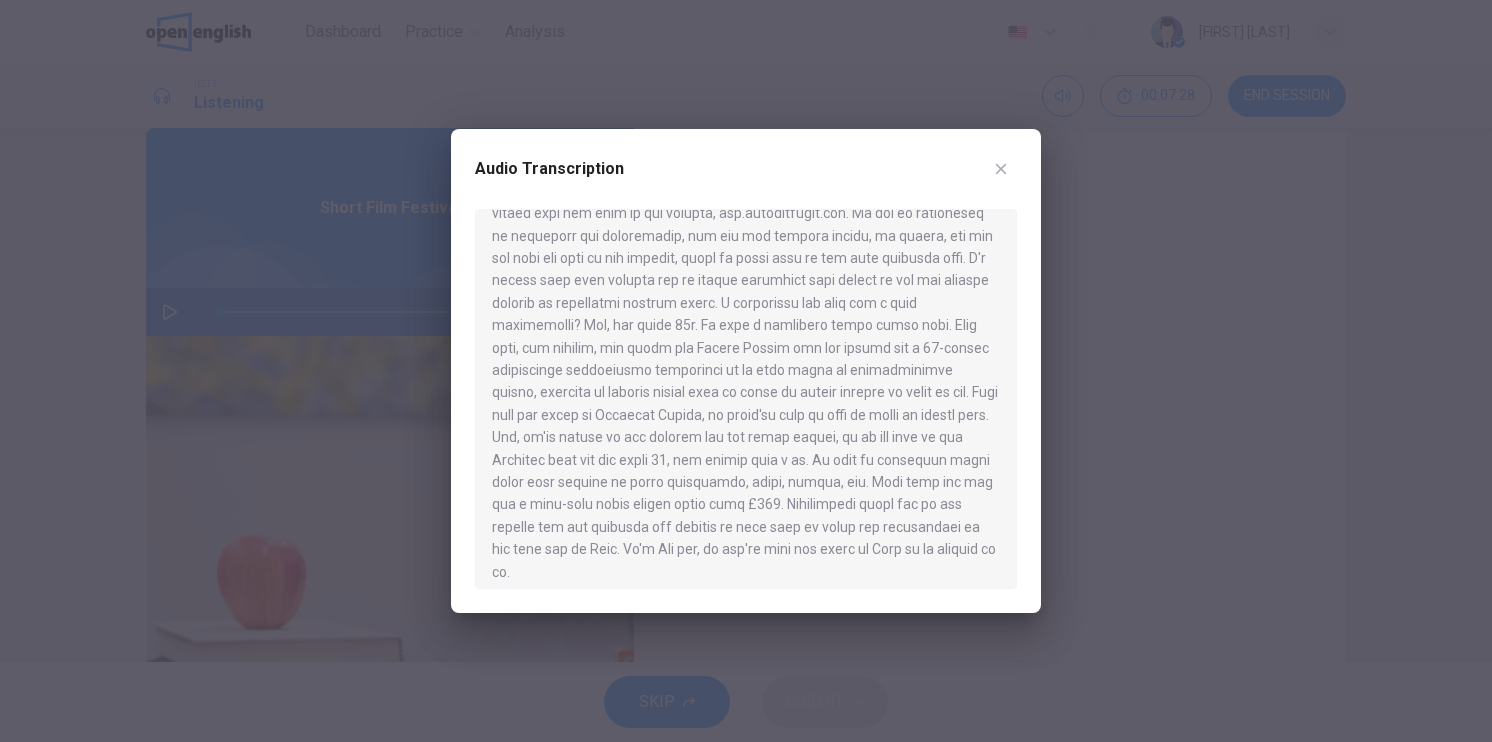 scroll, scrollTop: 392, scrollLeft: 0, axis: vertical 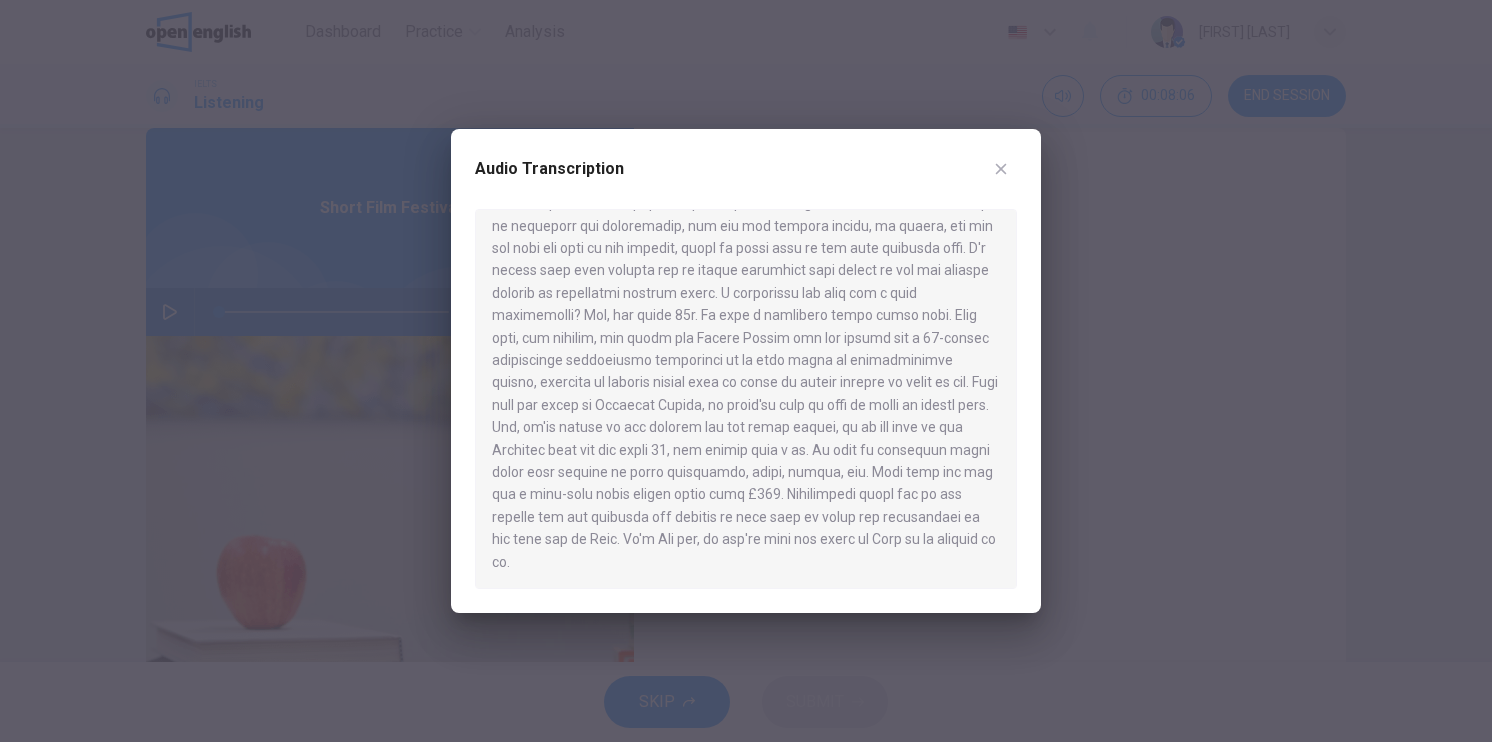 click 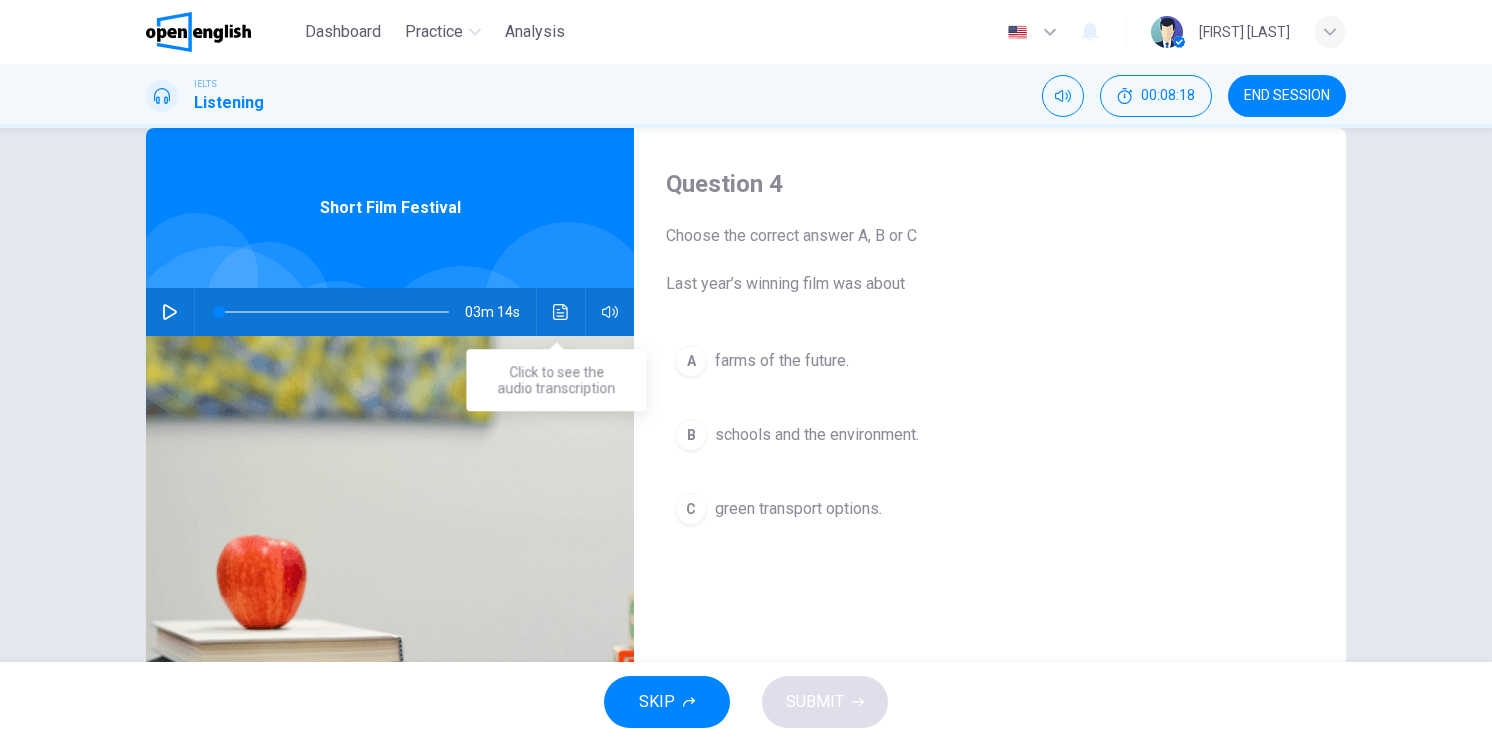 click 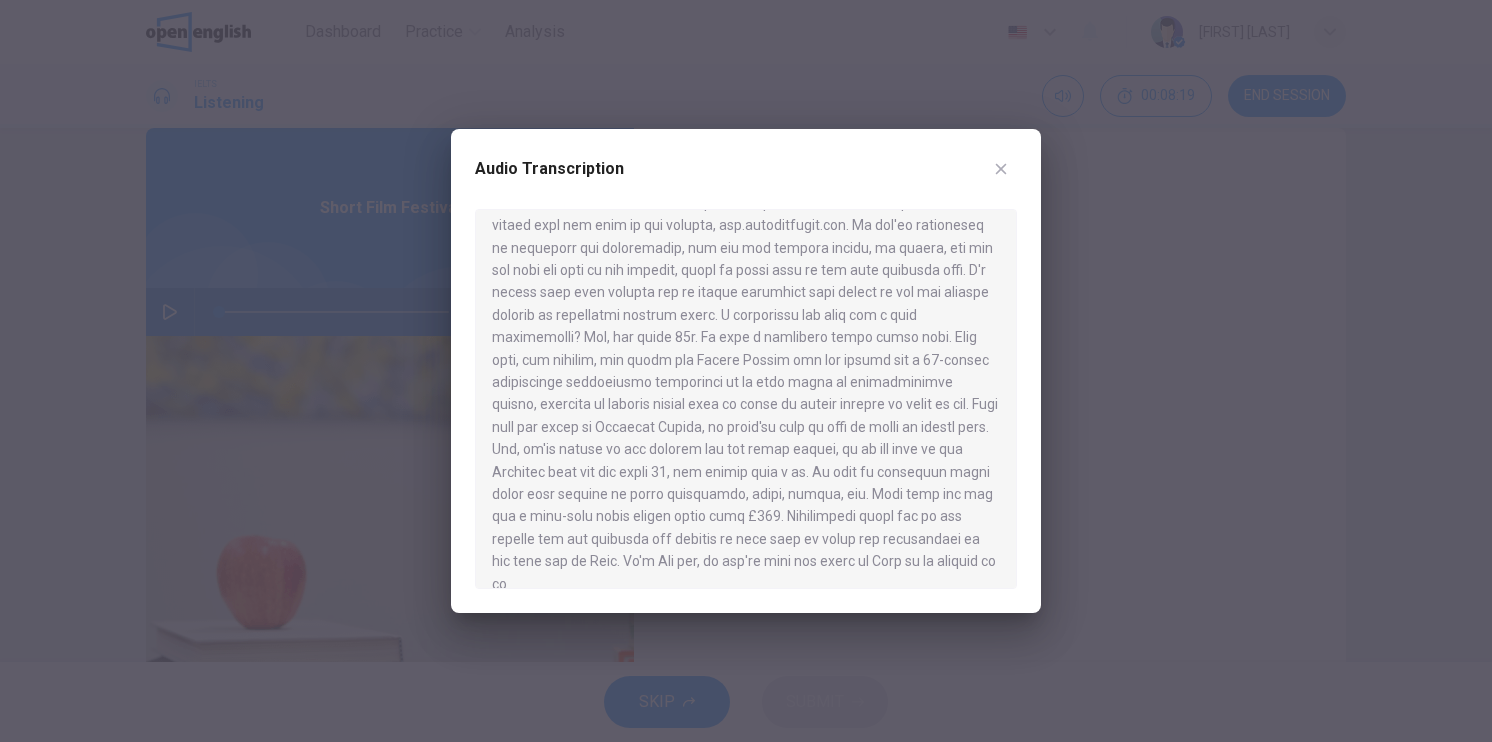 scroll, scrollTop: 392, scrollLeft: 0, axis: vertical 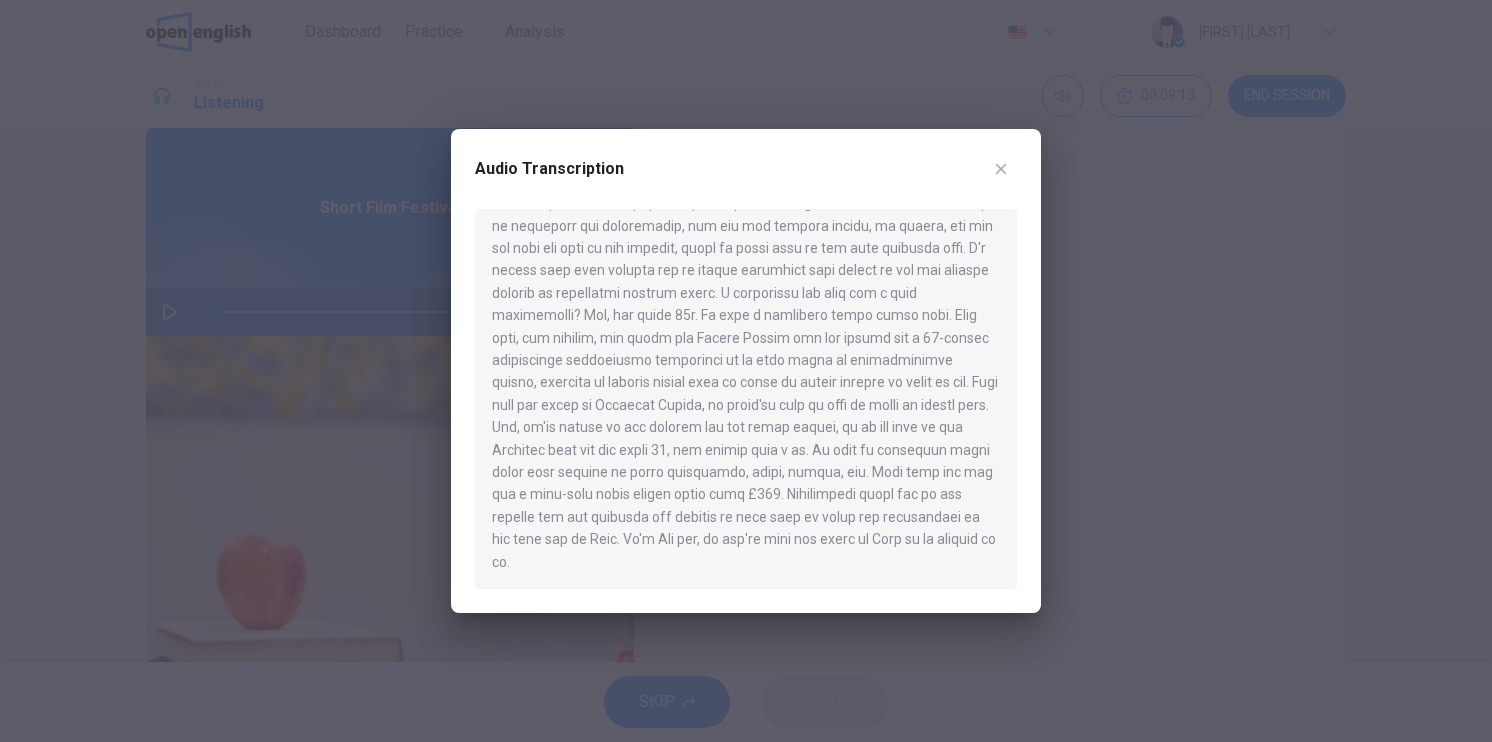 click at bounding box center [746, 371] 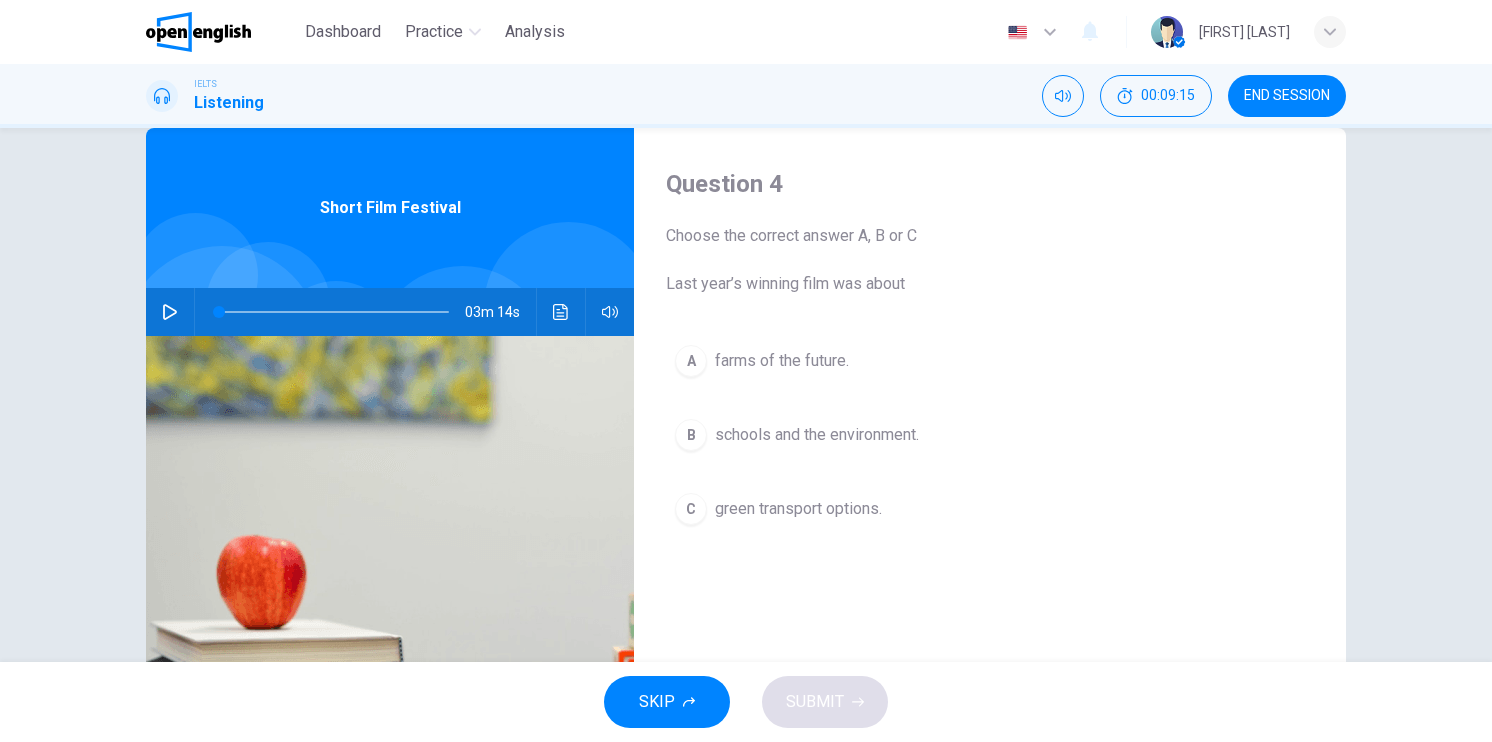 click on "schools and the environment." at bounding box center [817, 435] 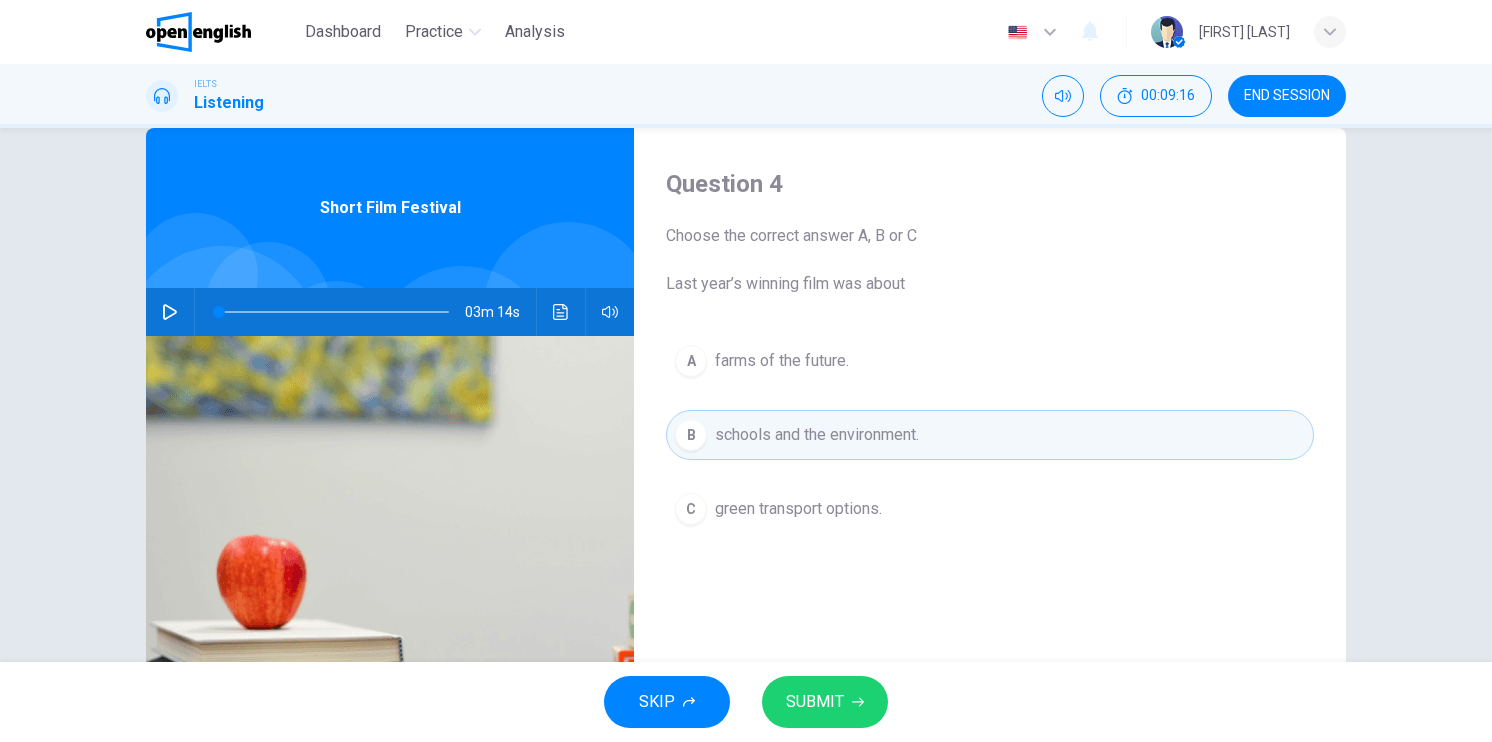 click on "SUBMIT" at bounding box center [815, 702] 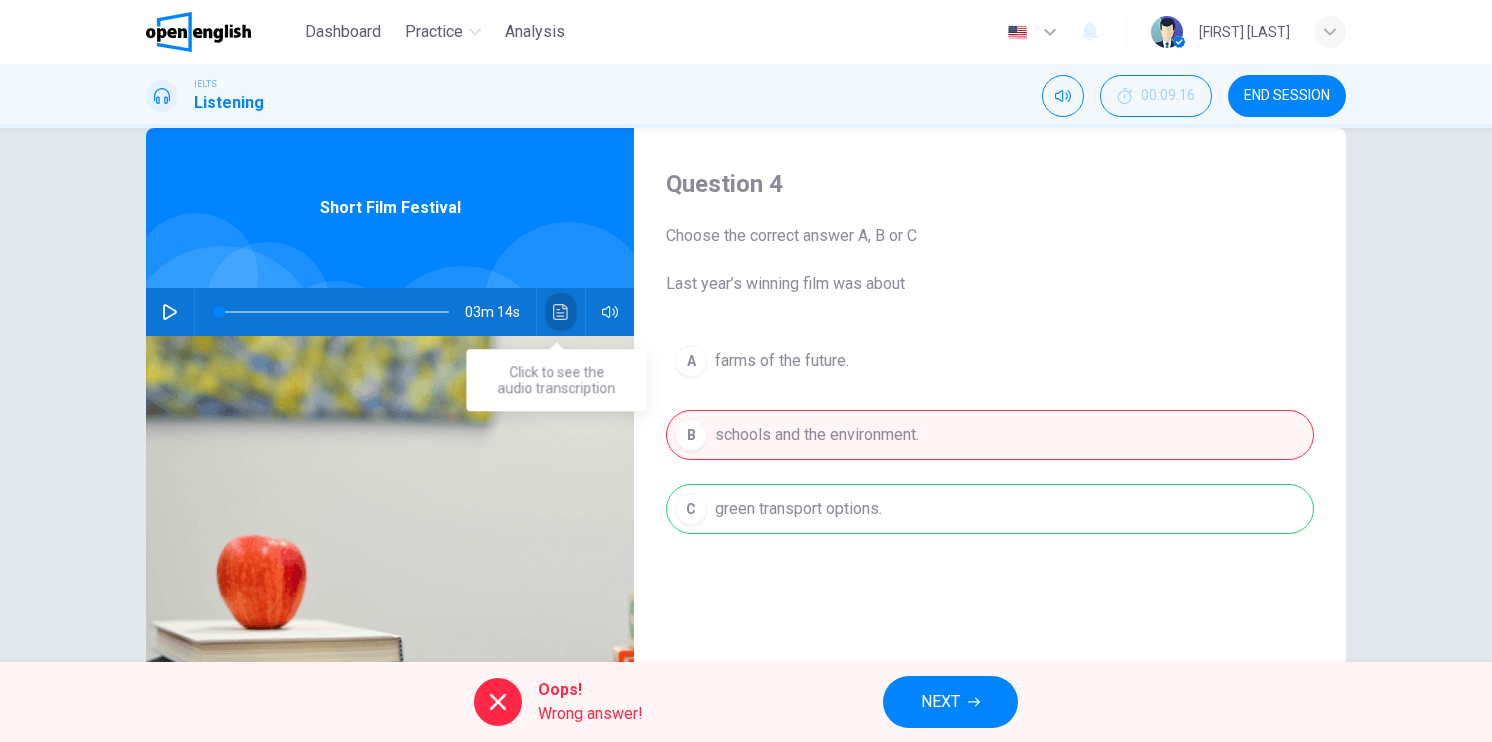 click at bounding box center (561, 312) 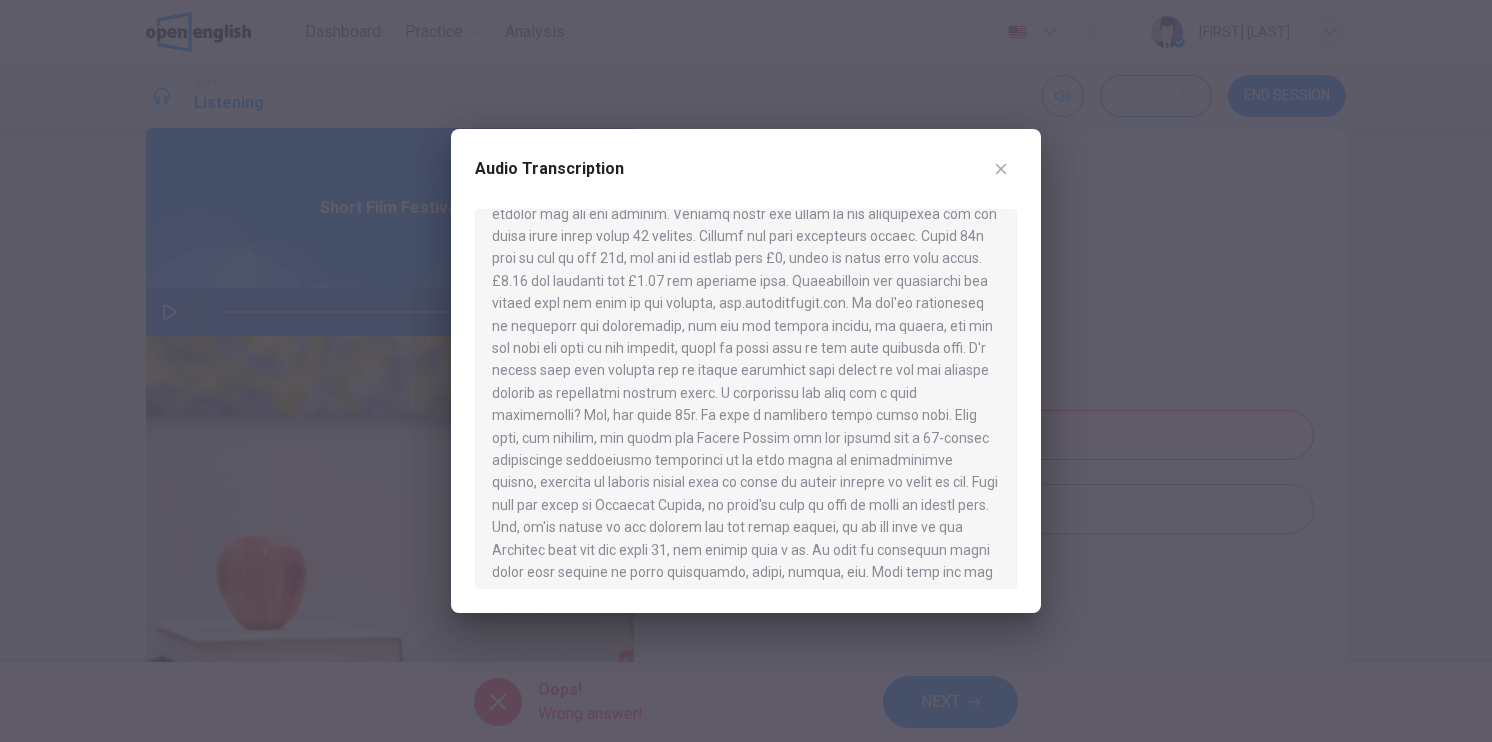 scroll, scrollTop: 300, scrollLeft: 0, axis: vertical 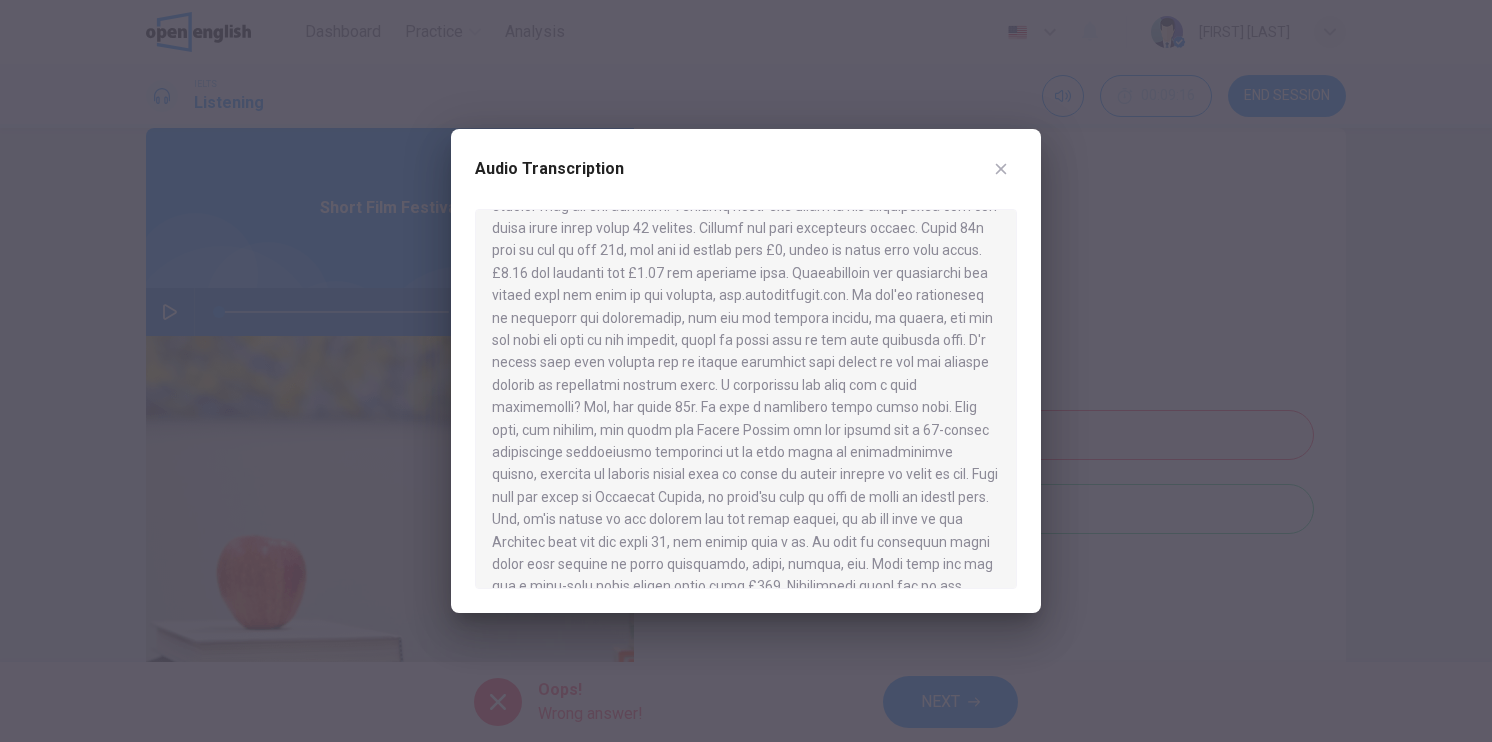 drag, startPoint x: 1312, startPoint y: 318, endPoint x: 1291, endPoint y: 318, distance: 21 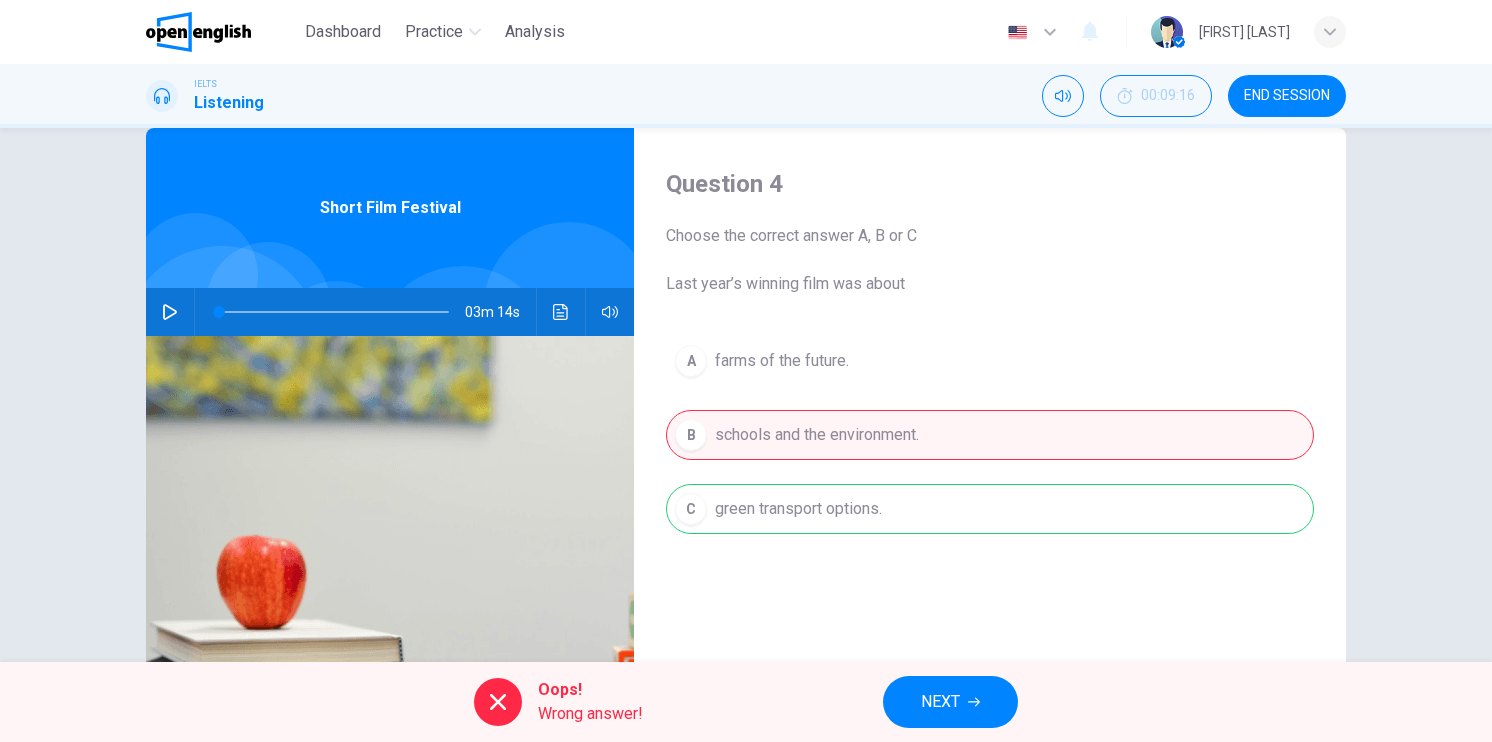 click on "A farms of the future. B schools and the environment. C green transport options." at bounding box center [990, 455] 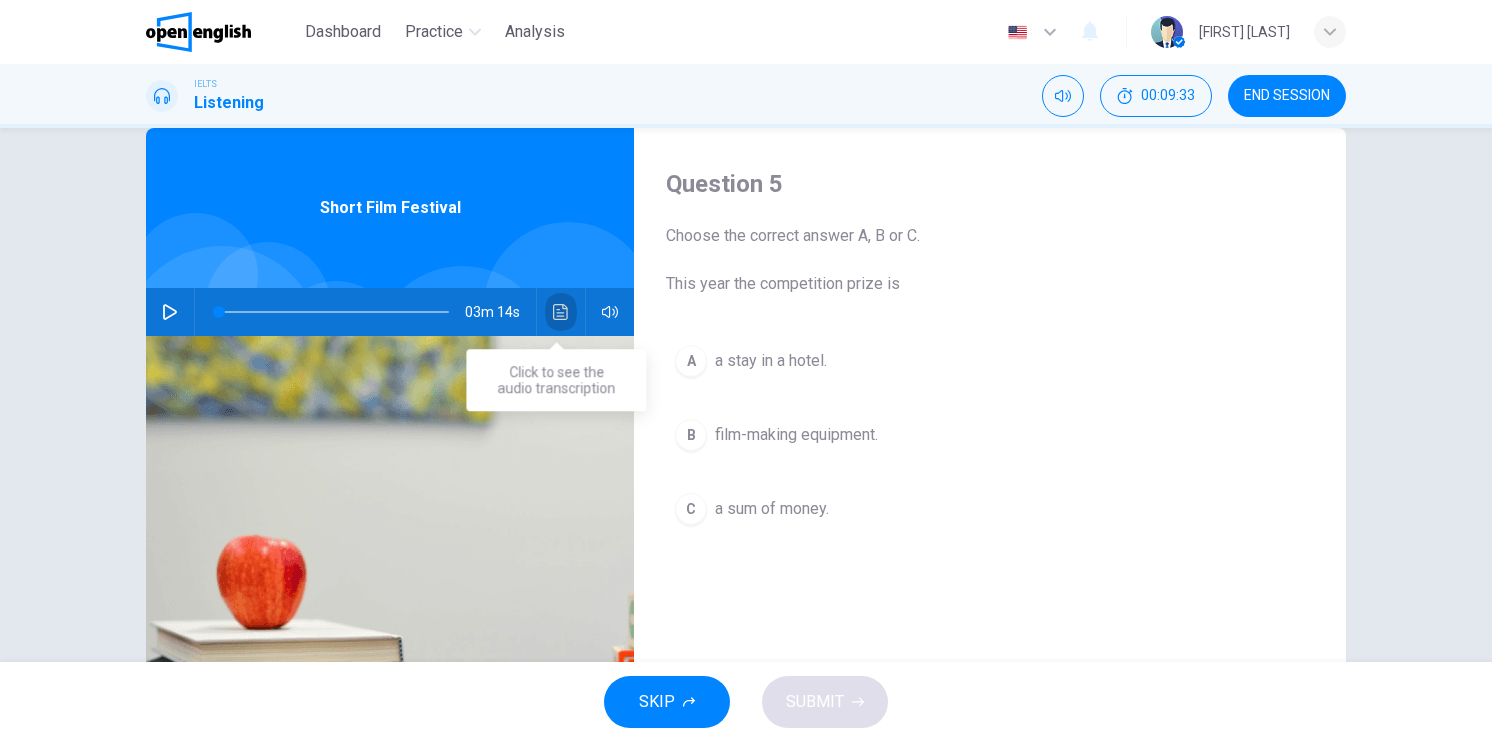 click 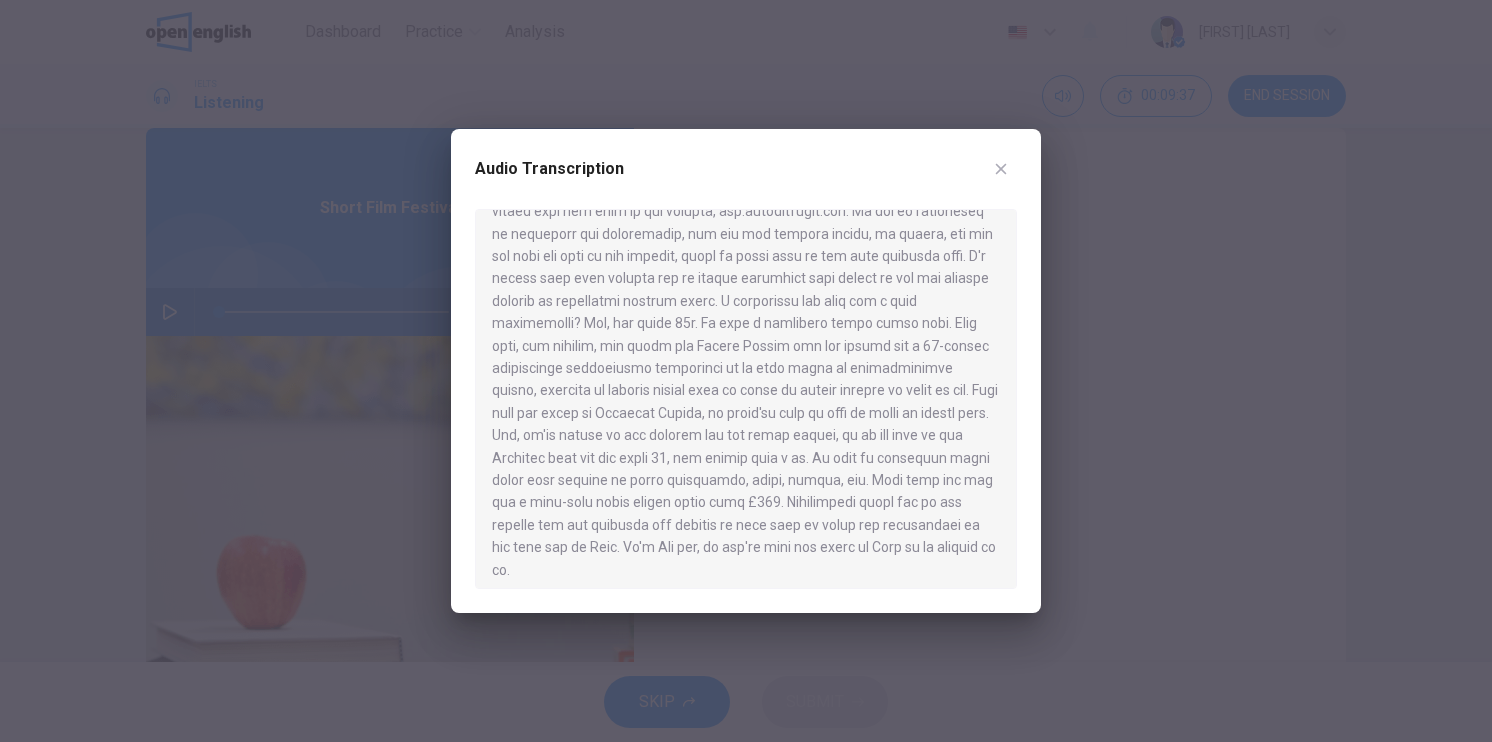 scroll, scrollTop: 392, scrollLeft: 0, axis: vertical 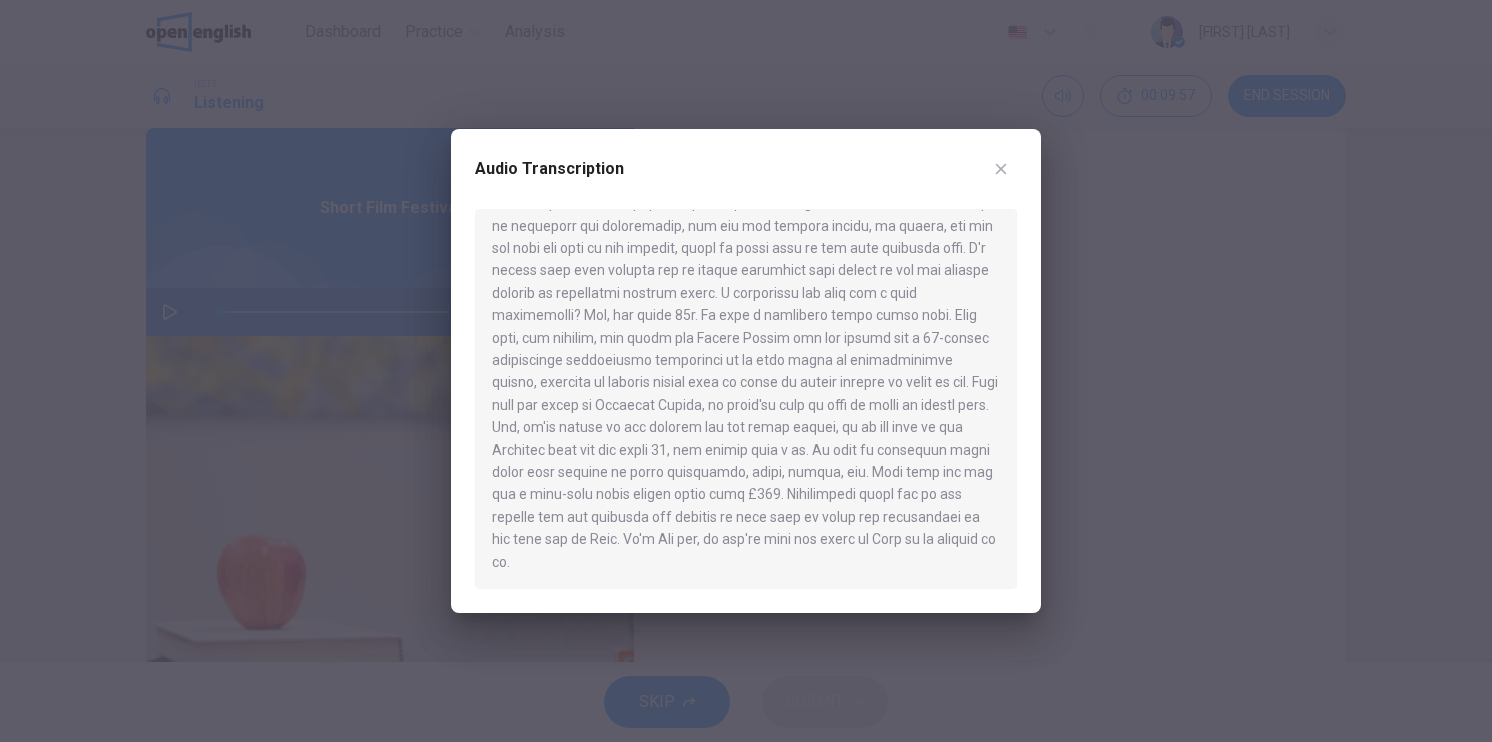 drag, startPoint x: 1196, startPoint y: 371, endPoint x: 1181, endPoint y: 371, distance: 15 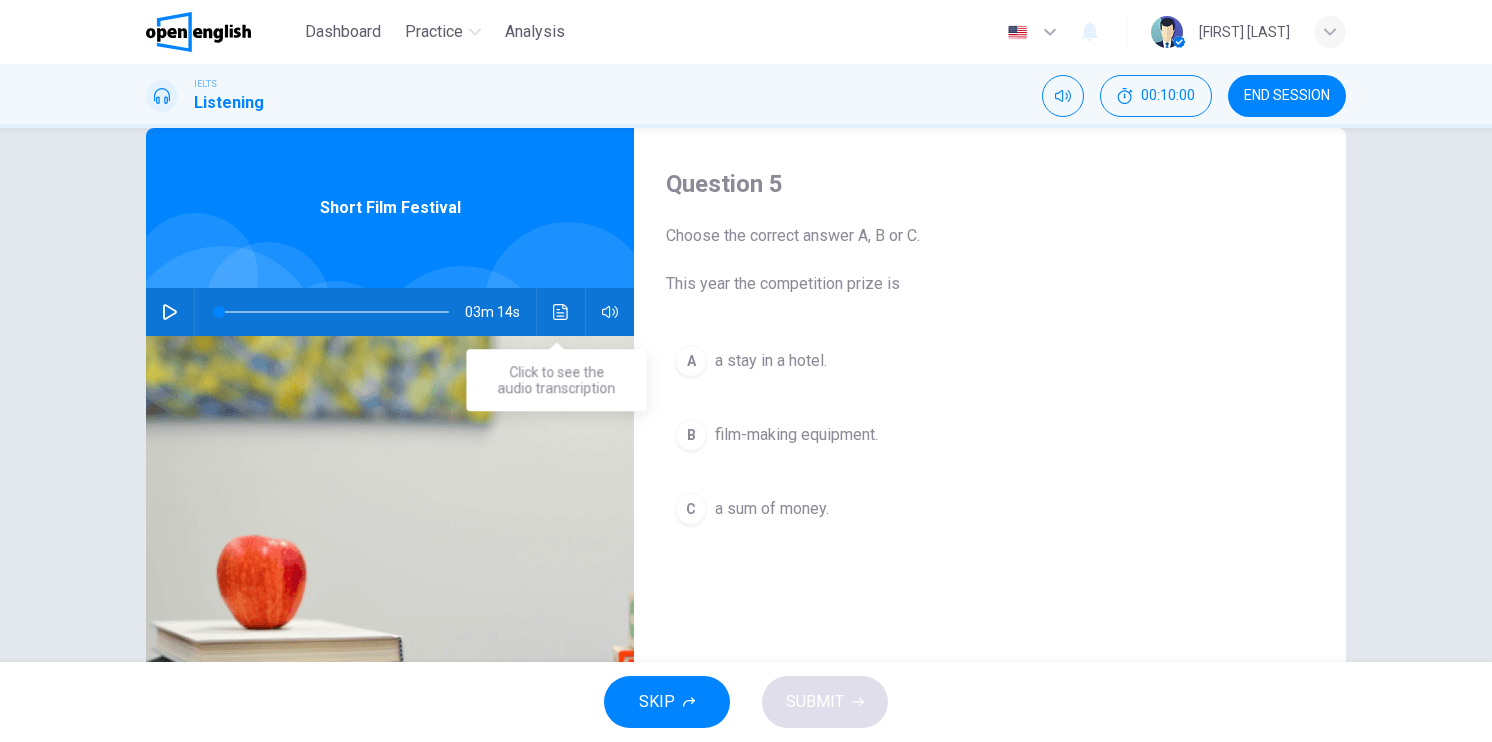 click at bounding box center (561, 312) 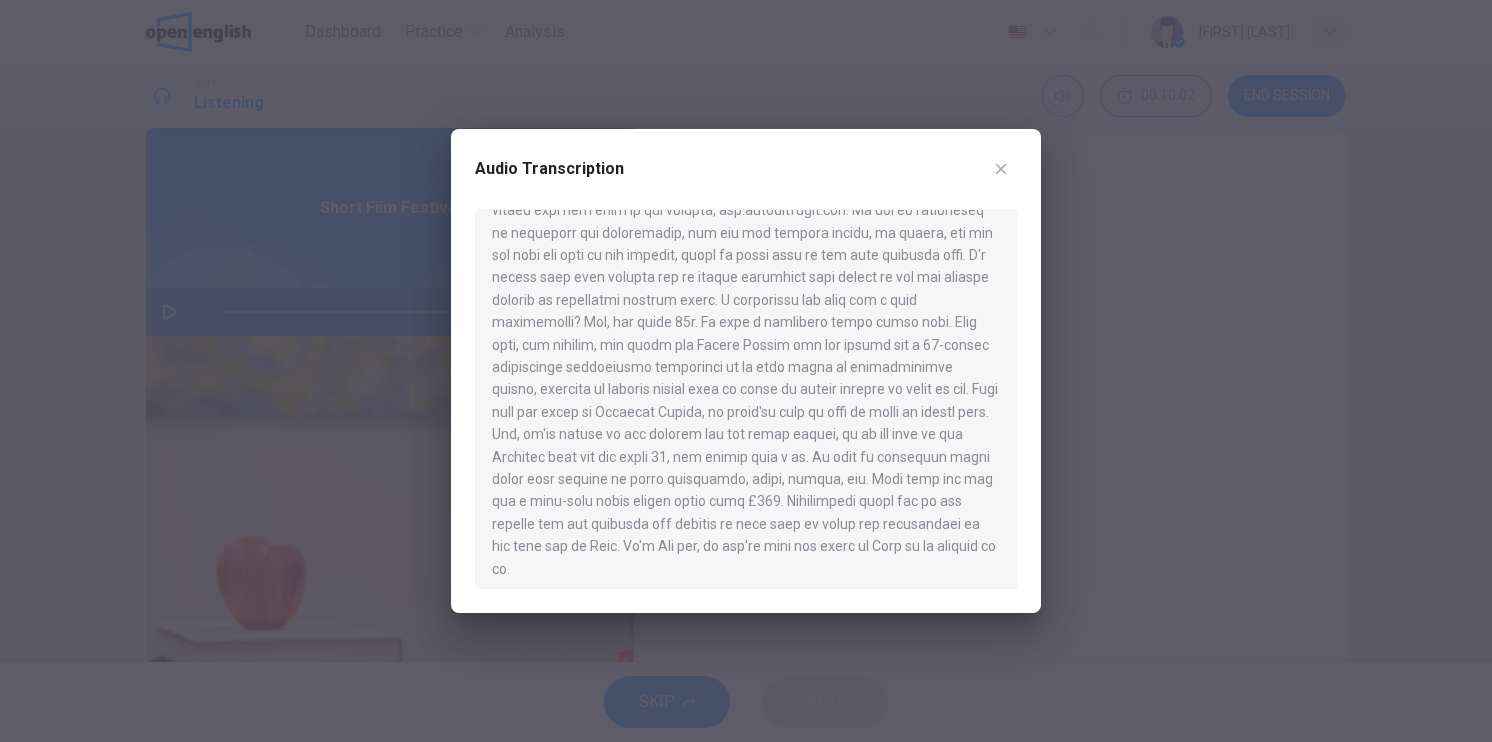 scroll, scrollTop: 392, scrollLeft: 0, axis: vertical 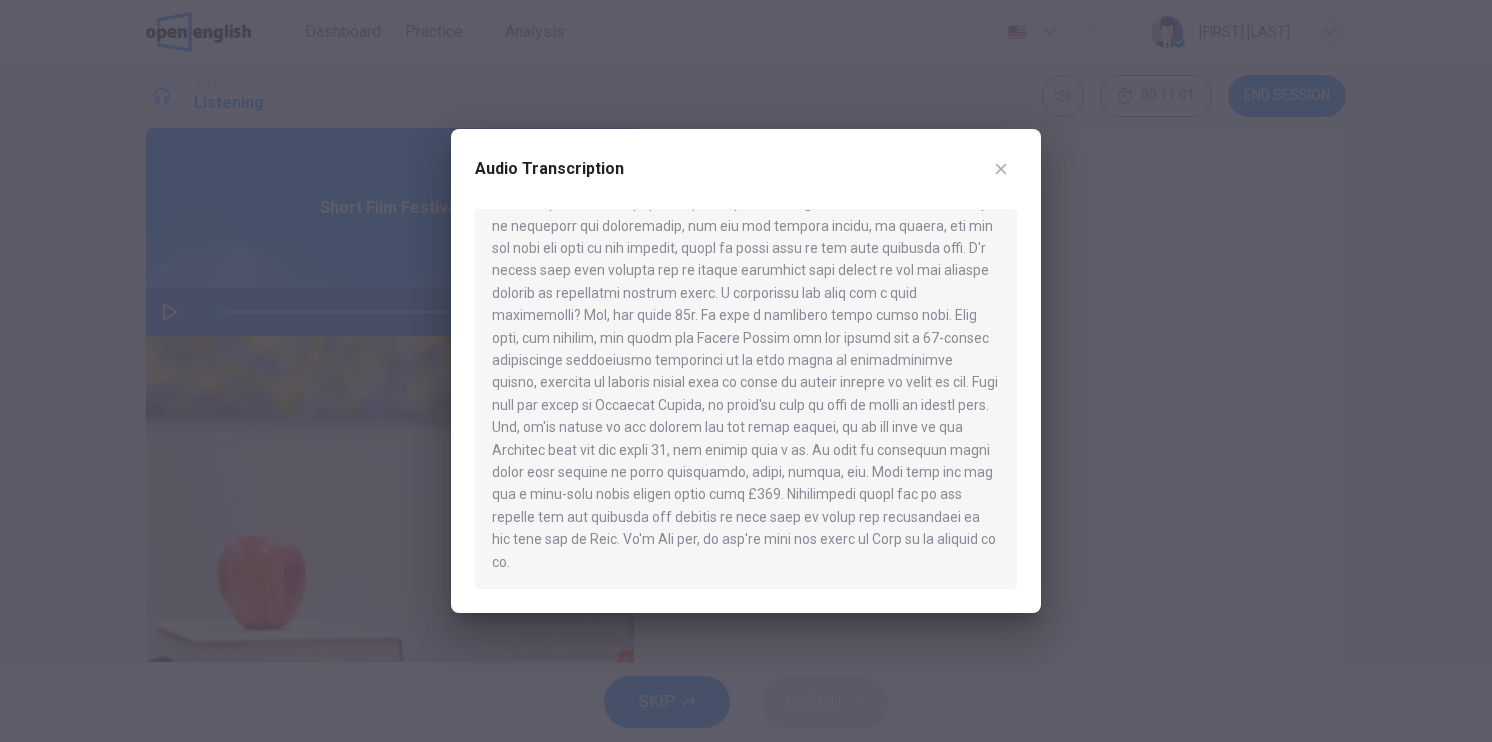 click at bounding box center [746, 371] 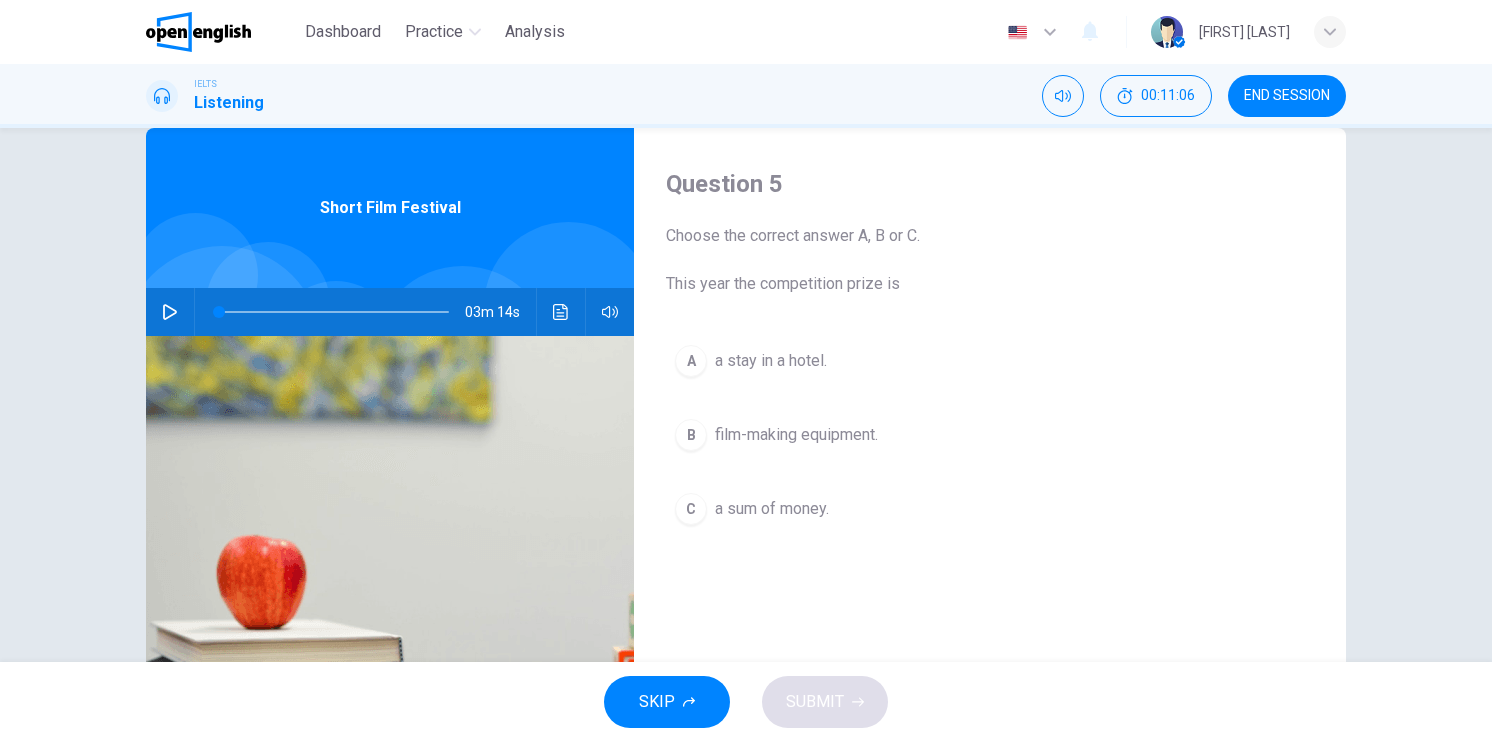 click on "film-making equipment." at bounding box center (796, 435) 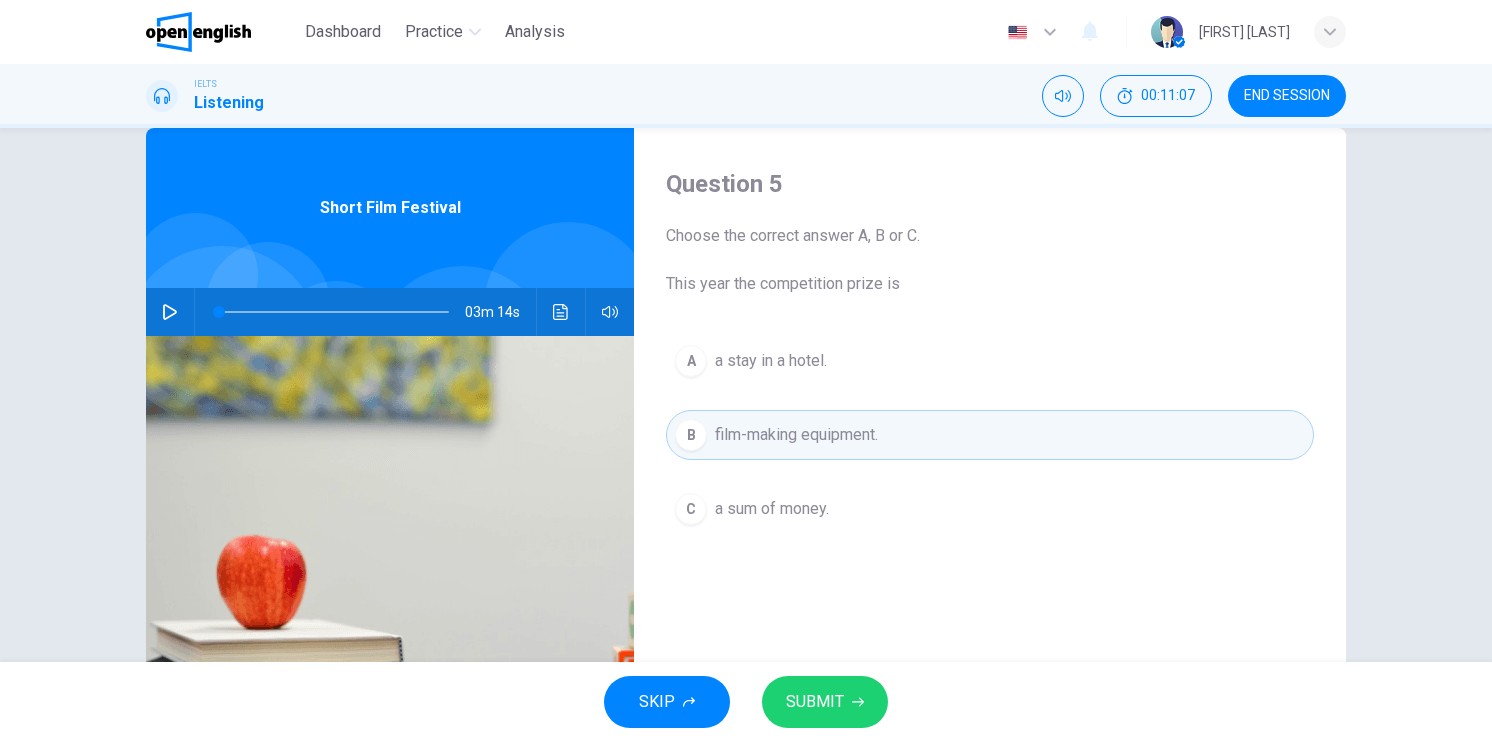 click on "SUBMIT" at bounding box center (825, 702) 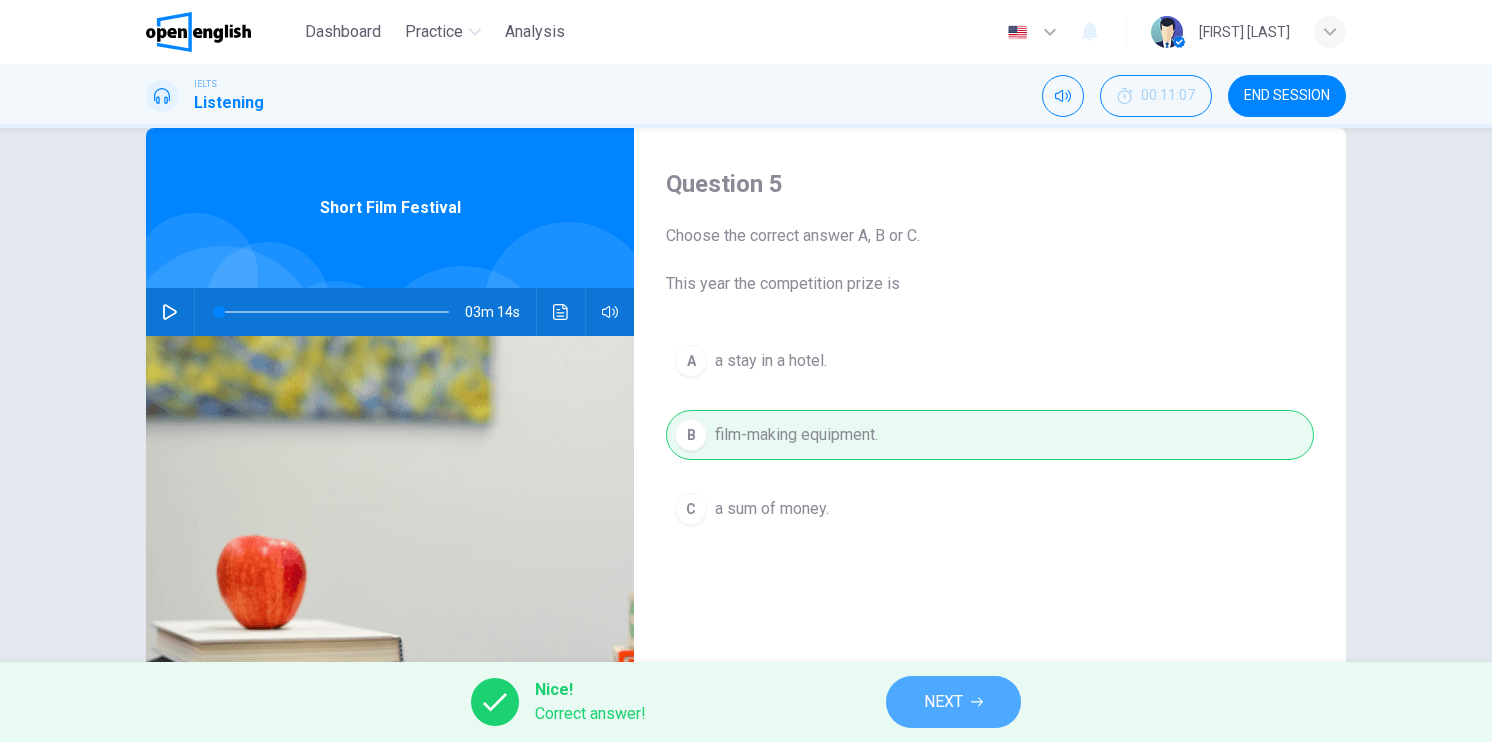 click on "NEXT" at bounding box center [953, 702] 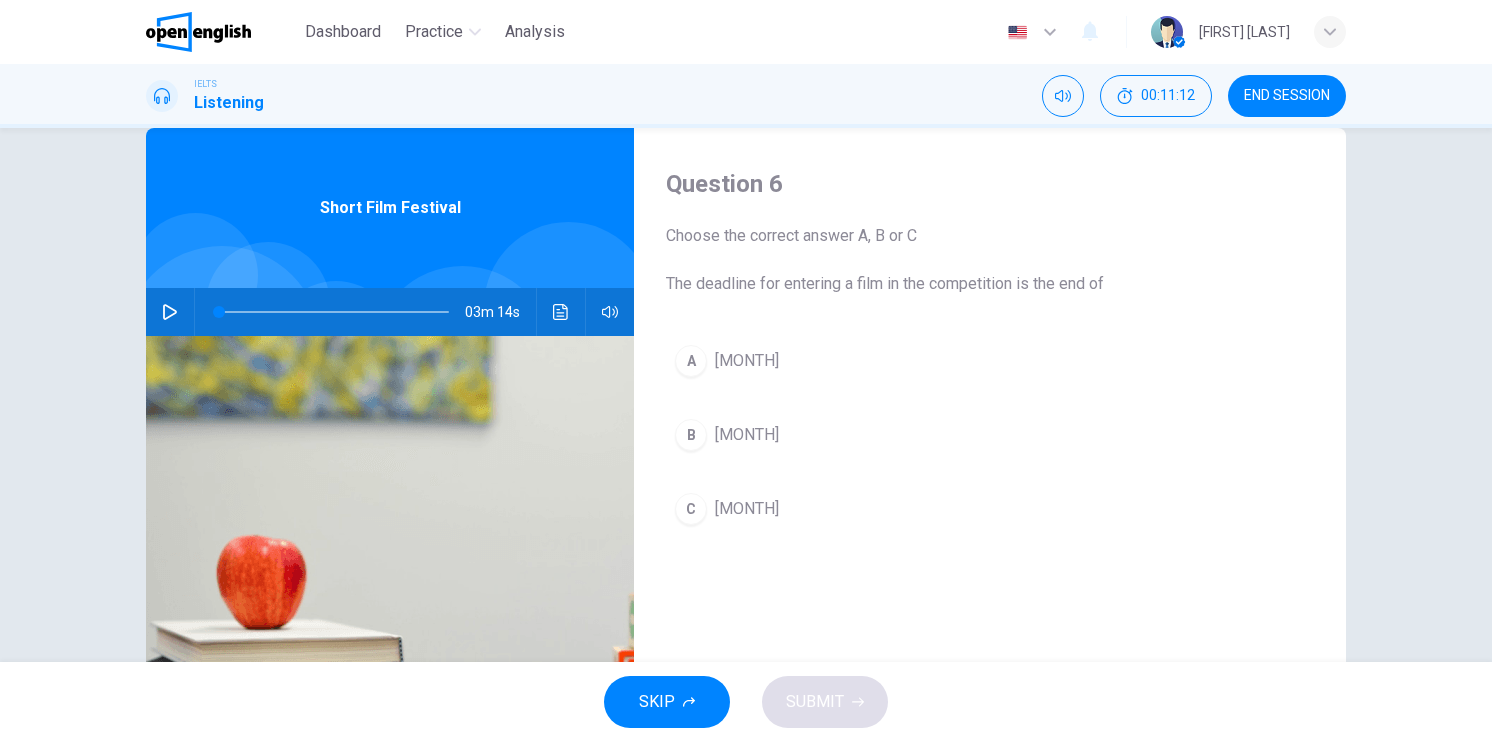 click on "[MONTH]" at bounding box center [747, 509] 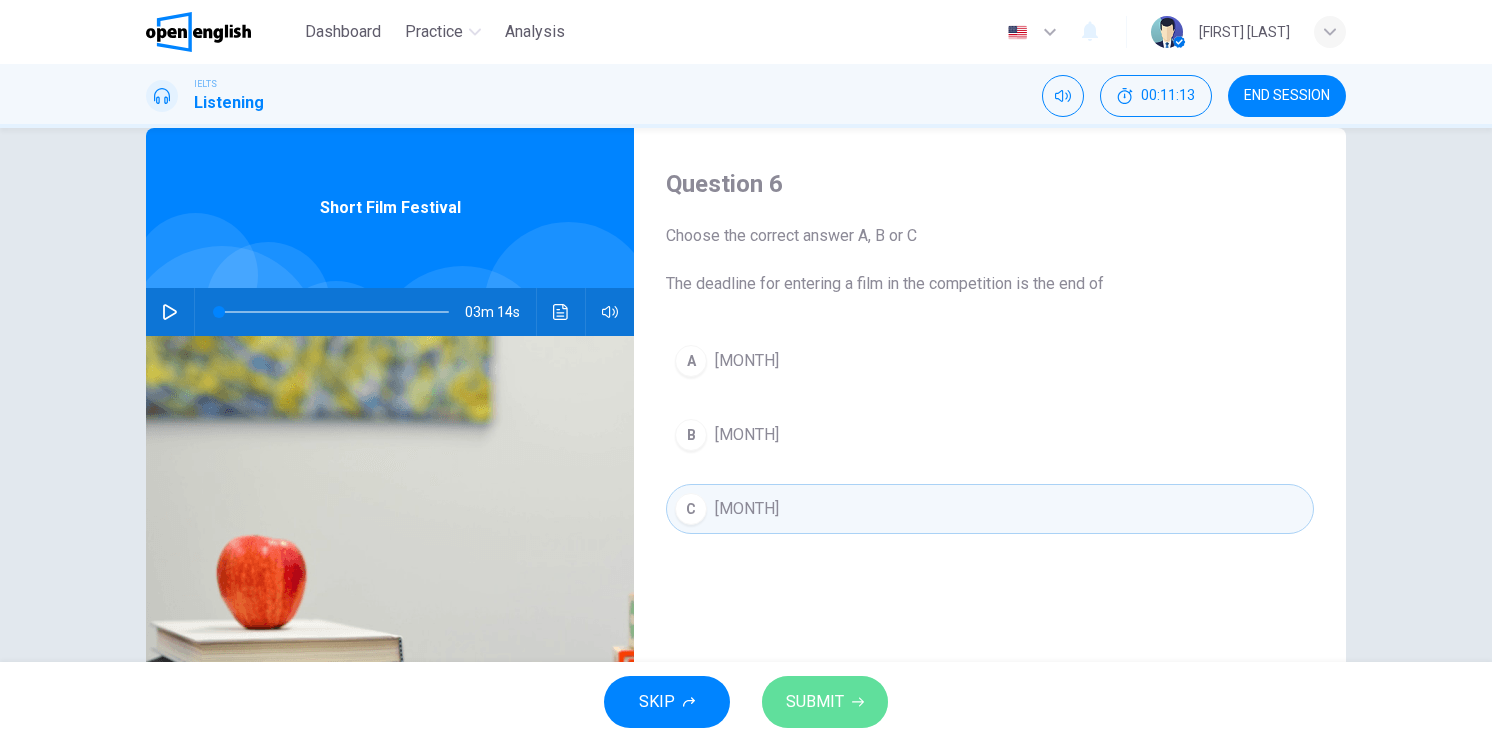 click on "SUBMIT" at bounding box center [815, 702] 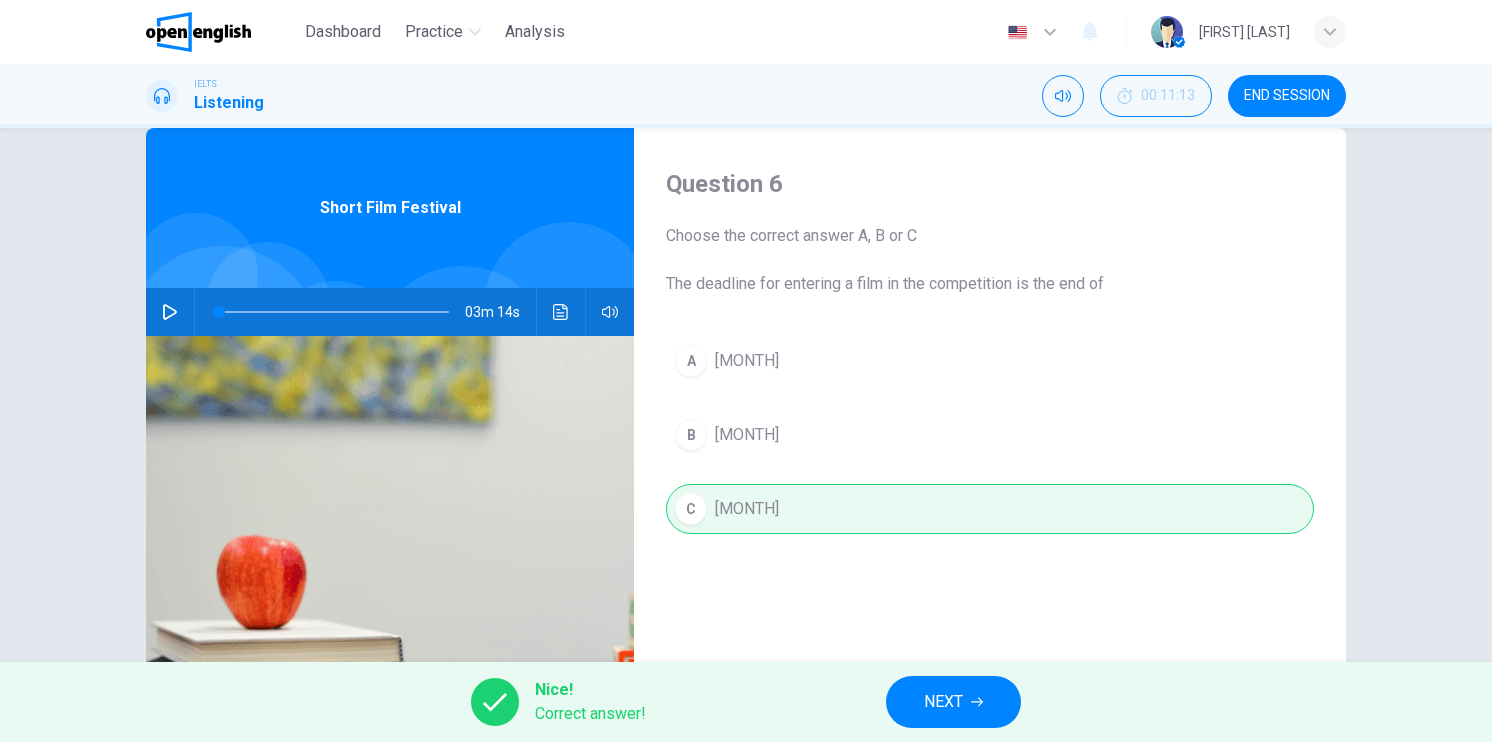 click on "NEXT" at bounding box center (953, 702) 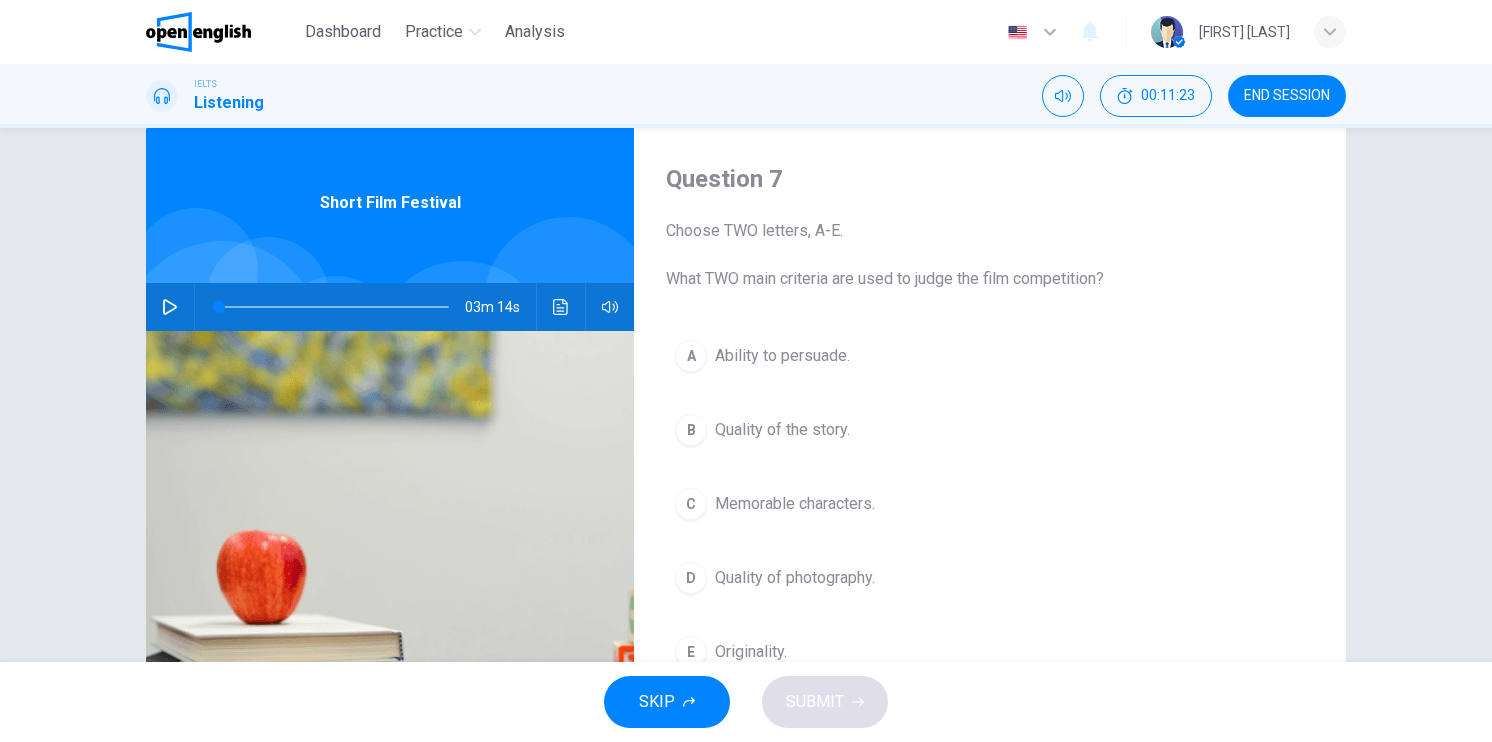 scroll, scrollTop: 40, scrollLeft: 0, axis: vertical 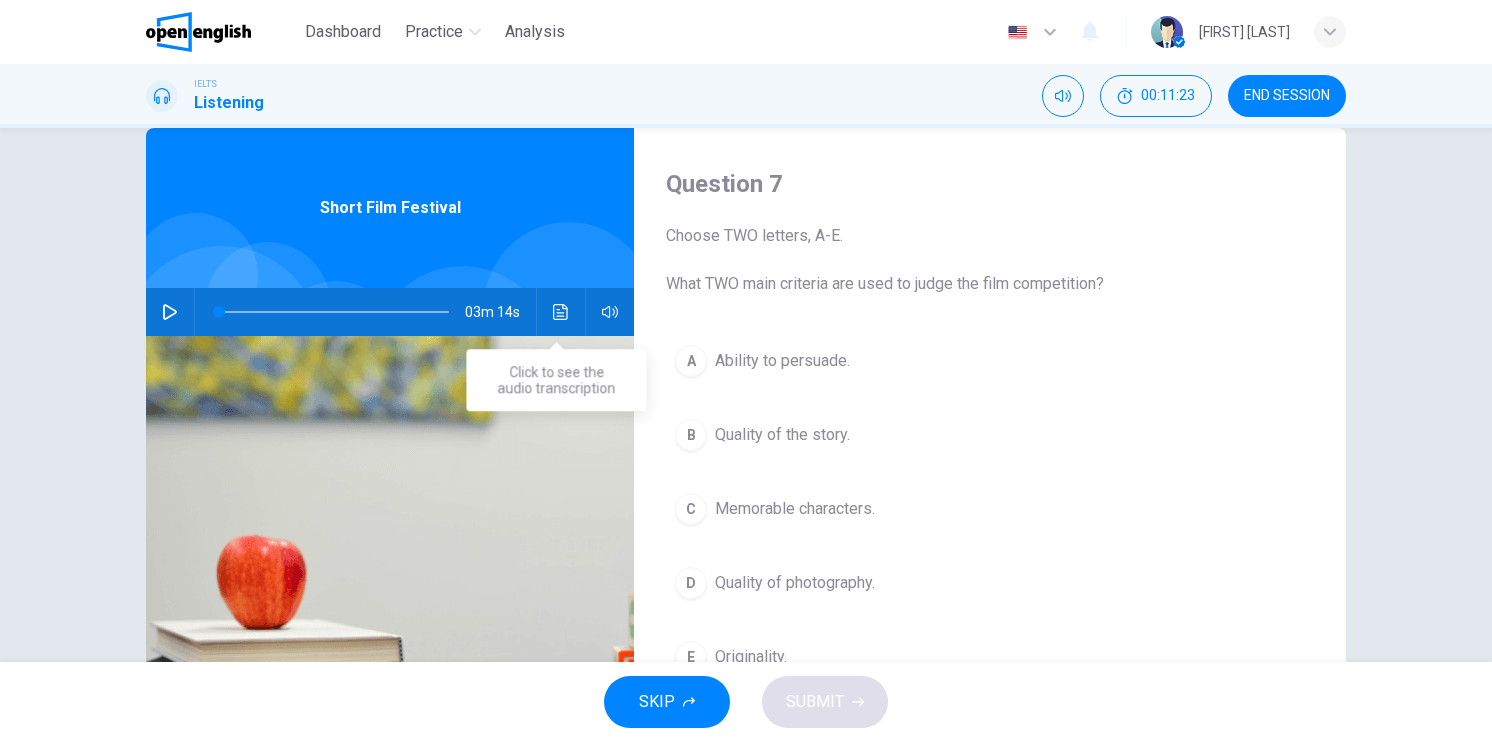 click 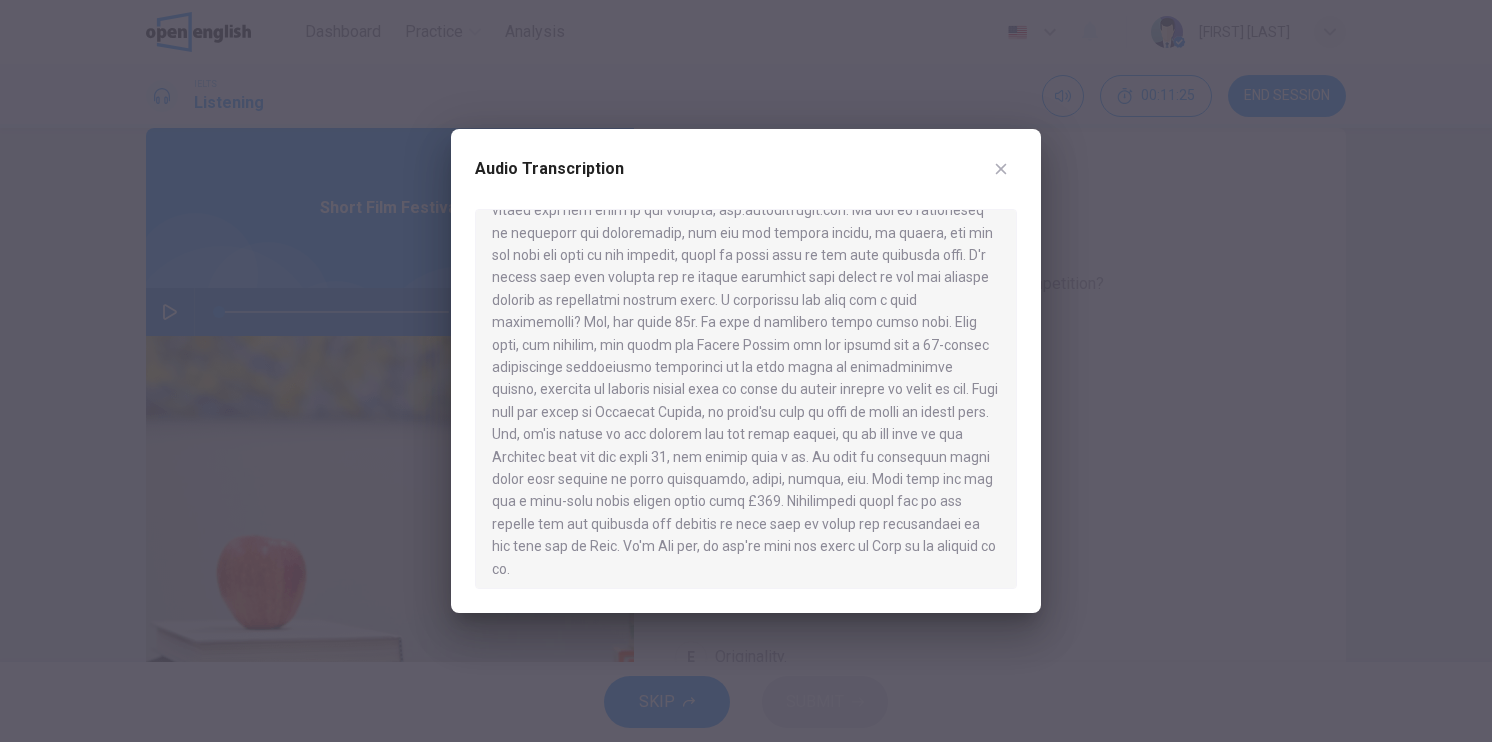 scroll, scrollTop: 392, scrollLeft: 0, axis: vertical 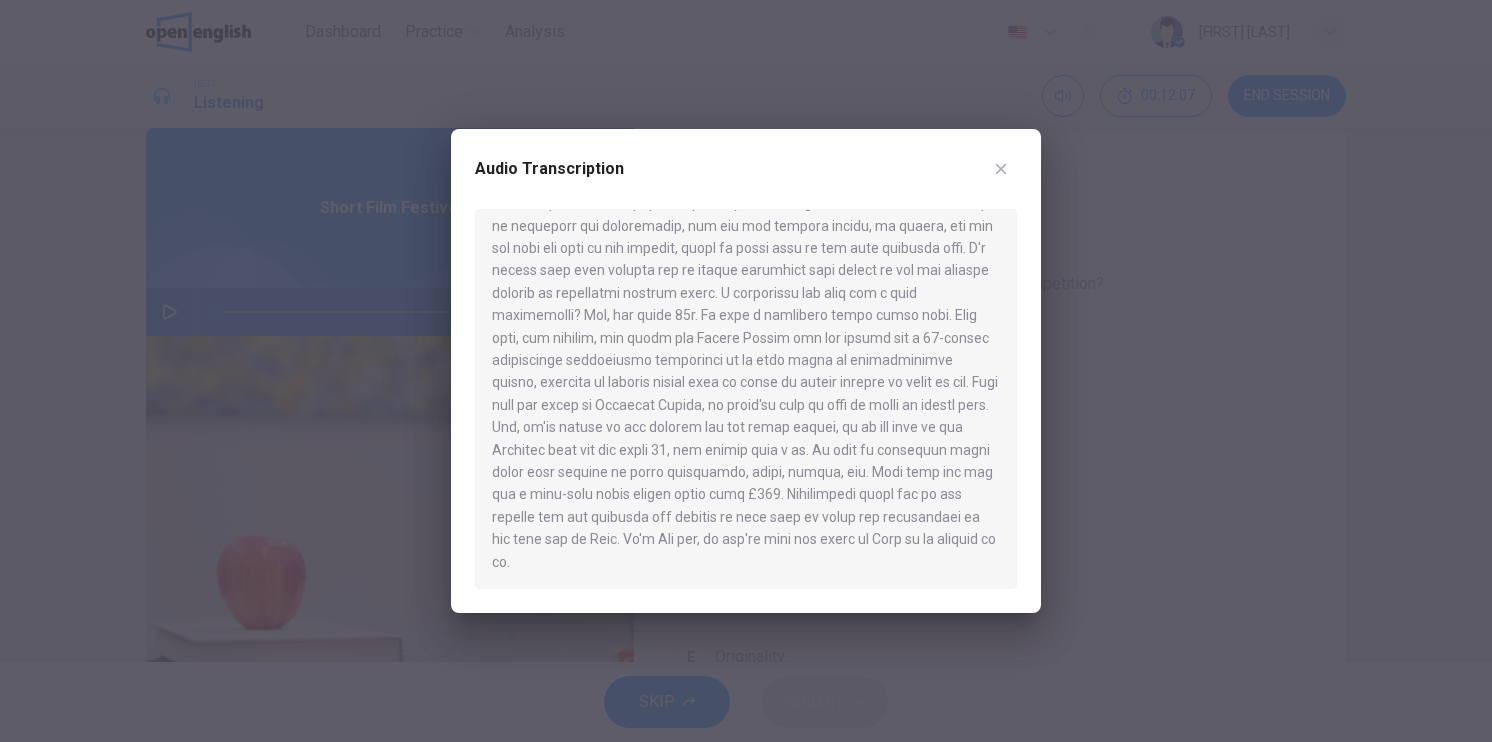 click at bounding box center [746, 371] 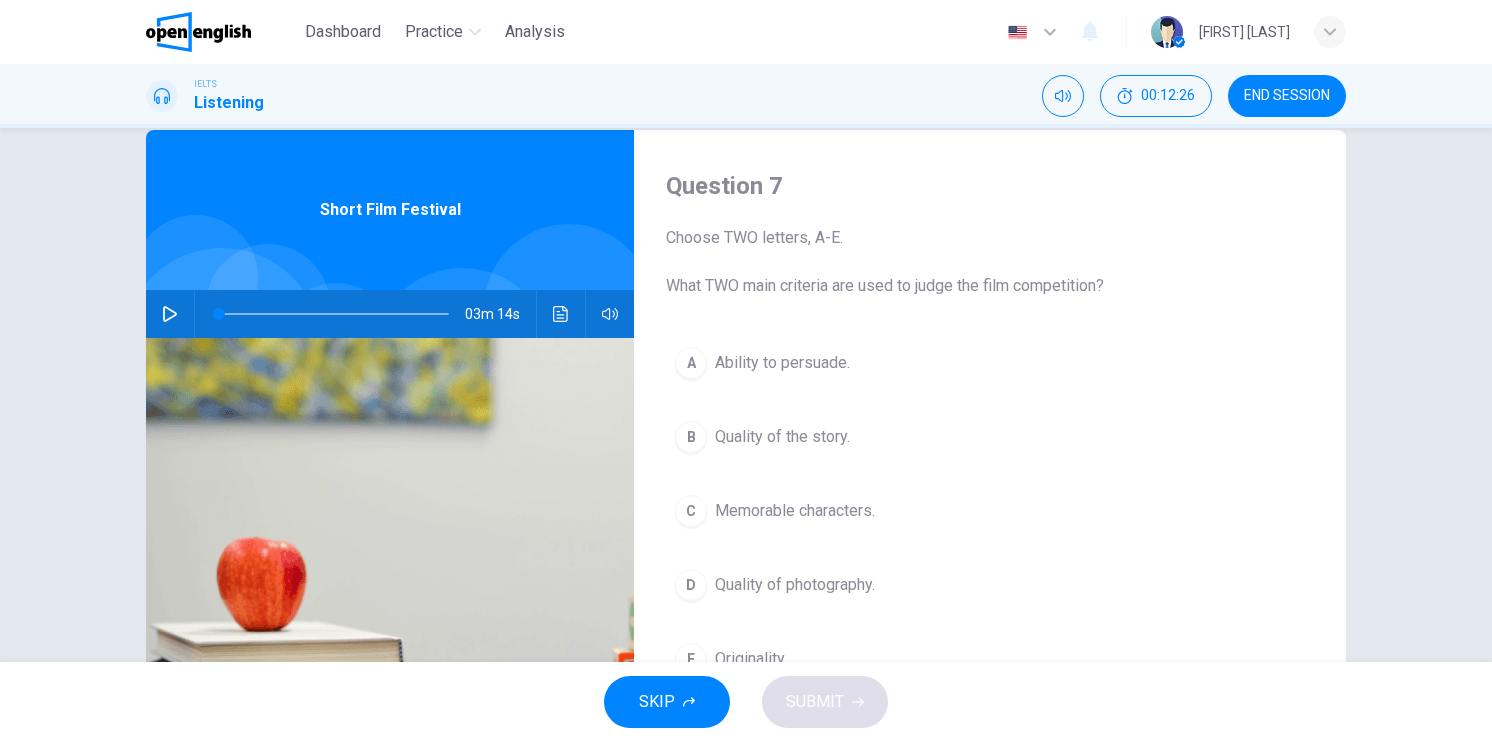scroll, scrollTop: 0, scrollLeft: 0, axis: both 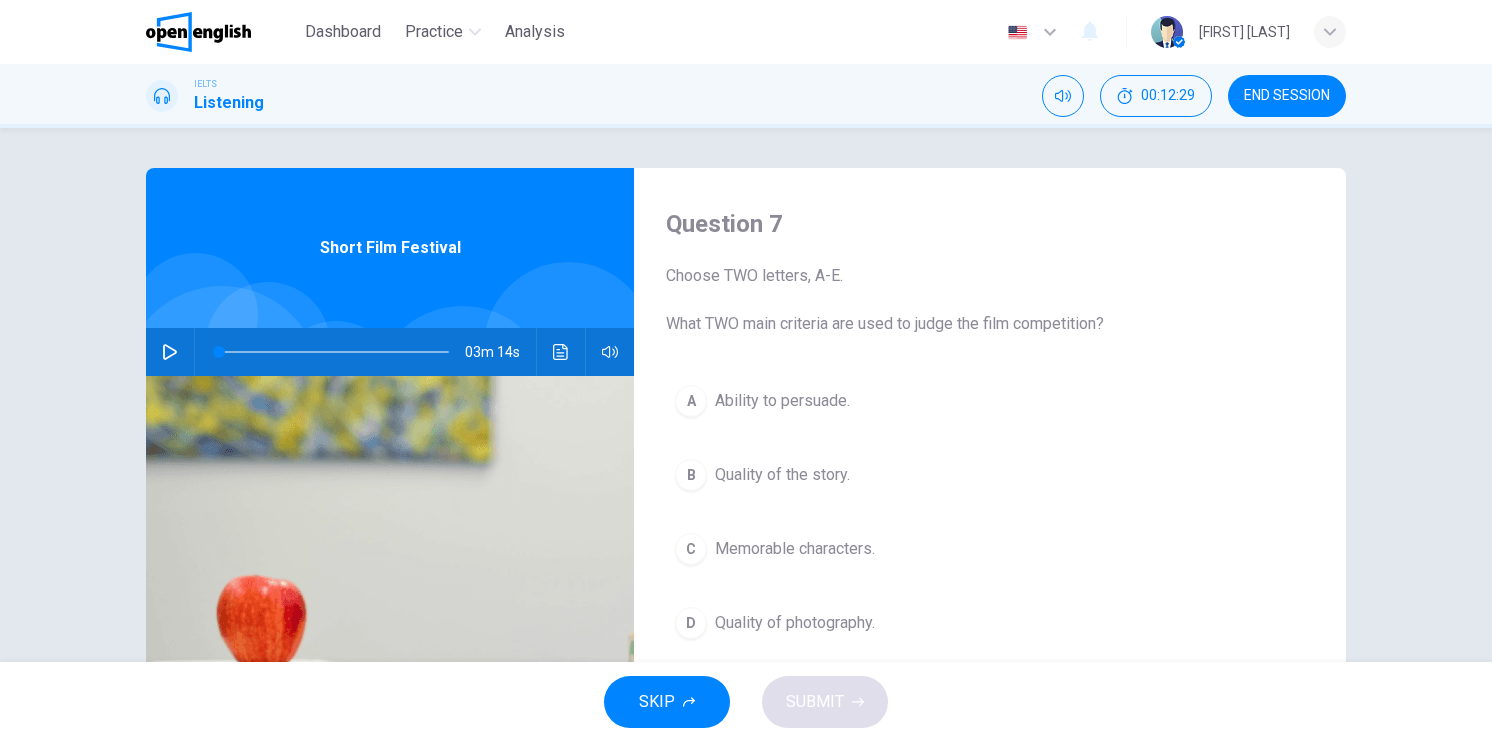 drag, startPoint x: 664, startPoint y: 322, endPoint x: 968, endPoint y: 290, distance: 305.67957 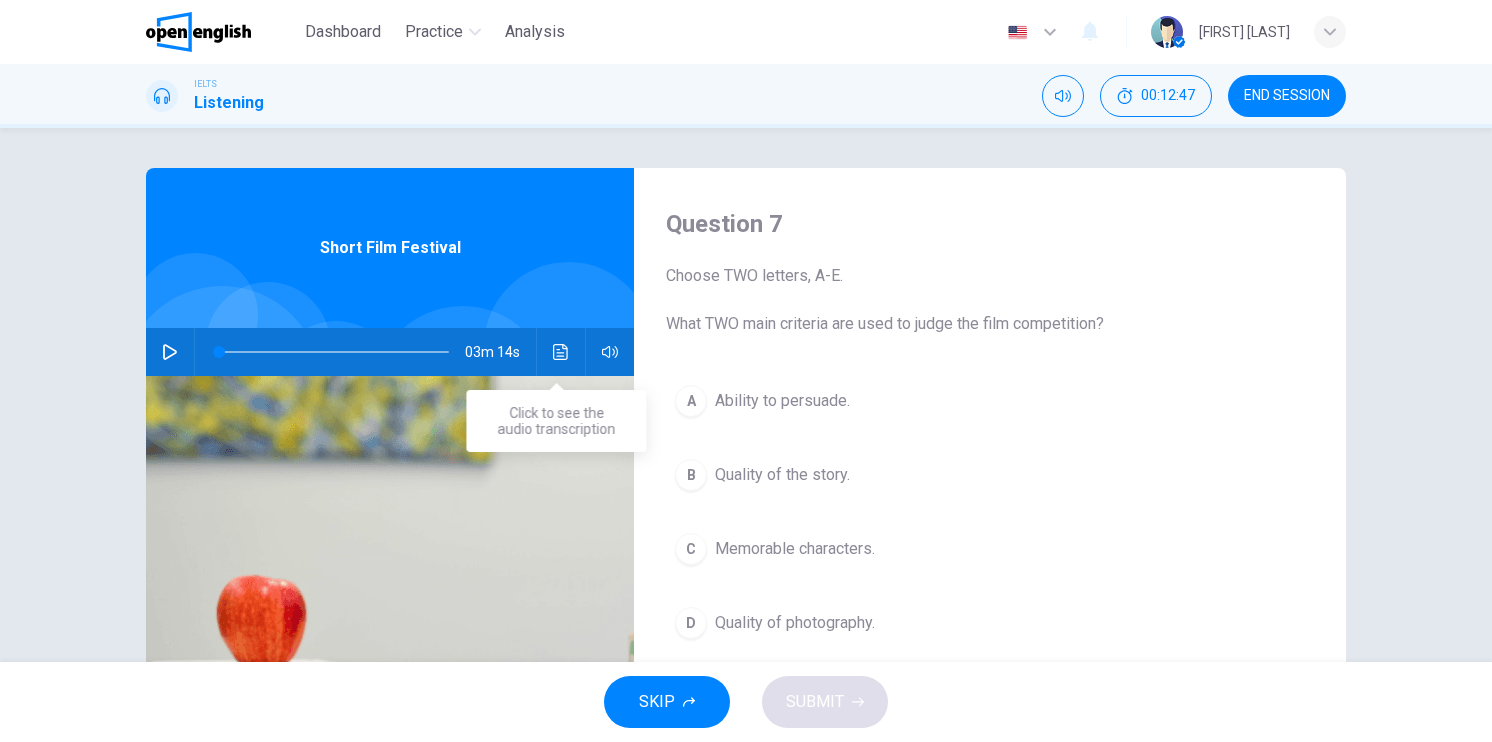 click 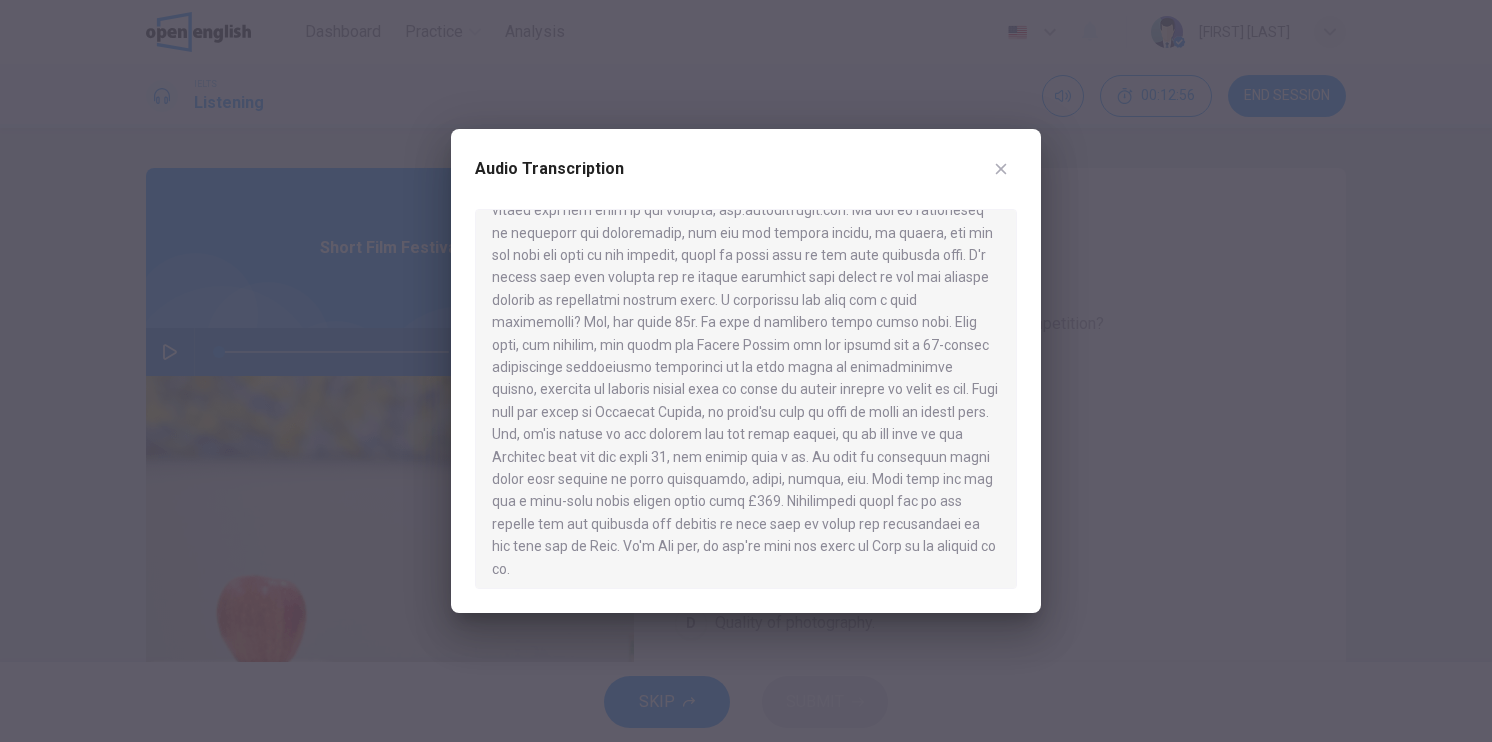 scroll, scrollTop: 392, scrollLeft: 0, axis: vertical 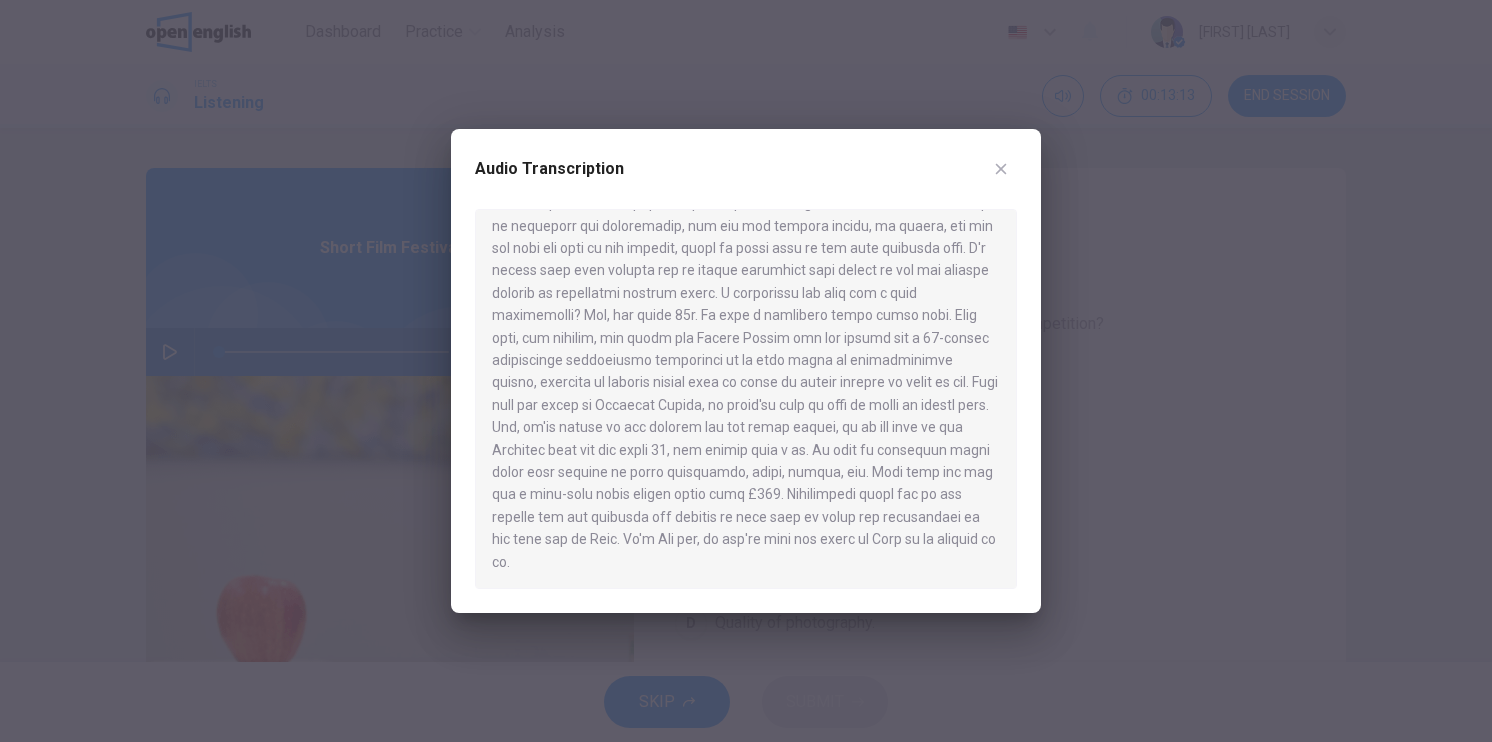 click at bounding box center (746, 371) 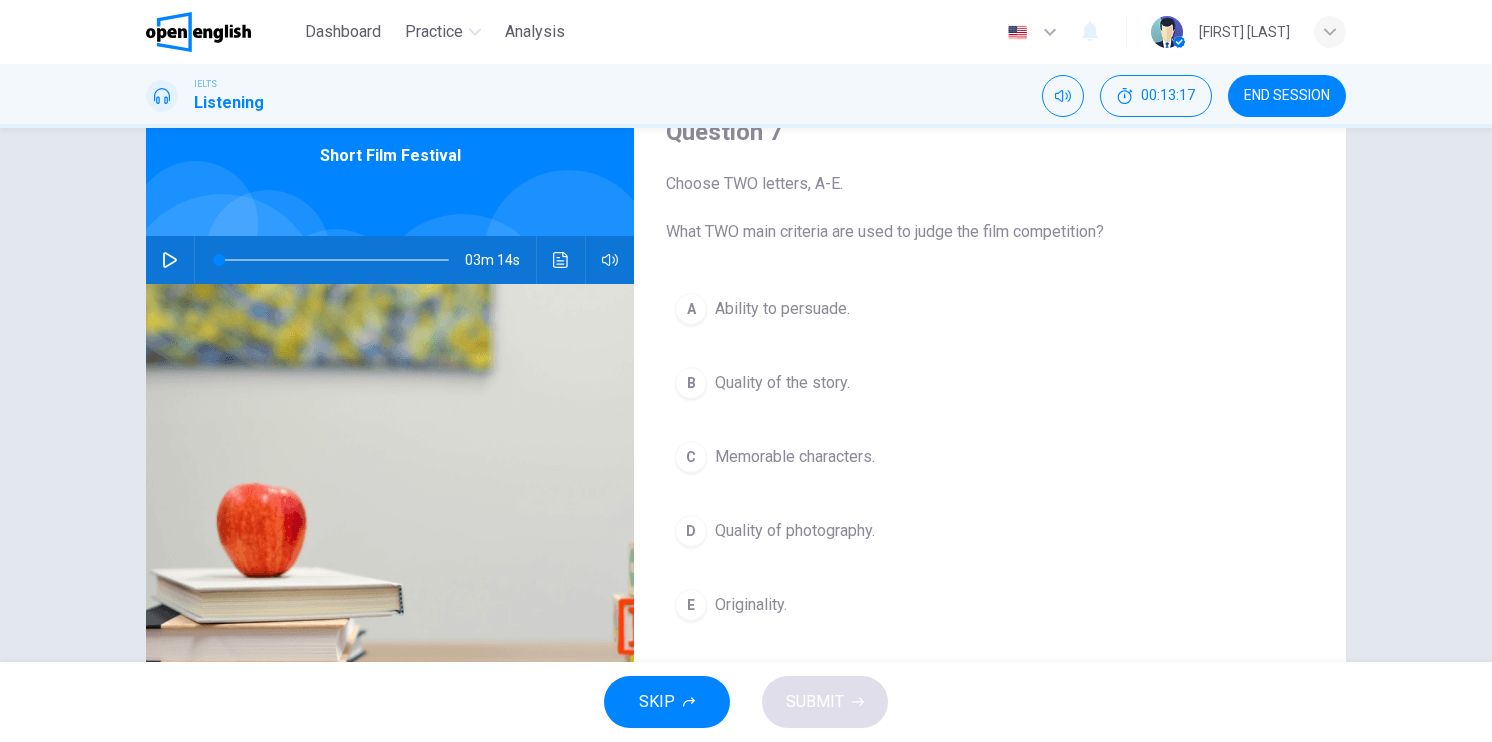 scroll, scrollTop: 100, scrollLeft: 0, axis: vertical 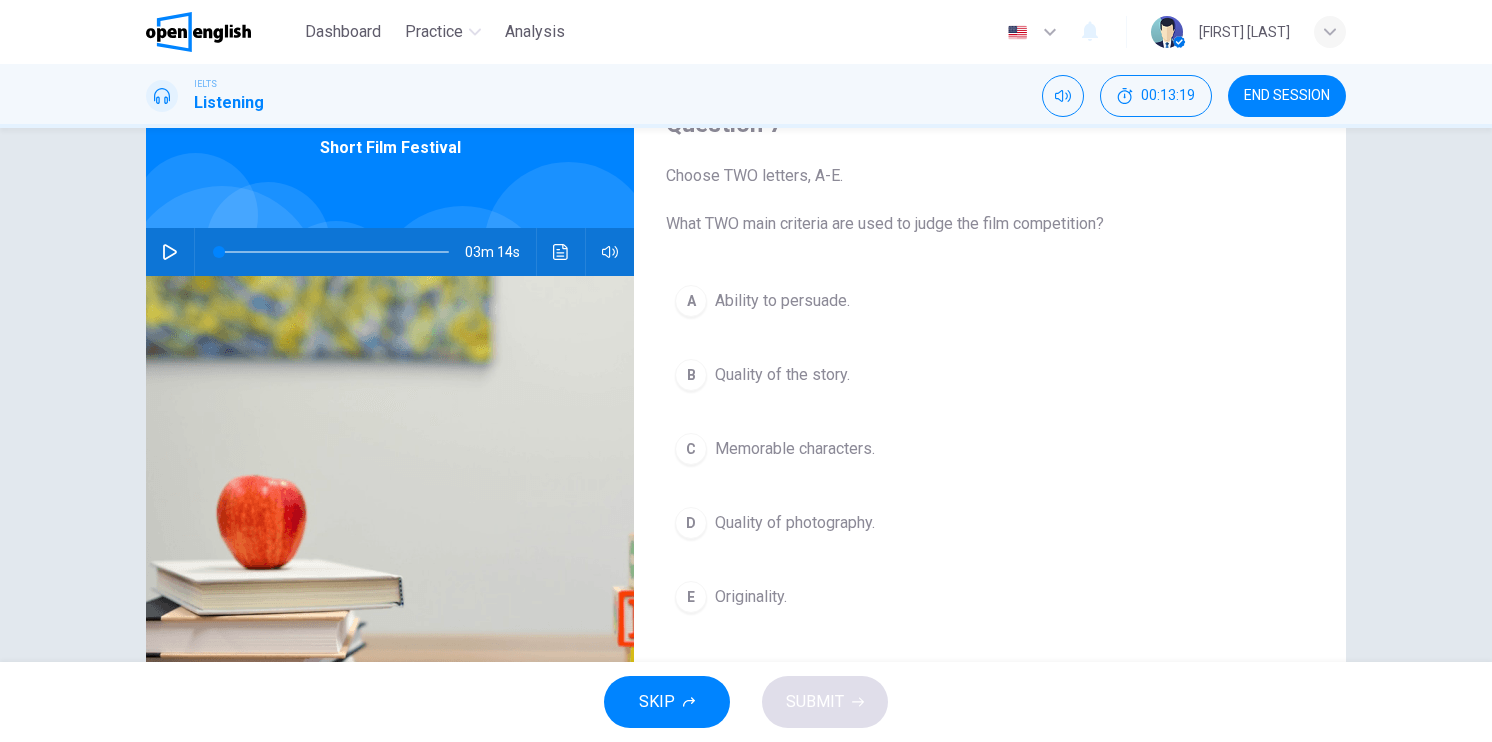 click on "A Ability to persuade. B Quality of the story. C Memorable characters. D Quality of photography. E Originality." at bounding box center [990, 469] 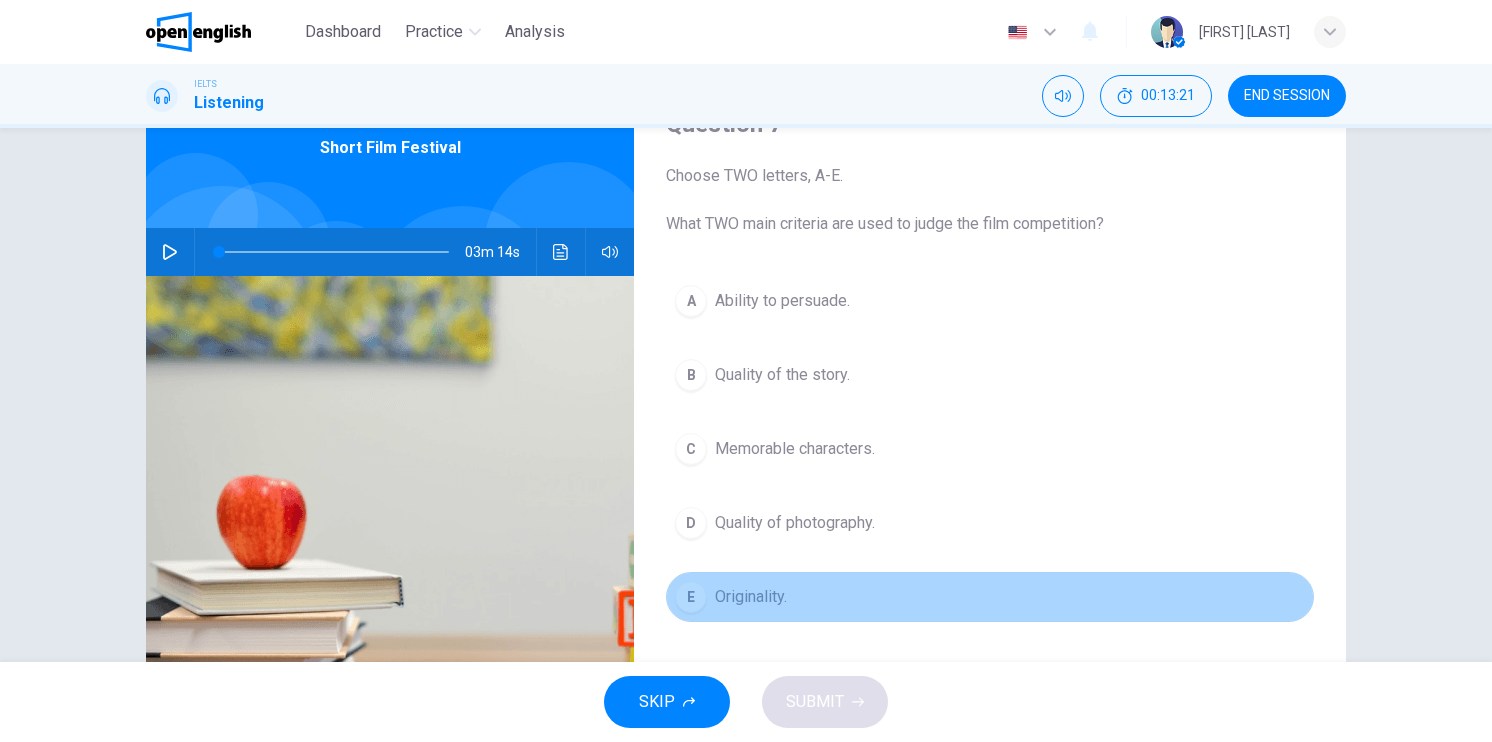 click on "Originality." at bounding box center (751, 597) 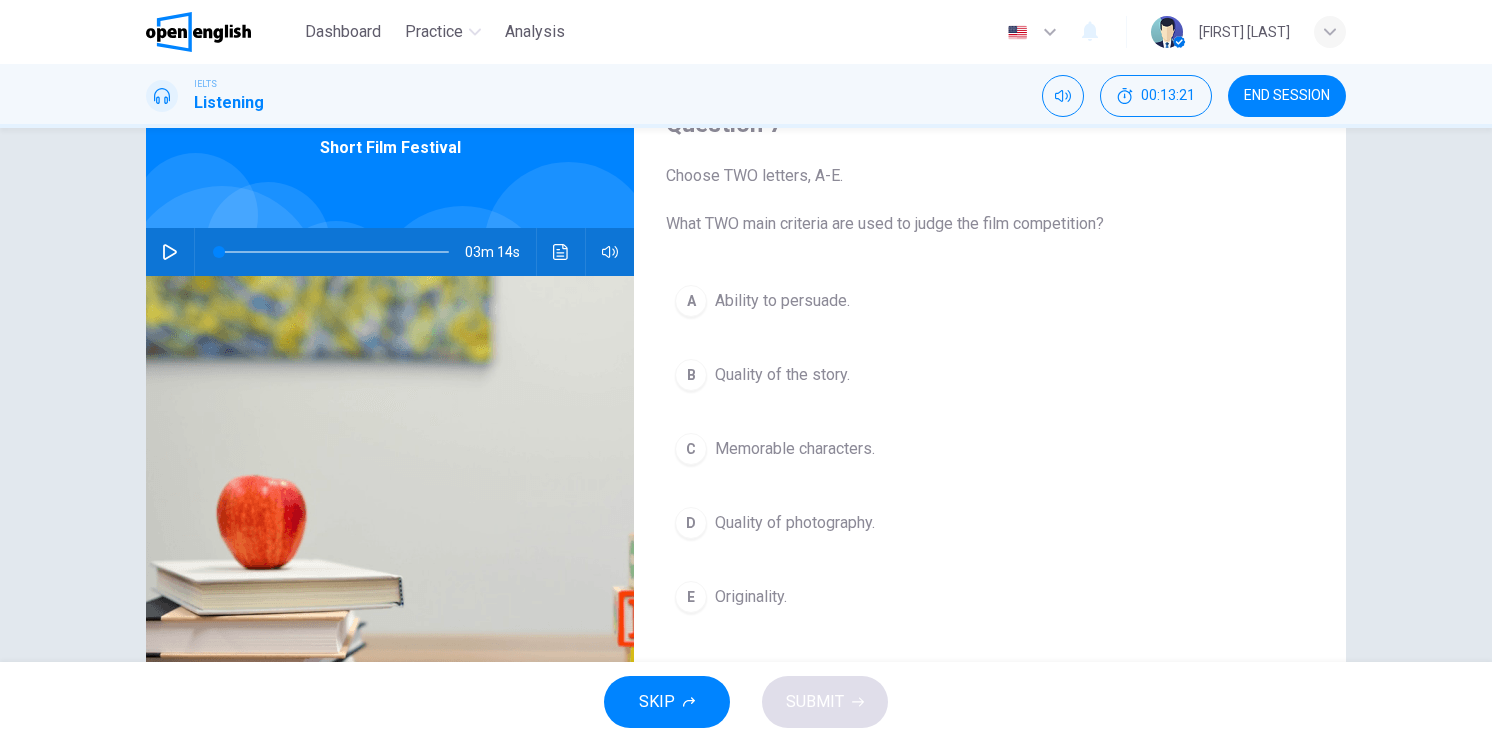 click on "A Ability to persuade. B Quality of the story. C Memorable characters. D Quality of photography. E Originality." at bounding box center (990, 469) 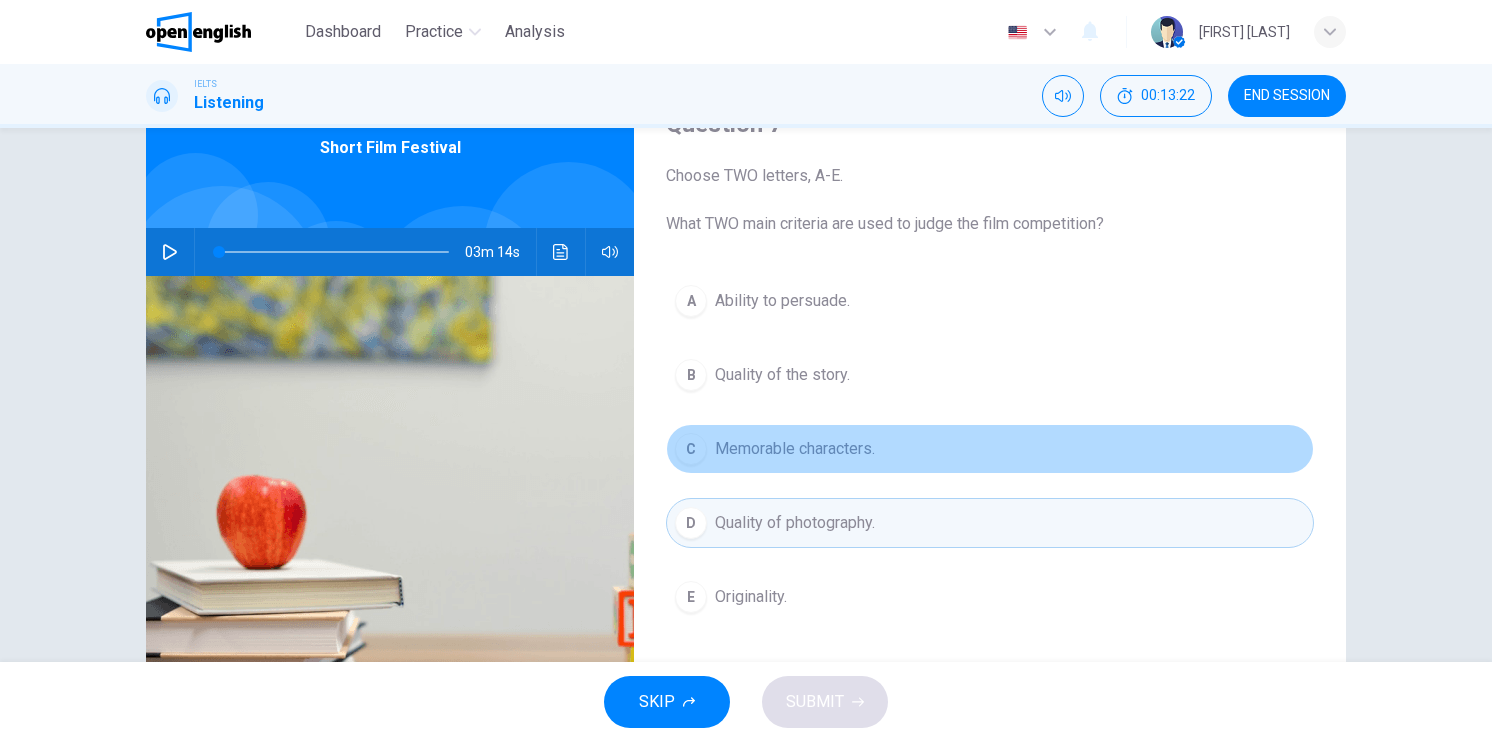click on "Memorable characters." at bounding box center (795, 449) 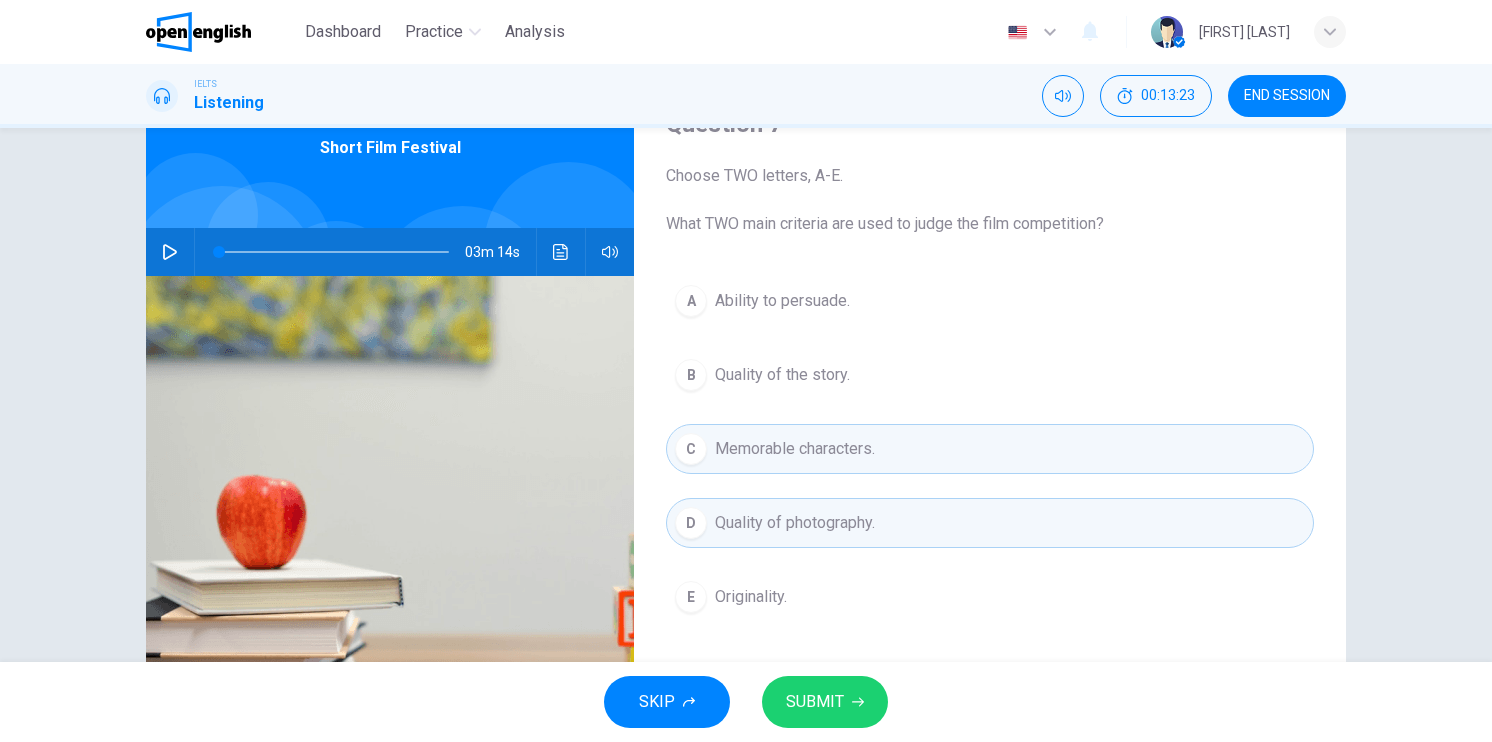 click on "E Originality." at bounding box center (990, 597) 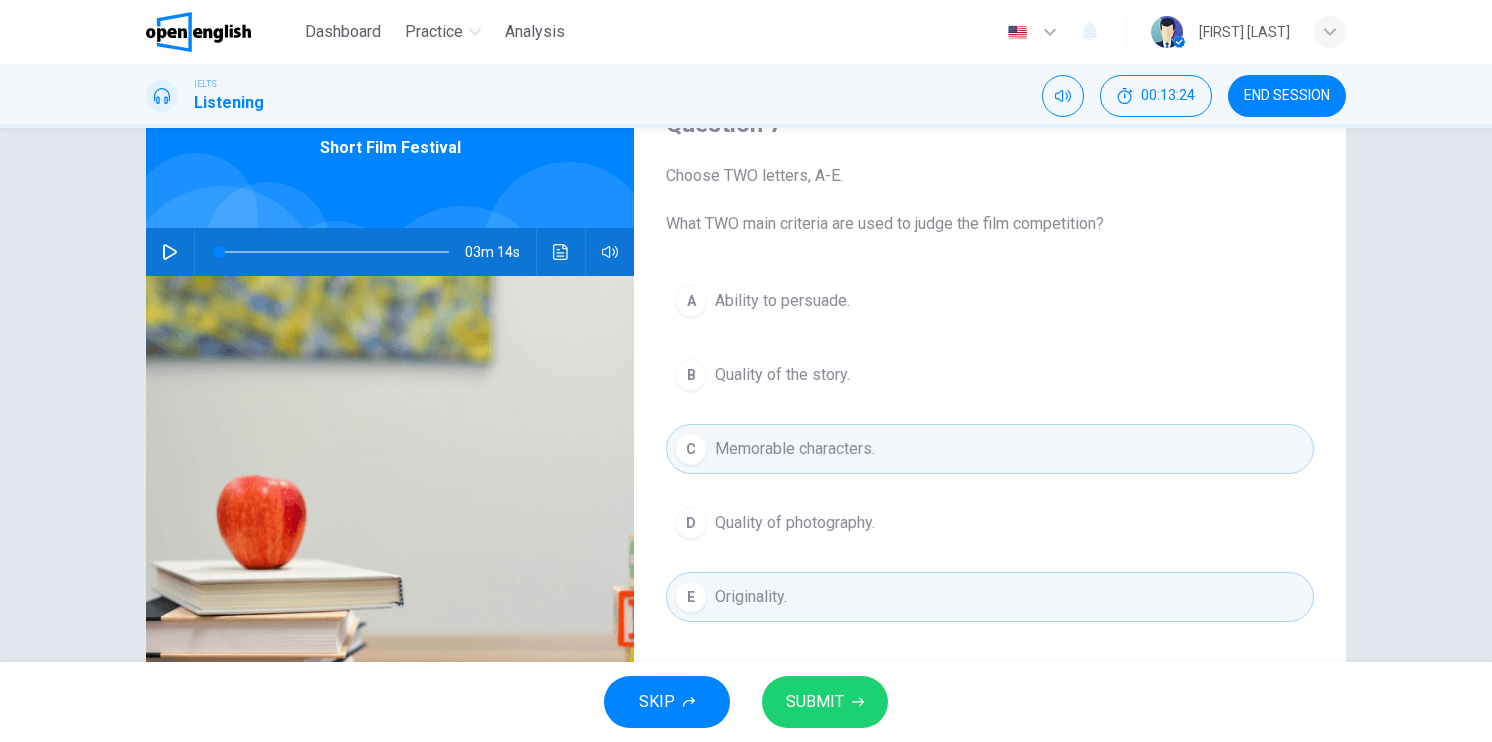 click on "Quality of photography." at bounding box center [795, 523] 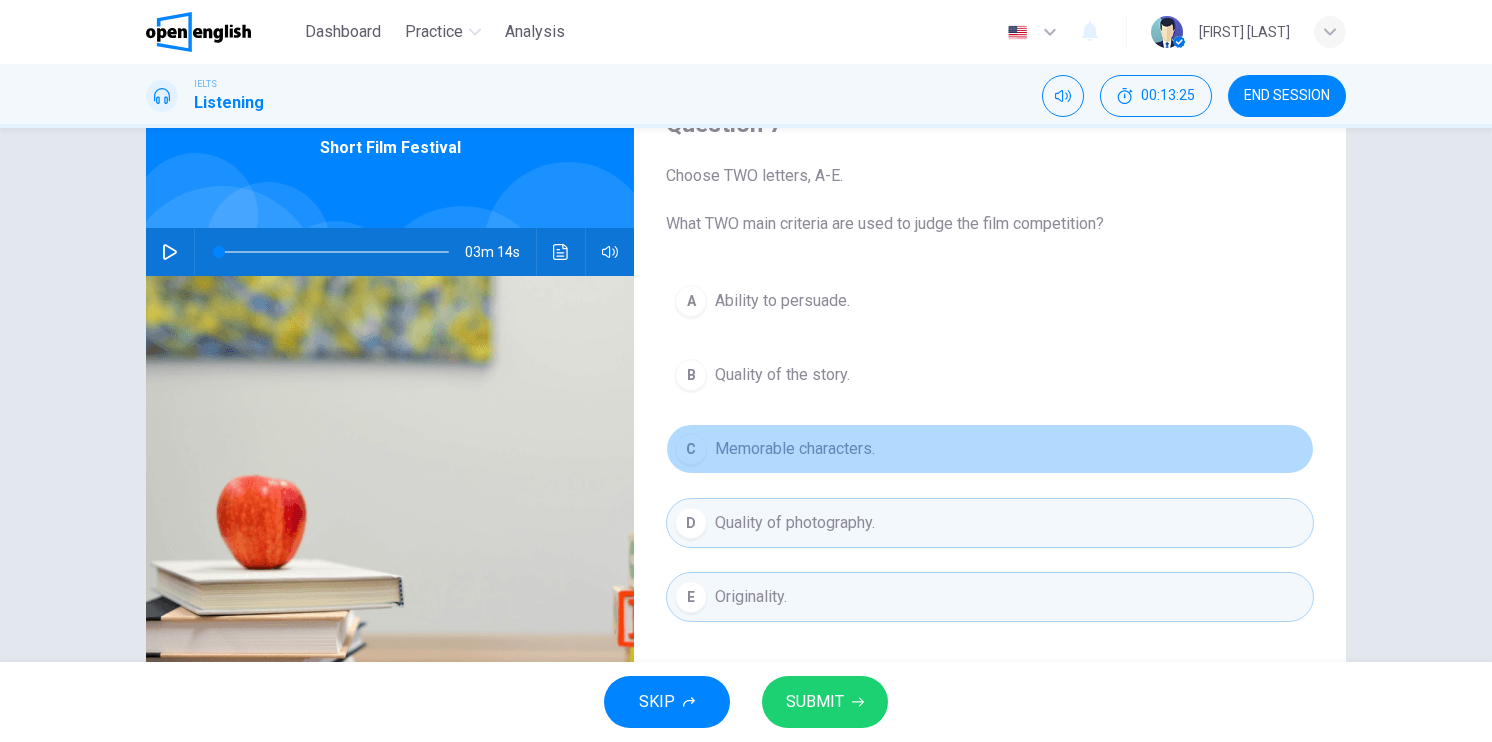 click on "Memorable characters." at bounding box center [795, 449] 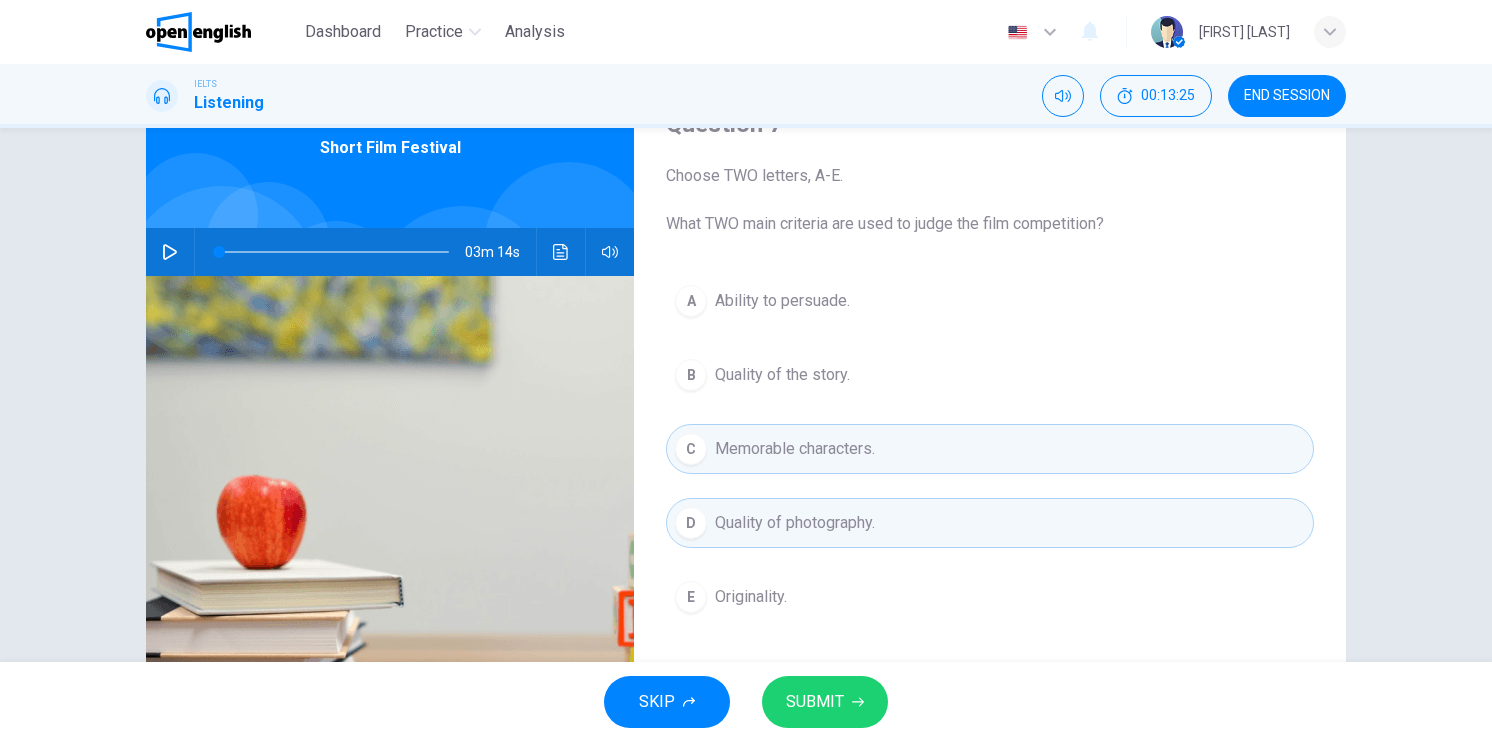 click on "Quality of photography." at bounding box center [795, 523] 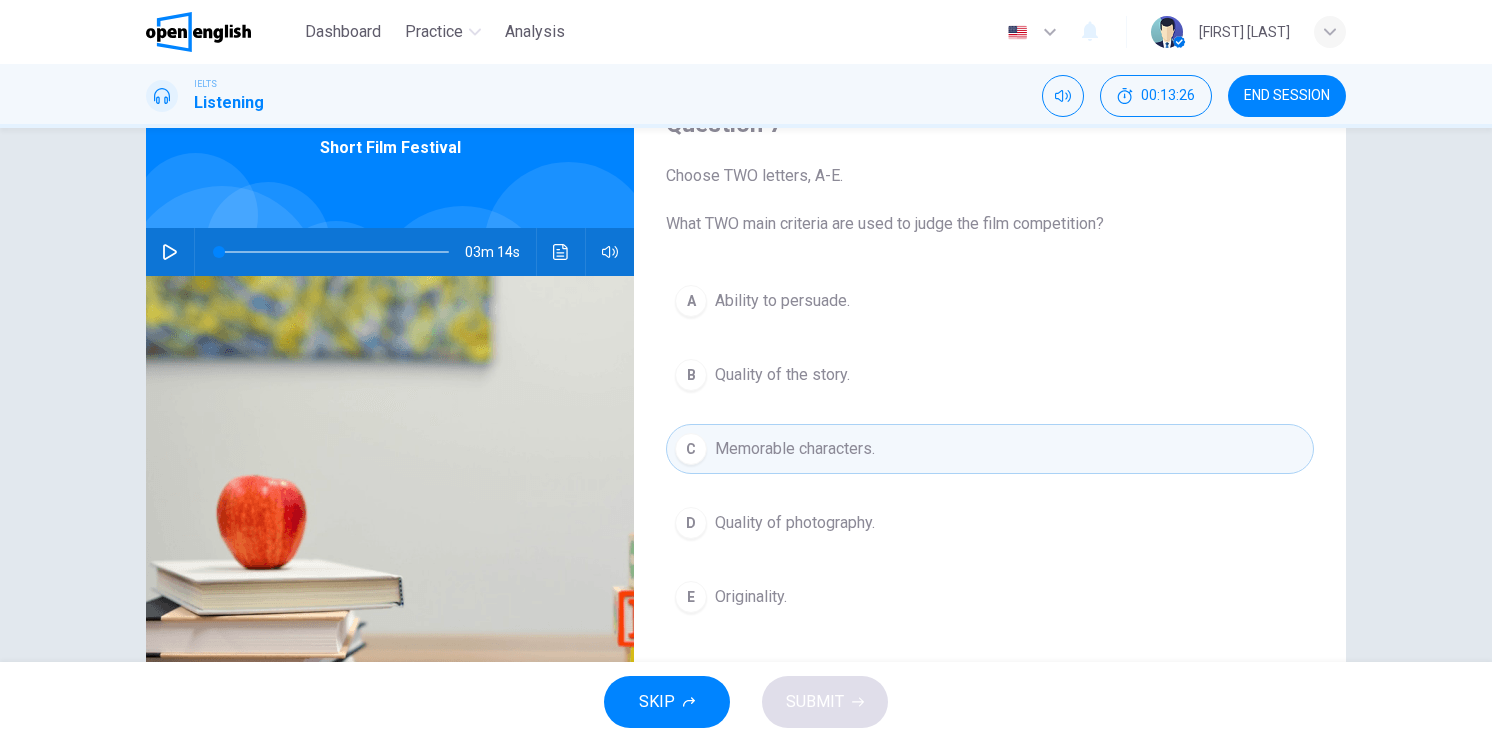 click on "E Originality." at bounding box center [990, 597] 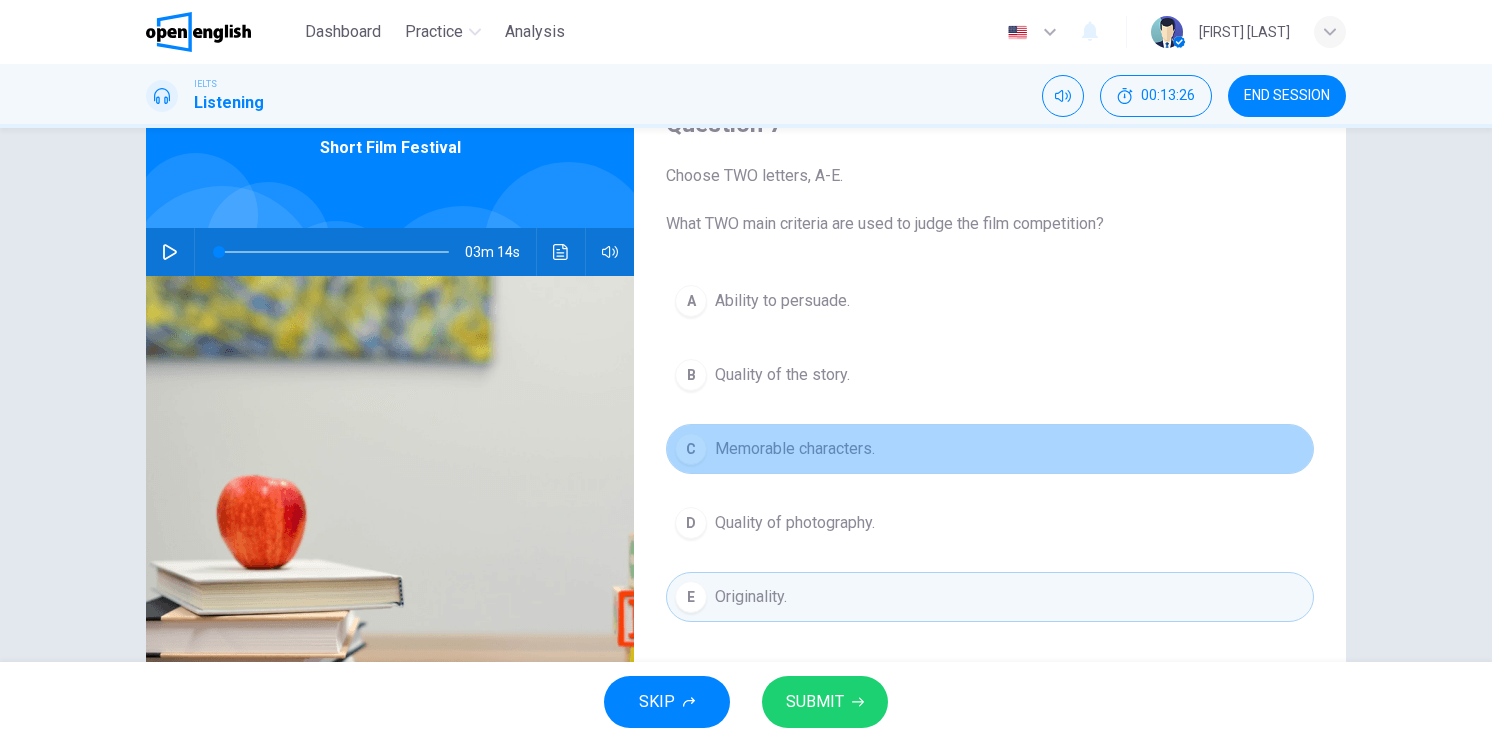 click on "Memorable characters." at bounding box center (795, 449) 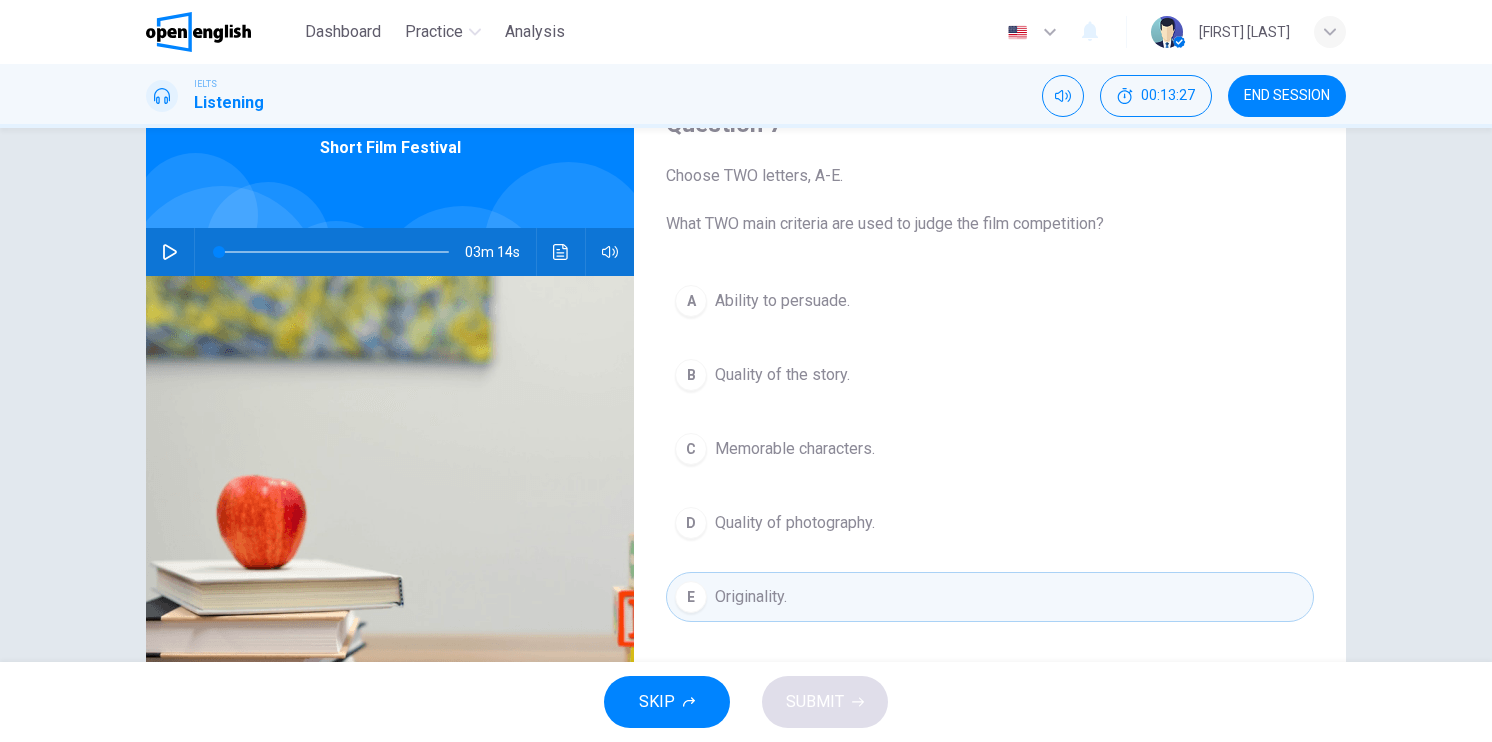 click on "E Originality." at bounding box center [990, 597] 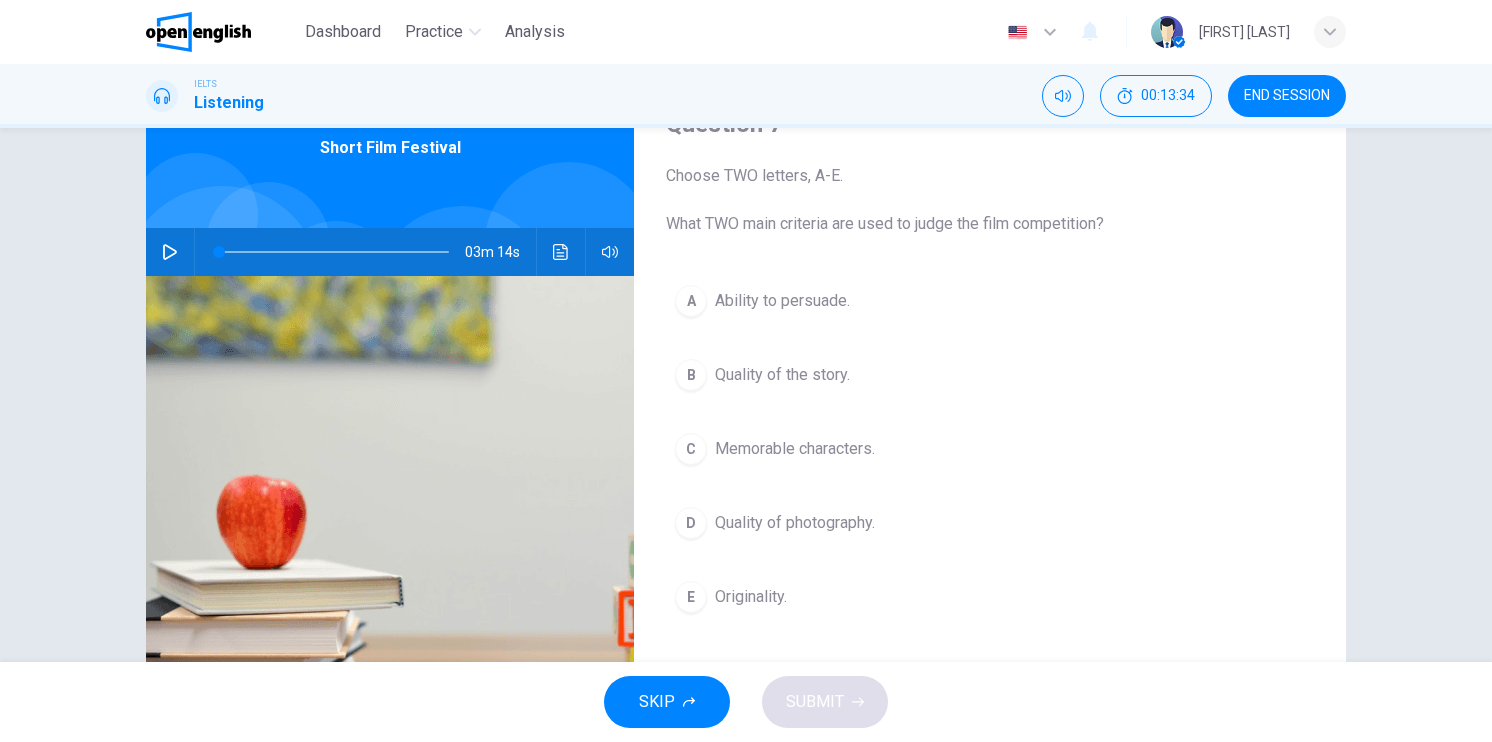 click on "Memorable characters." at bounding box center (795, 449) 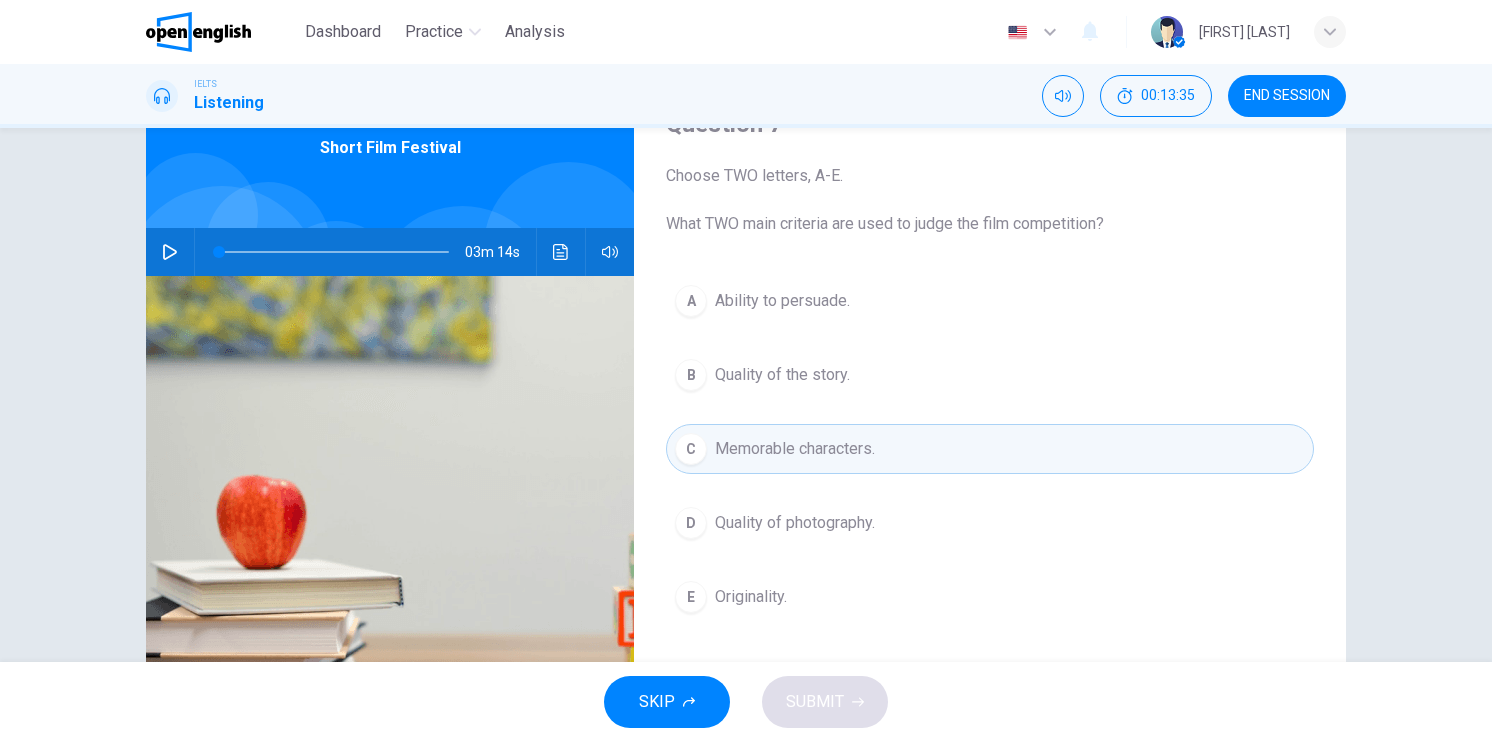 click on "E Originality." at bounding box center (990, 597) 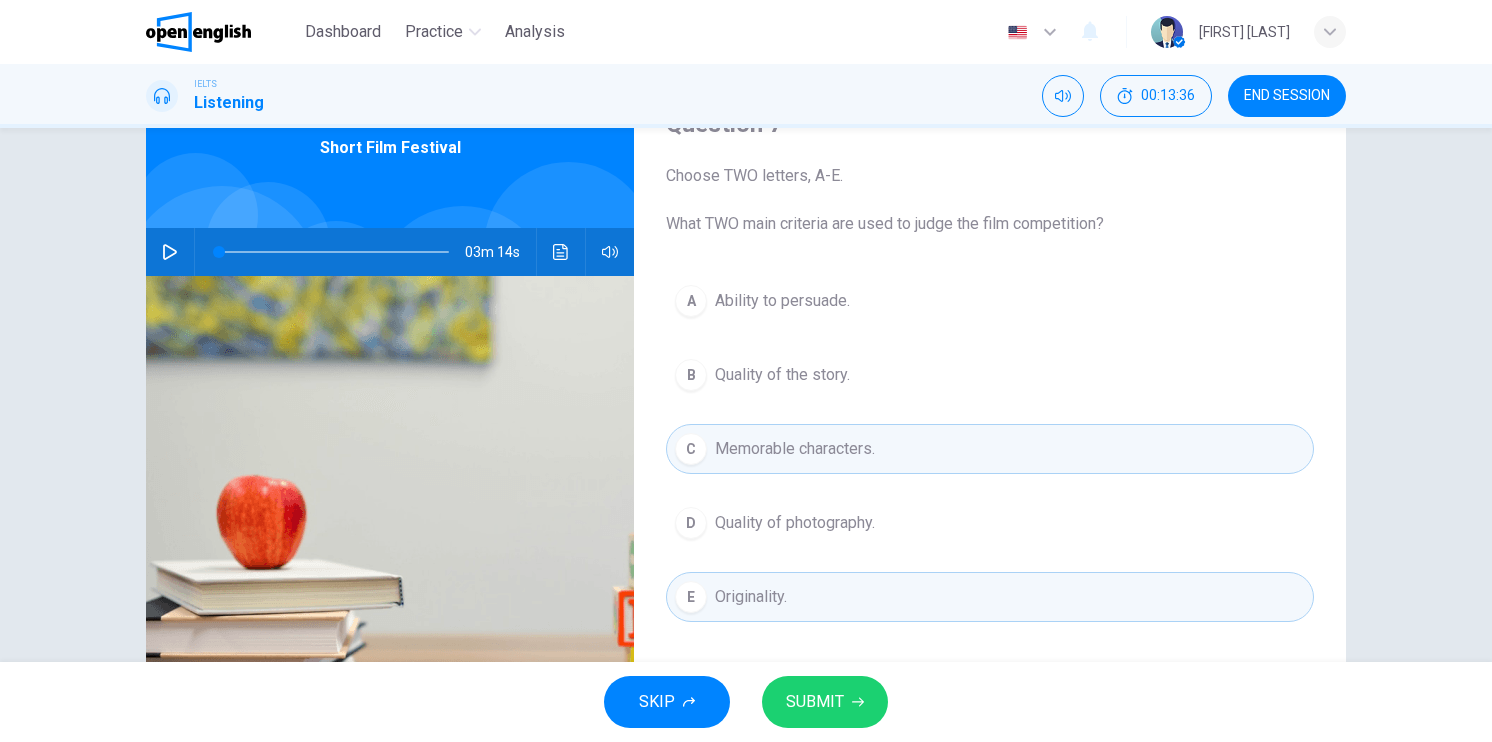 click on "SUBMIT" at bounding box center (815, 702) 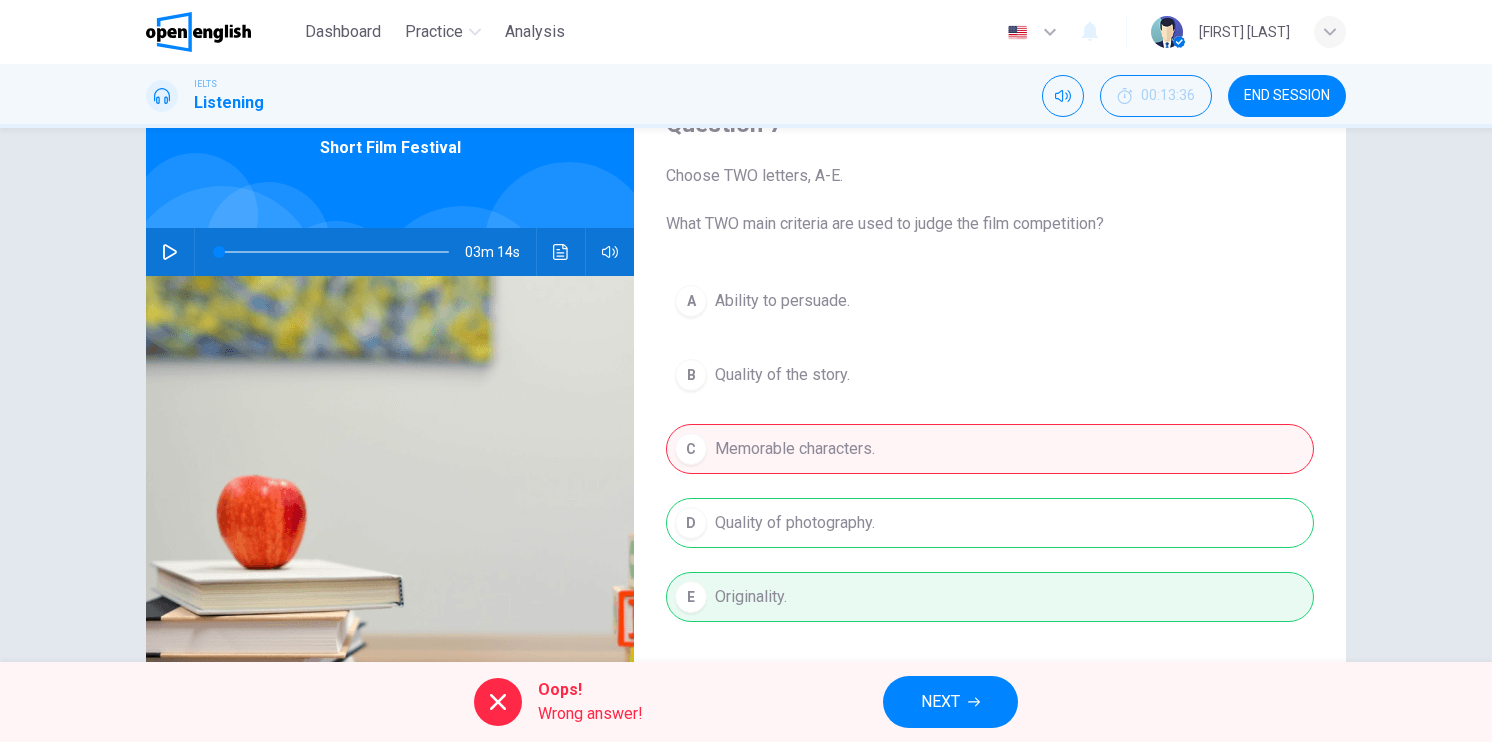 click on "A Ability to persuade. B Quality of the story. C Memorable characters. D Quality of photography. E Originality." at bounding box center [990, 469] 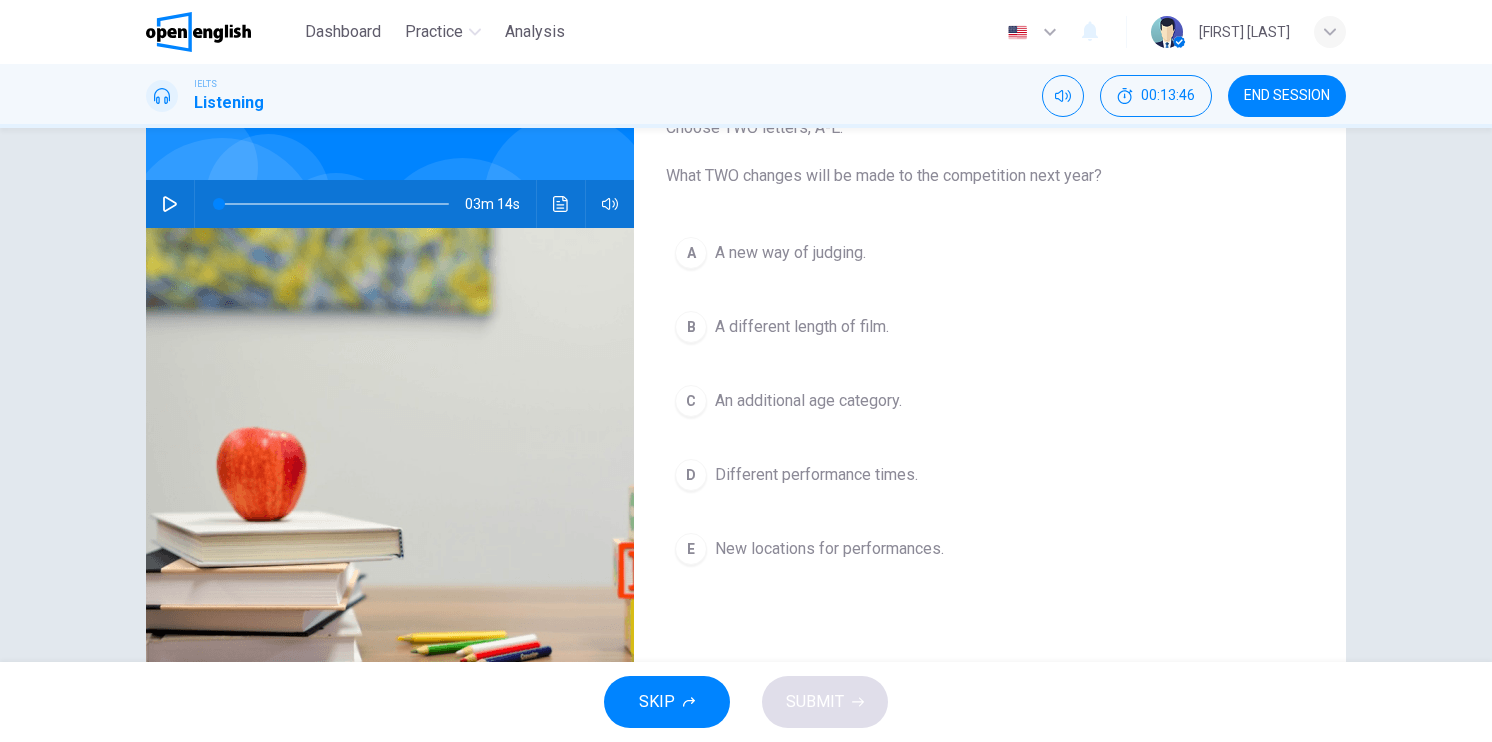 scroll, scrollTop: 140, scrollLeft: 0, axis: vertical 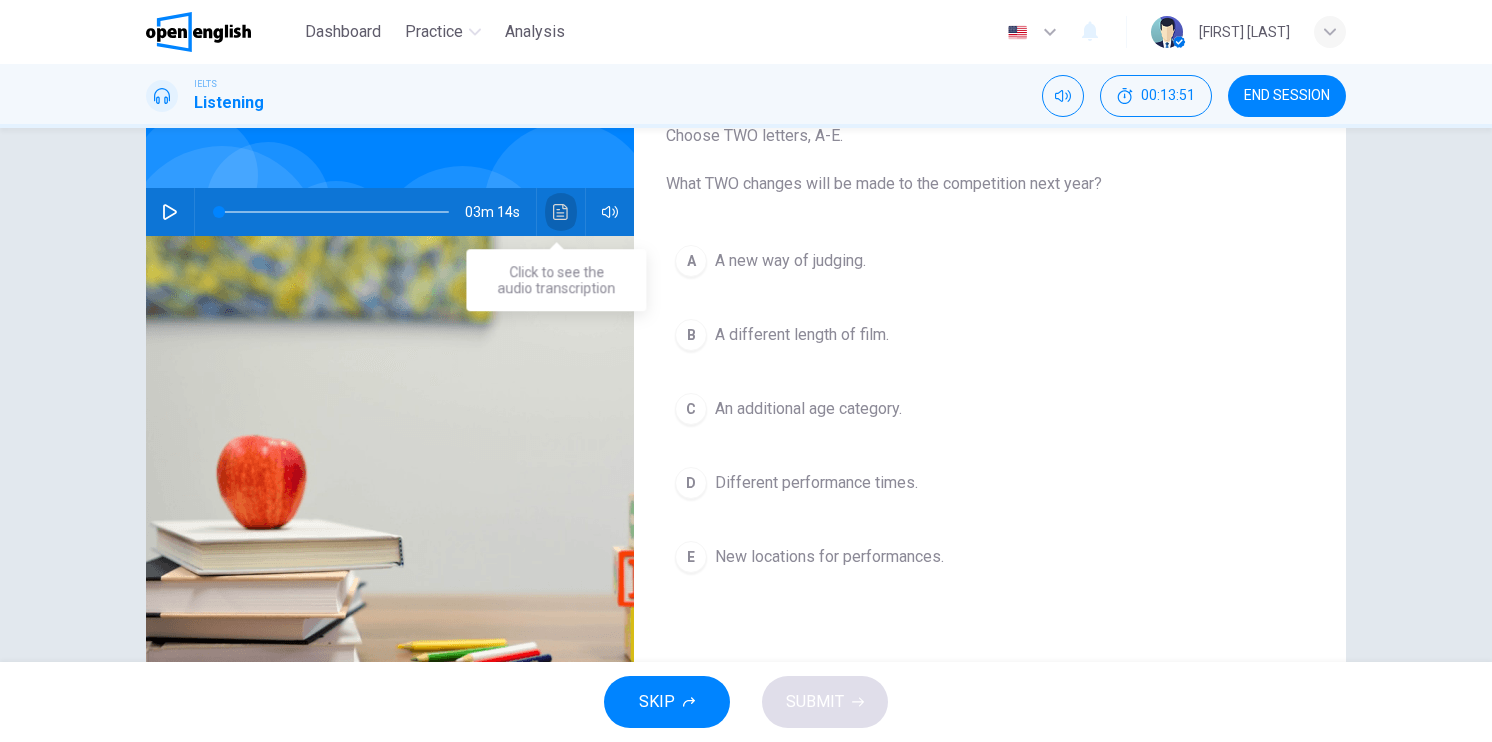 click at bounding box center (561, 212) 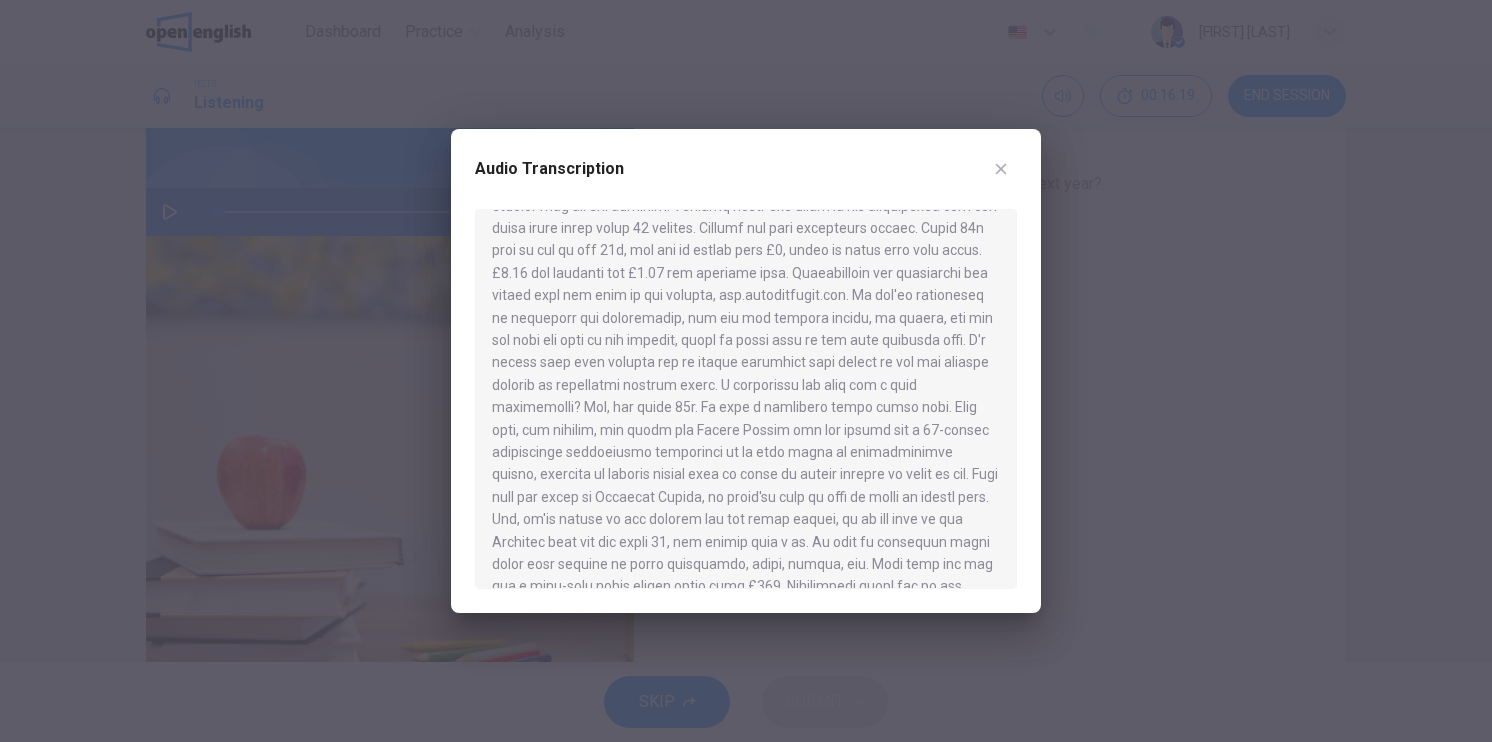 scroll, scrollTop: 292, scrollLeft: 0, axis: vertical 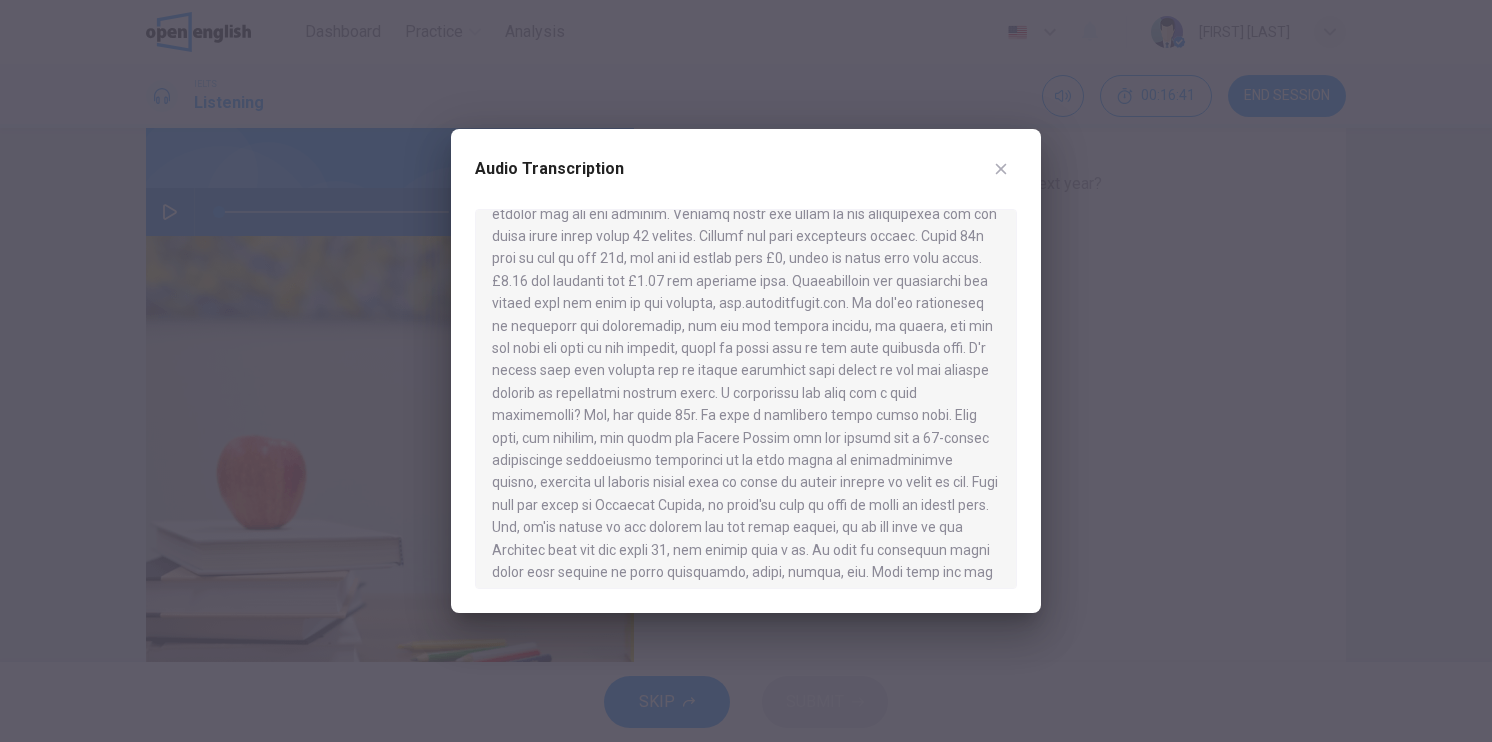 click at bounding box center [746, 371] 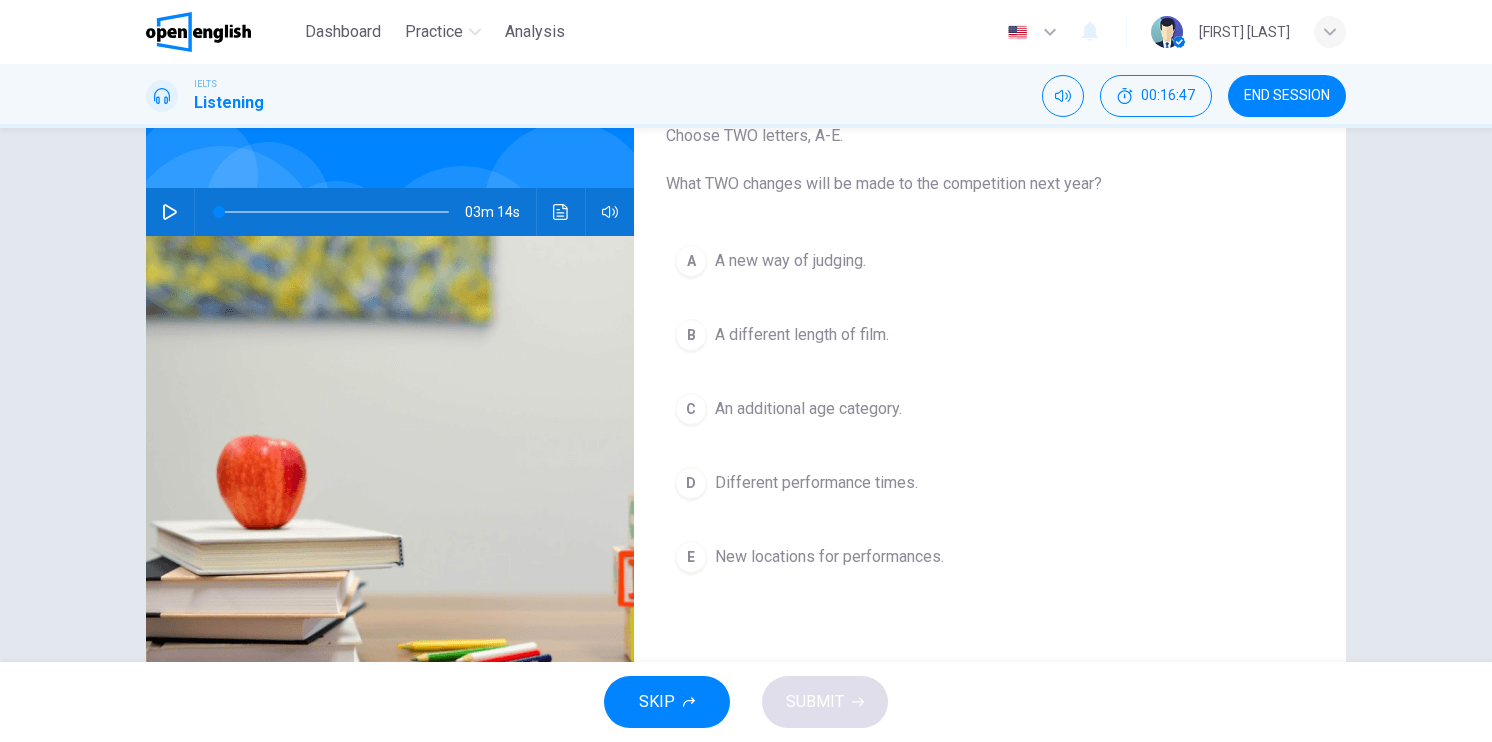 click 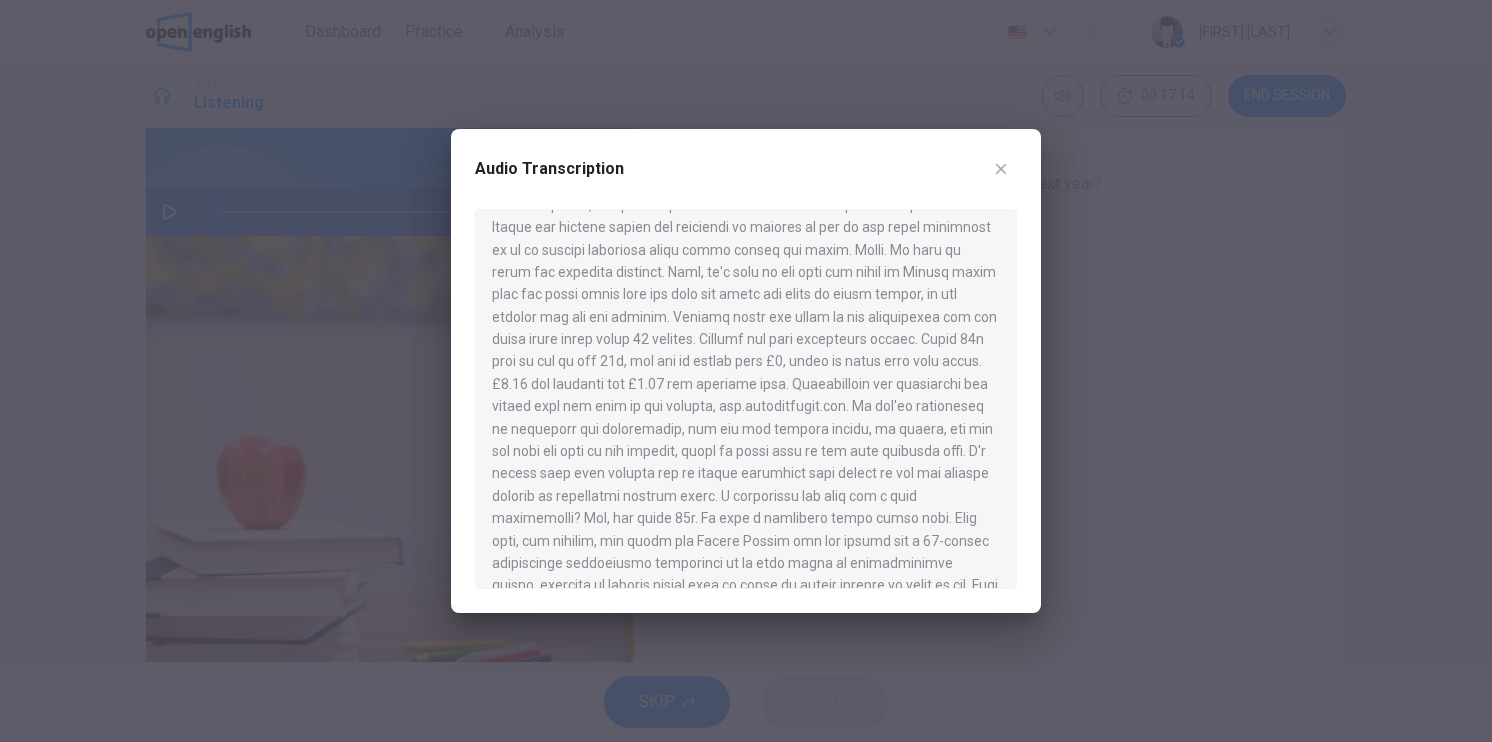 scroll, scrollTop: 200, scrollLeft: 0, axis: vertical 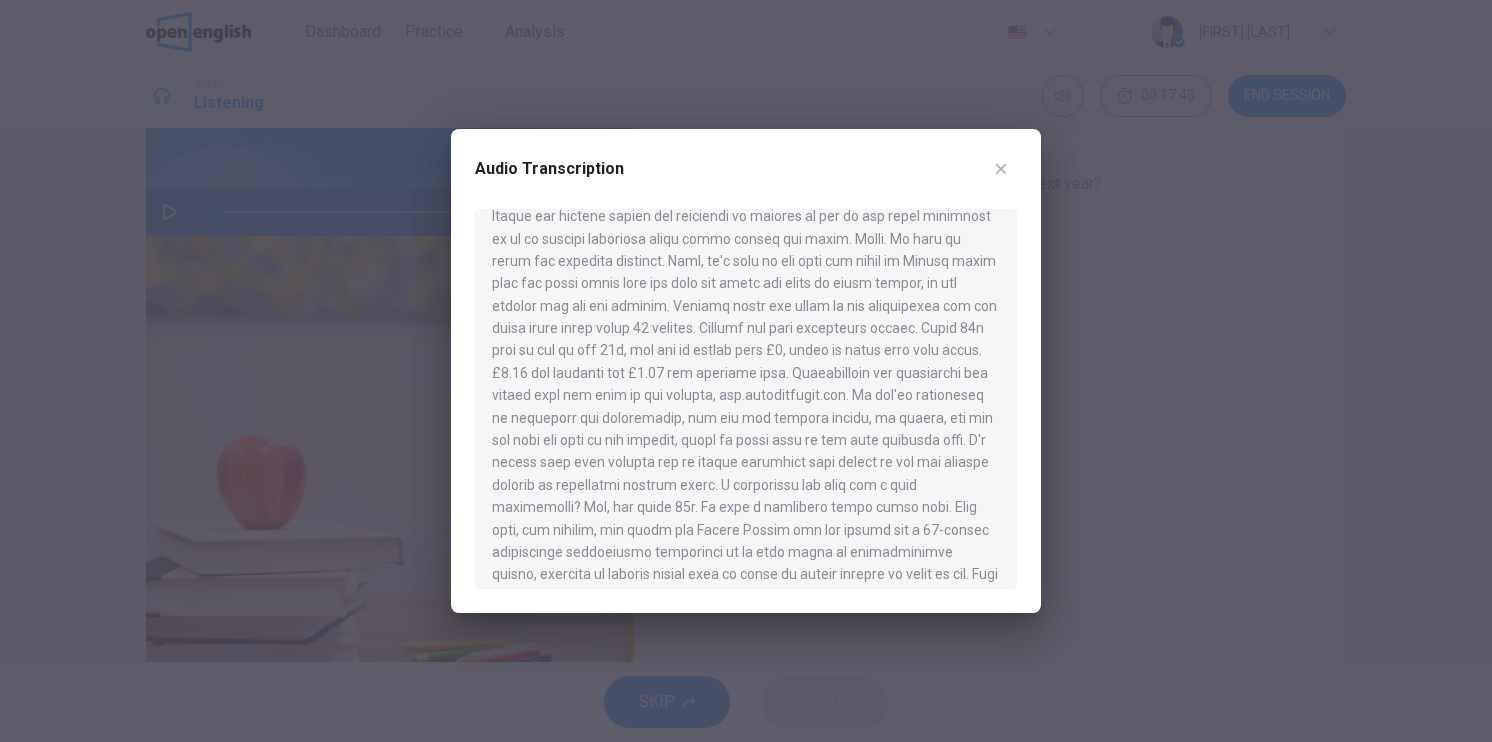 click at bounding box center [746, 399] 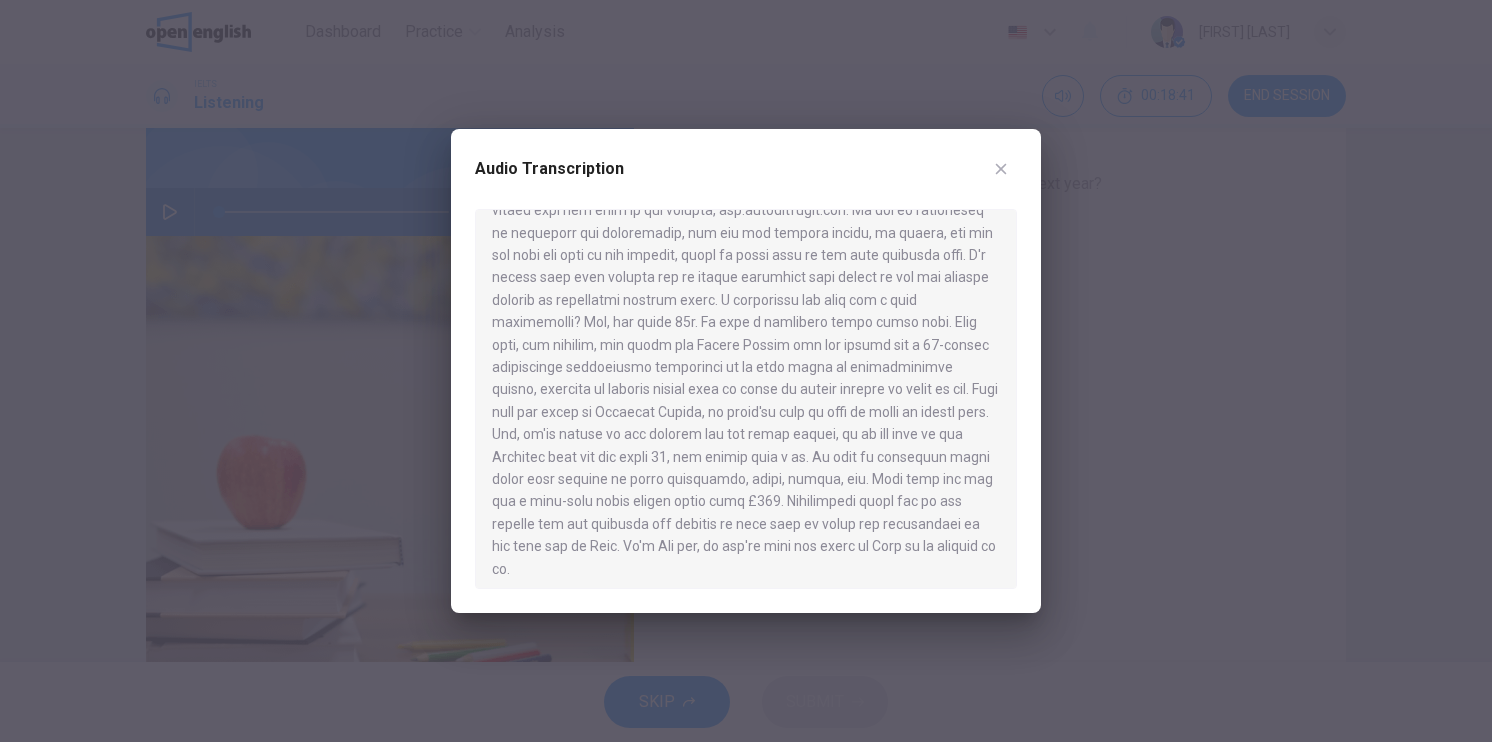 scroll, scrollTop: 392, scrollLeft: 0, axis: vertical 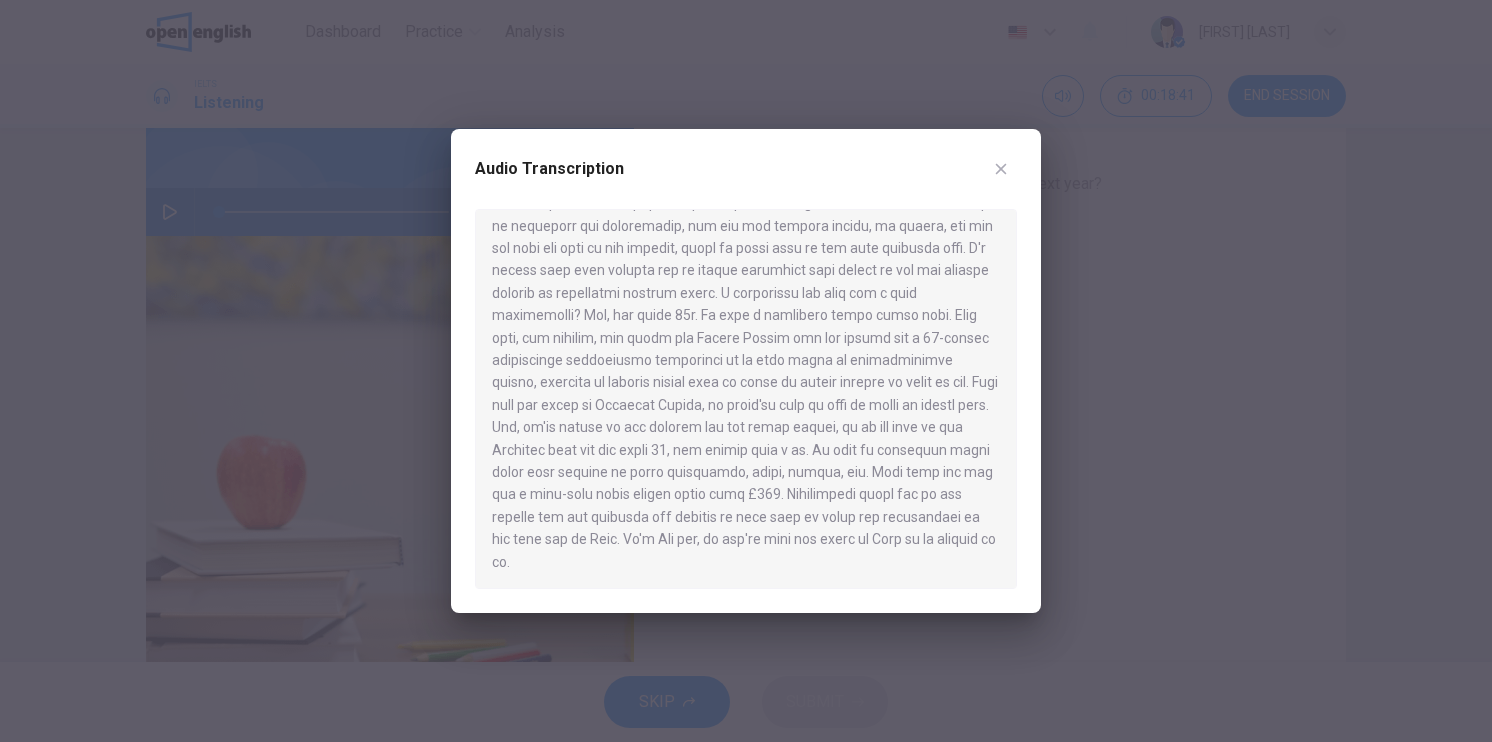 click at bounding box center [746, 371] 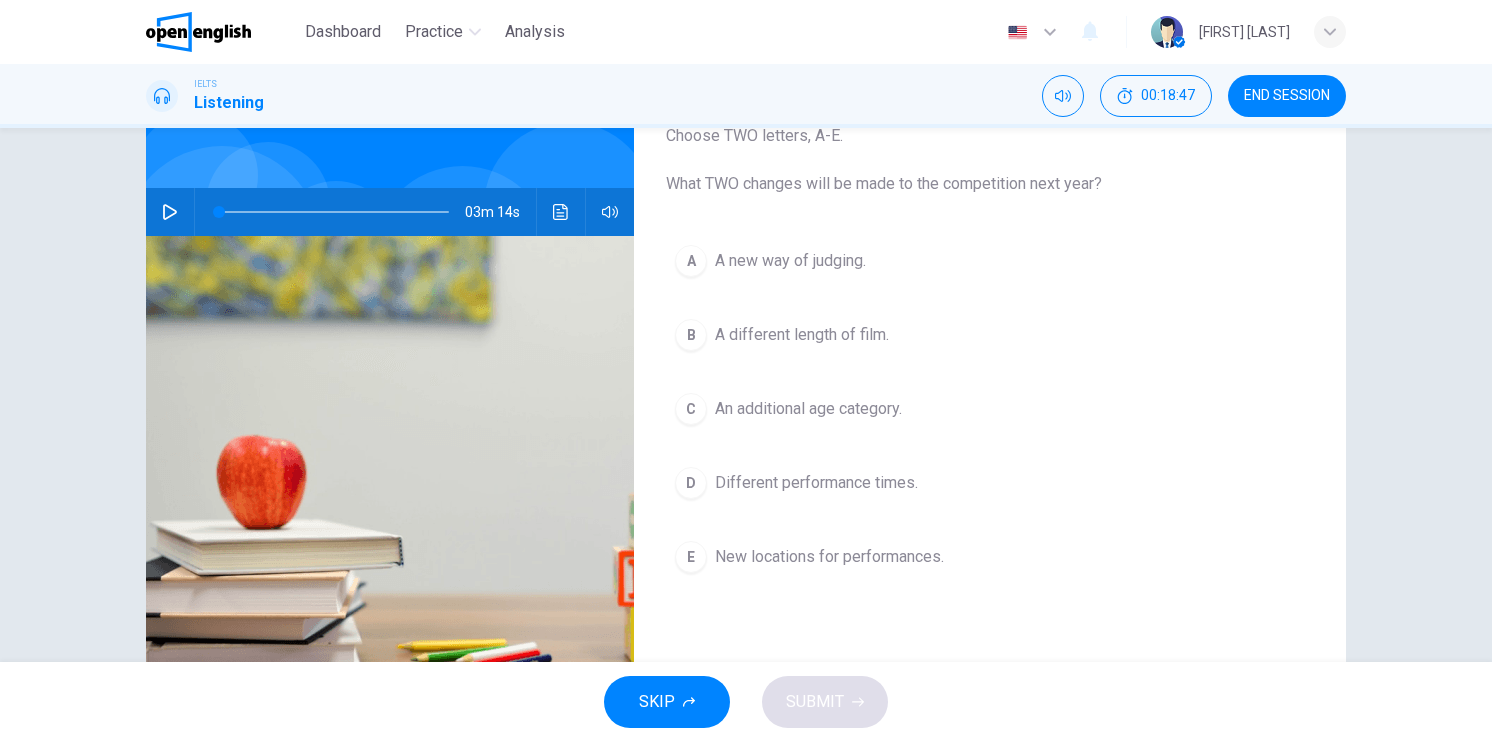 click on "New locations for performances." at bounding box center (829, 557) 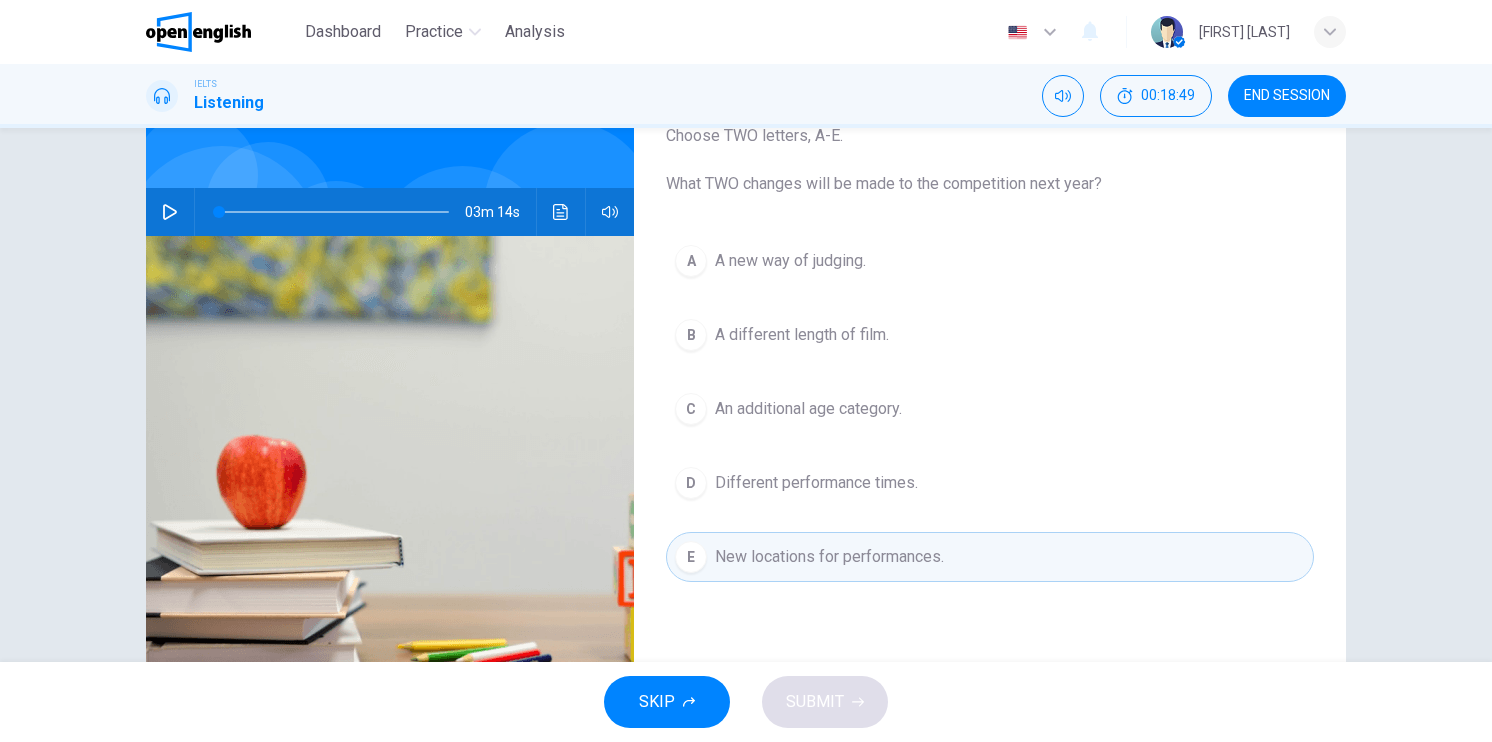 click on "Different performance times." at bounding box center [816, 483] 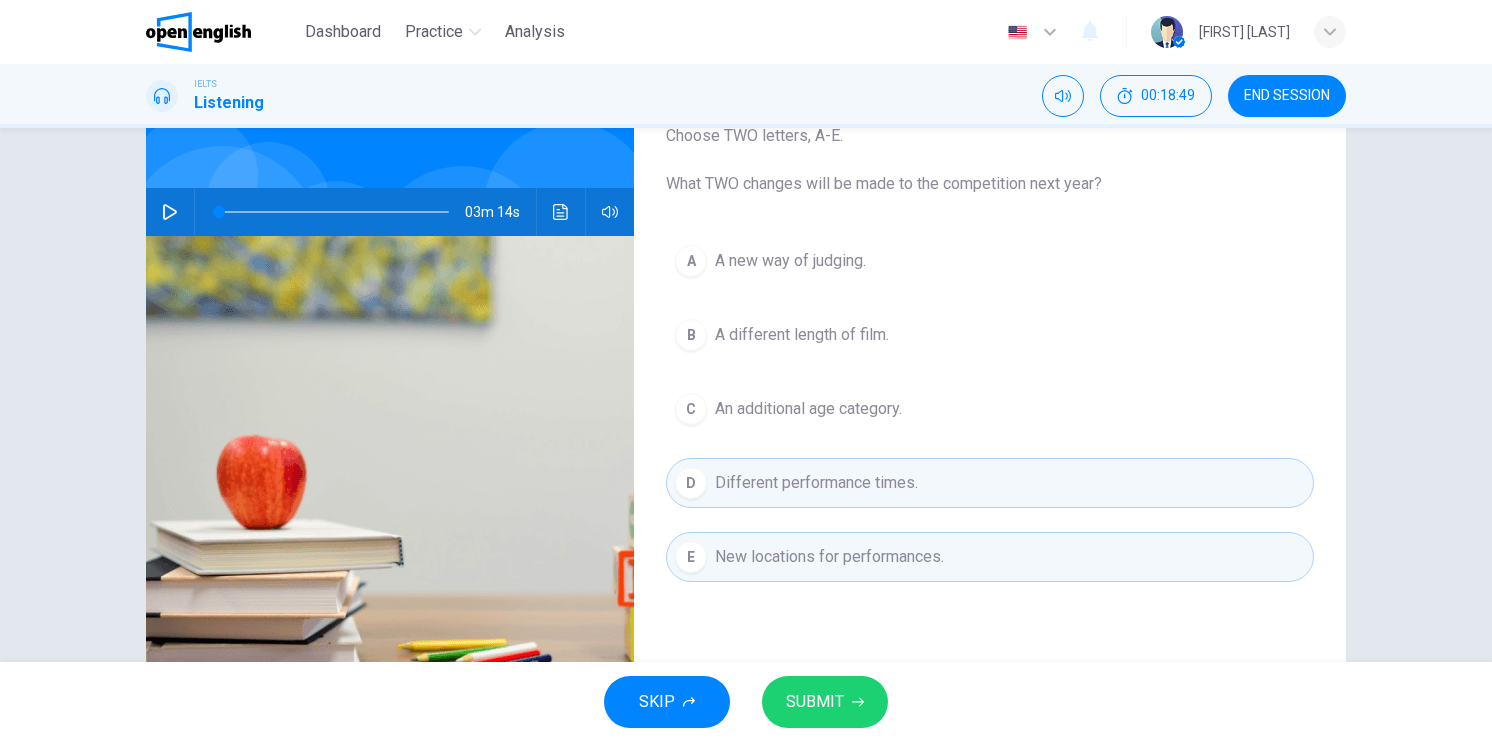 click on "SUBMIT" at bounding box center [815, 702] 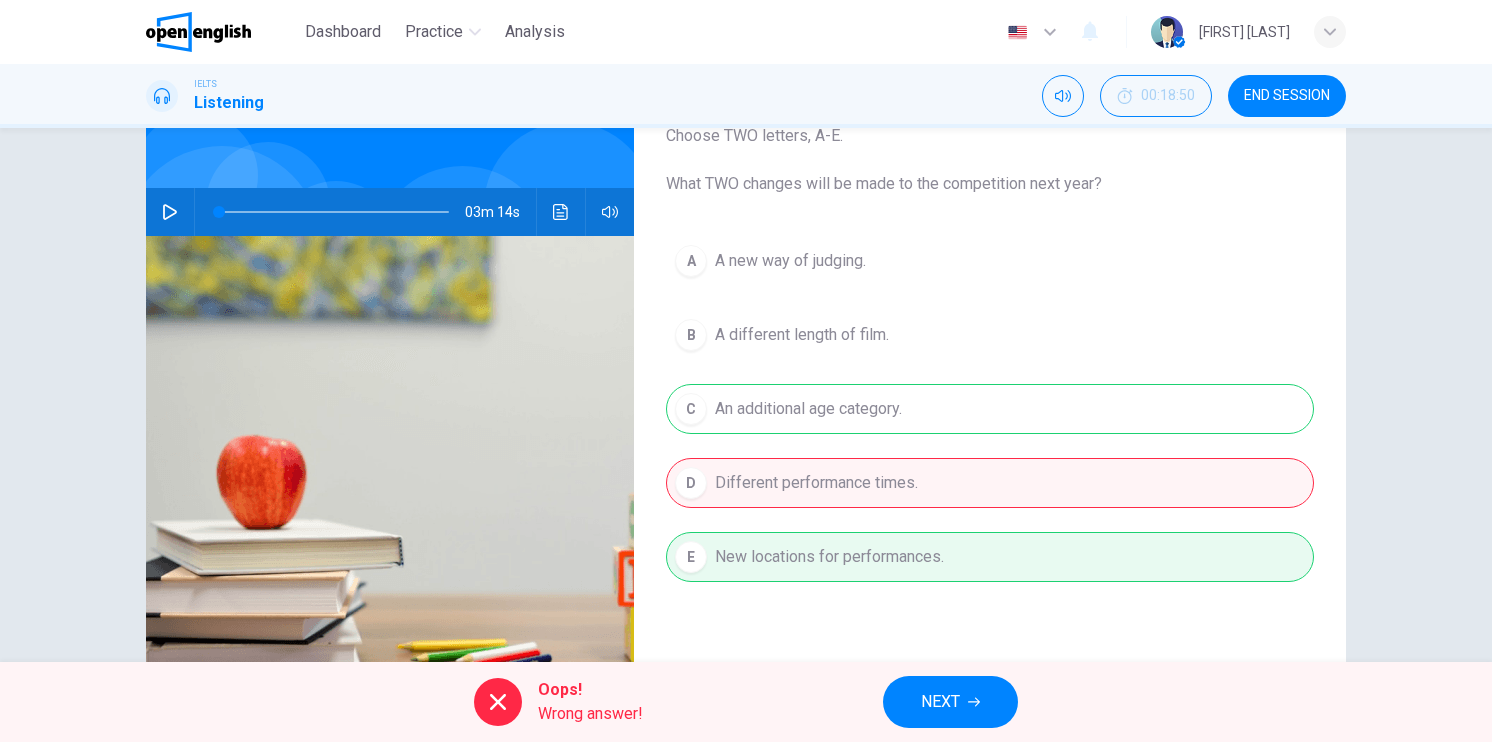 click on "A A new way of judging. B A different length of film. C An additional age category. D Different performance times. E New locations for performances." at bounding box center [990, 429] 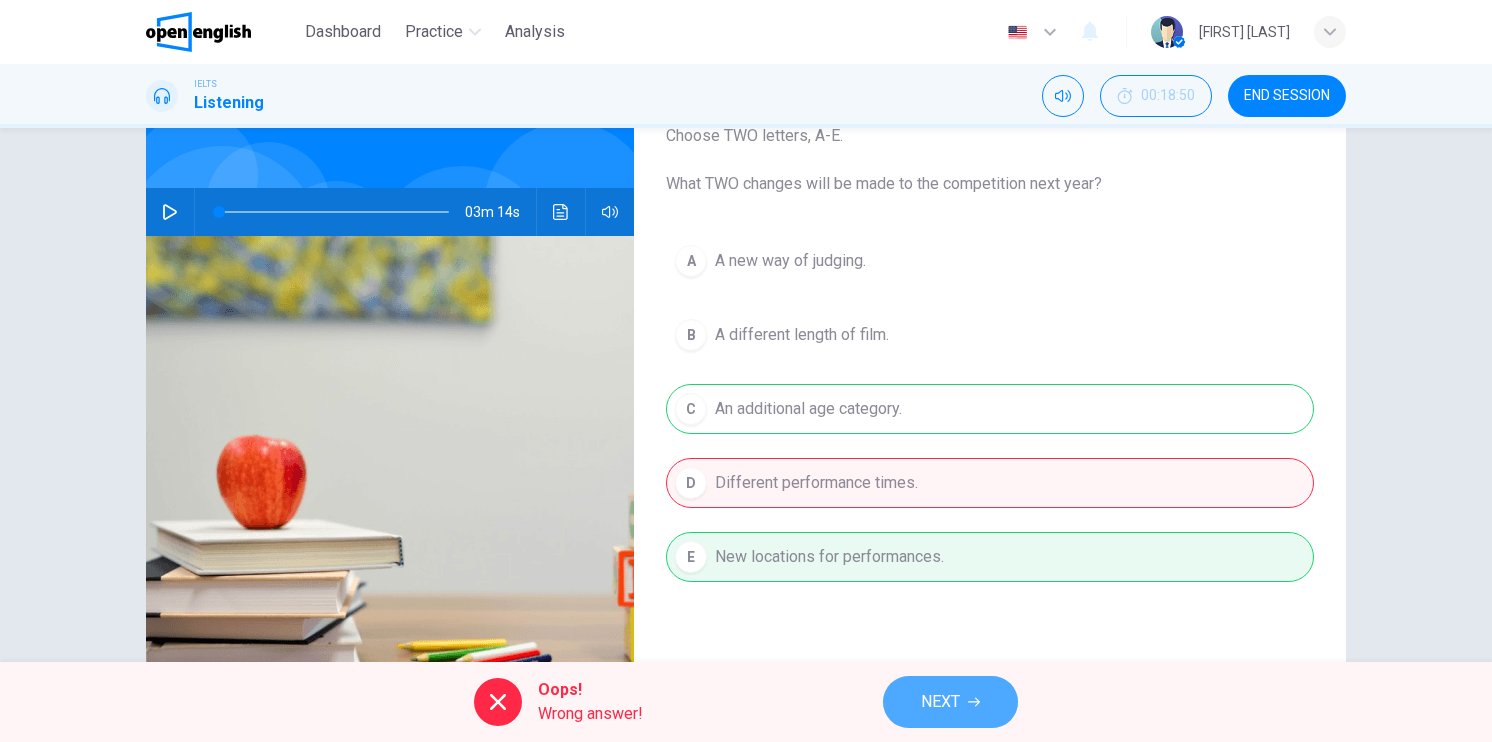 click on "NEXT" at bounding box center [950, 702] 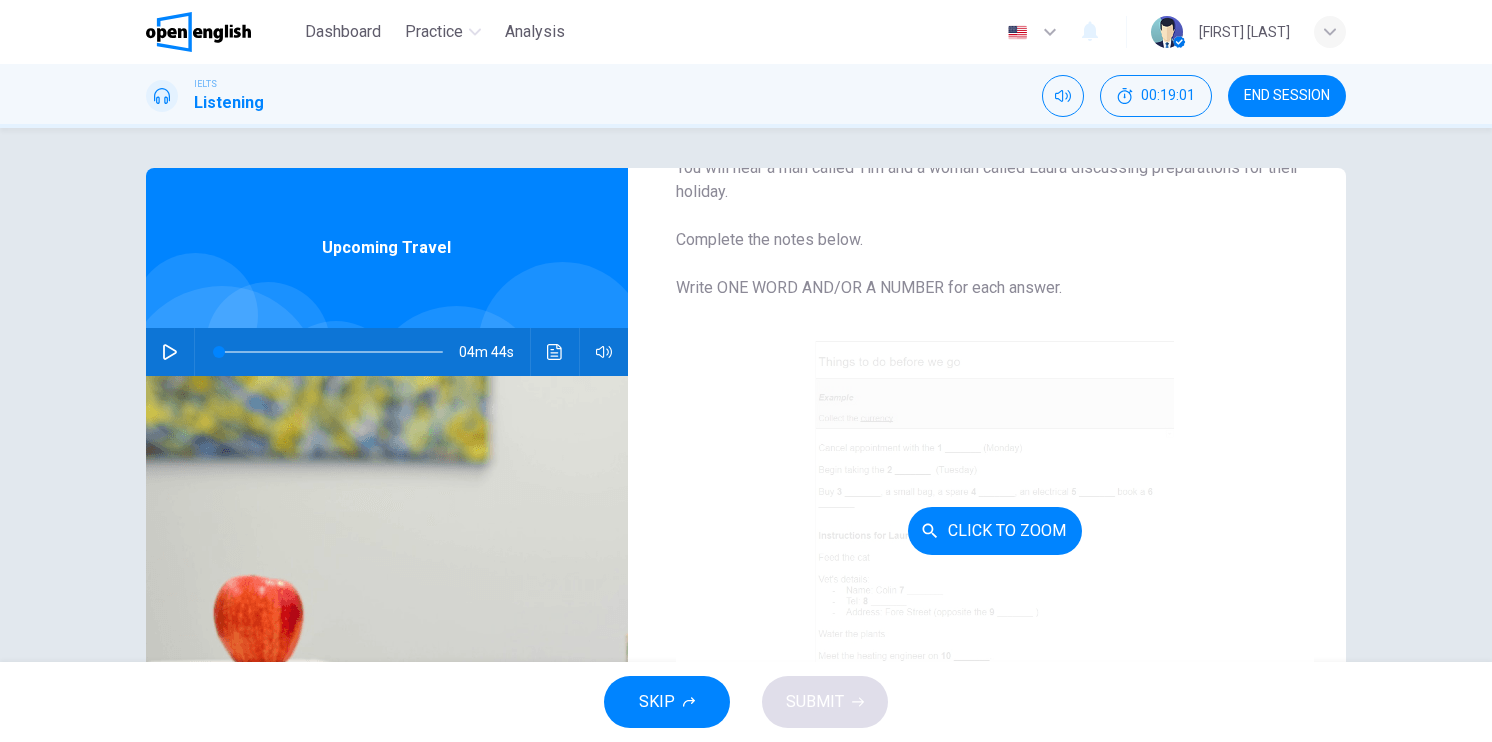 scroll, scrollTop: 100, scrollLeft: 0, axis: vertical 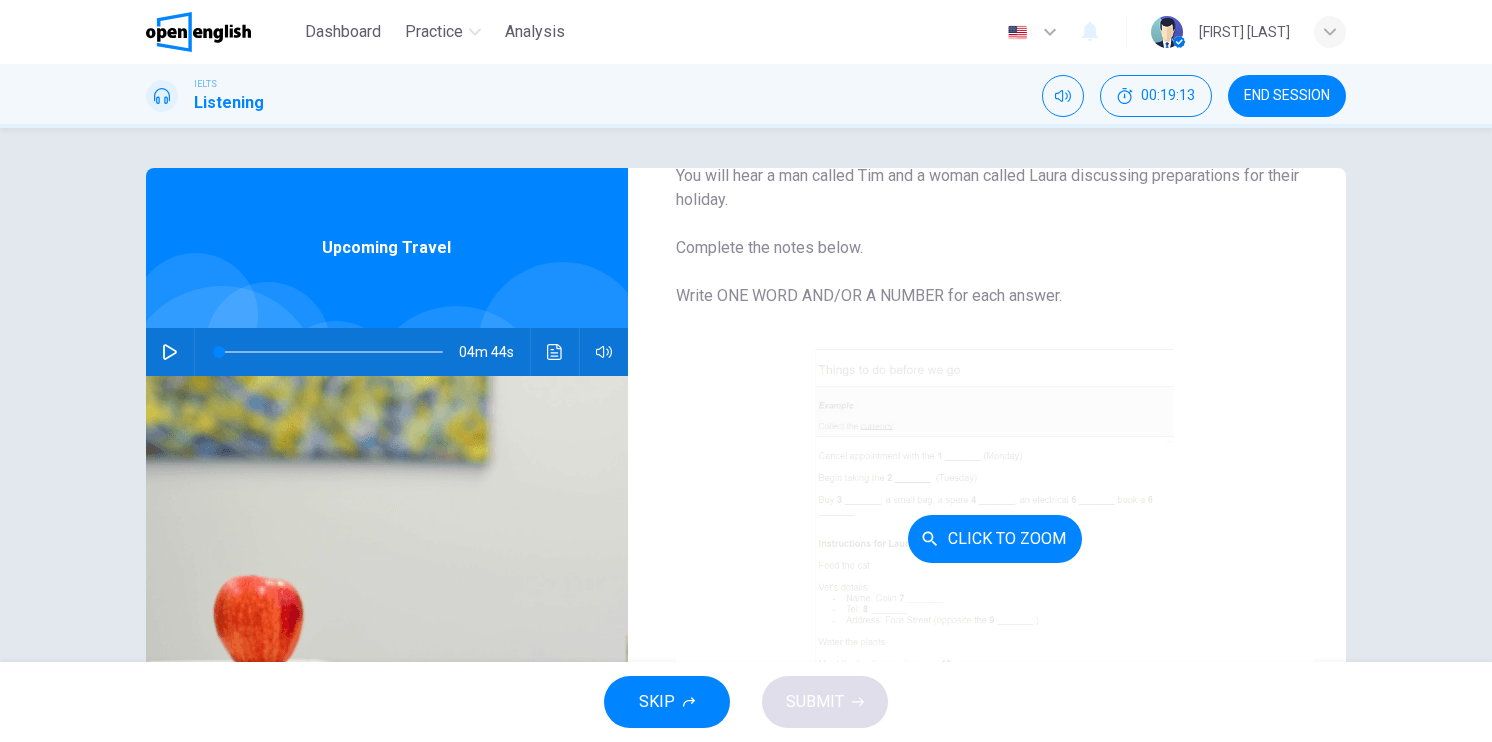 click on "Click to Zoom" at bounding box center (995, 538) 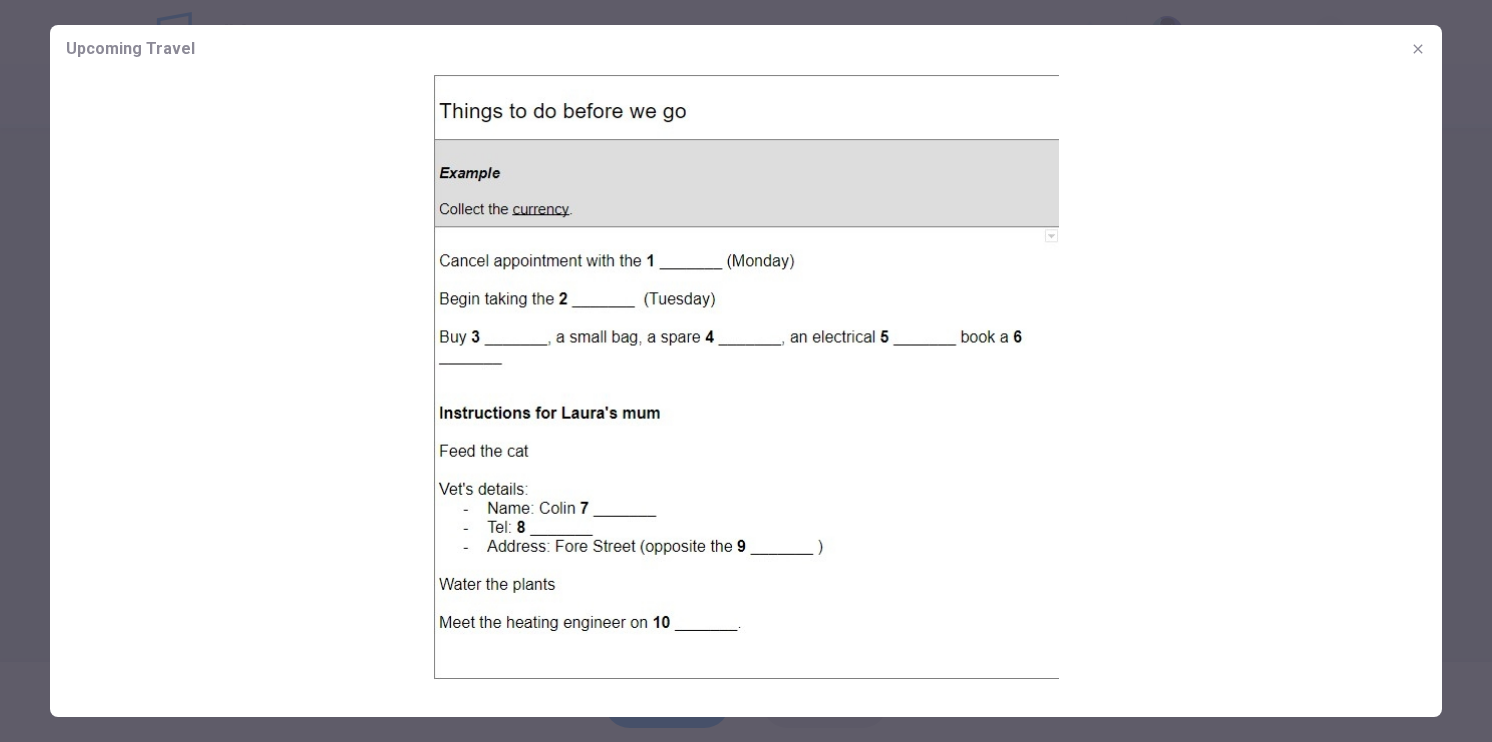 click at bounding box center (746, 376) 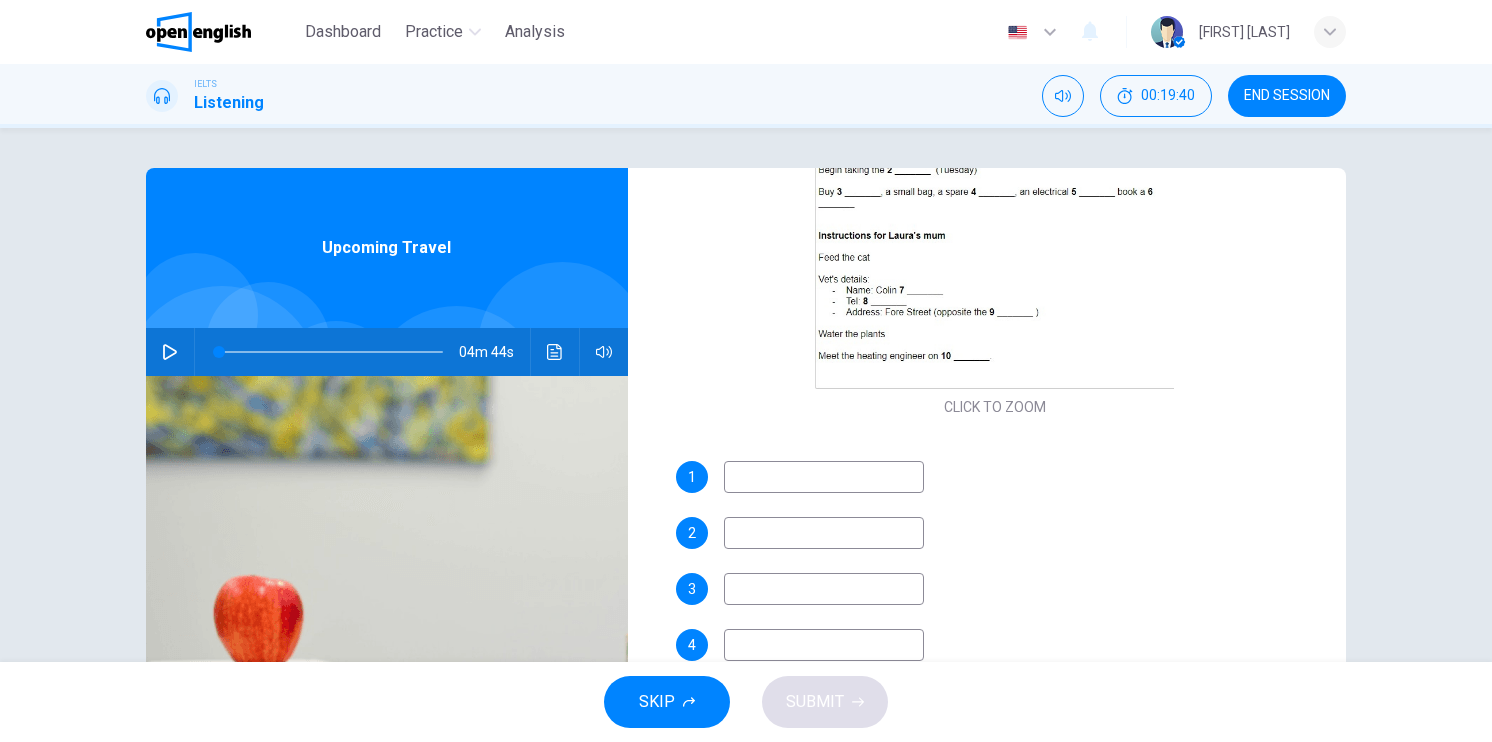 scroll, scrollTop: 400, scrollLeft: 0, axis: vertical 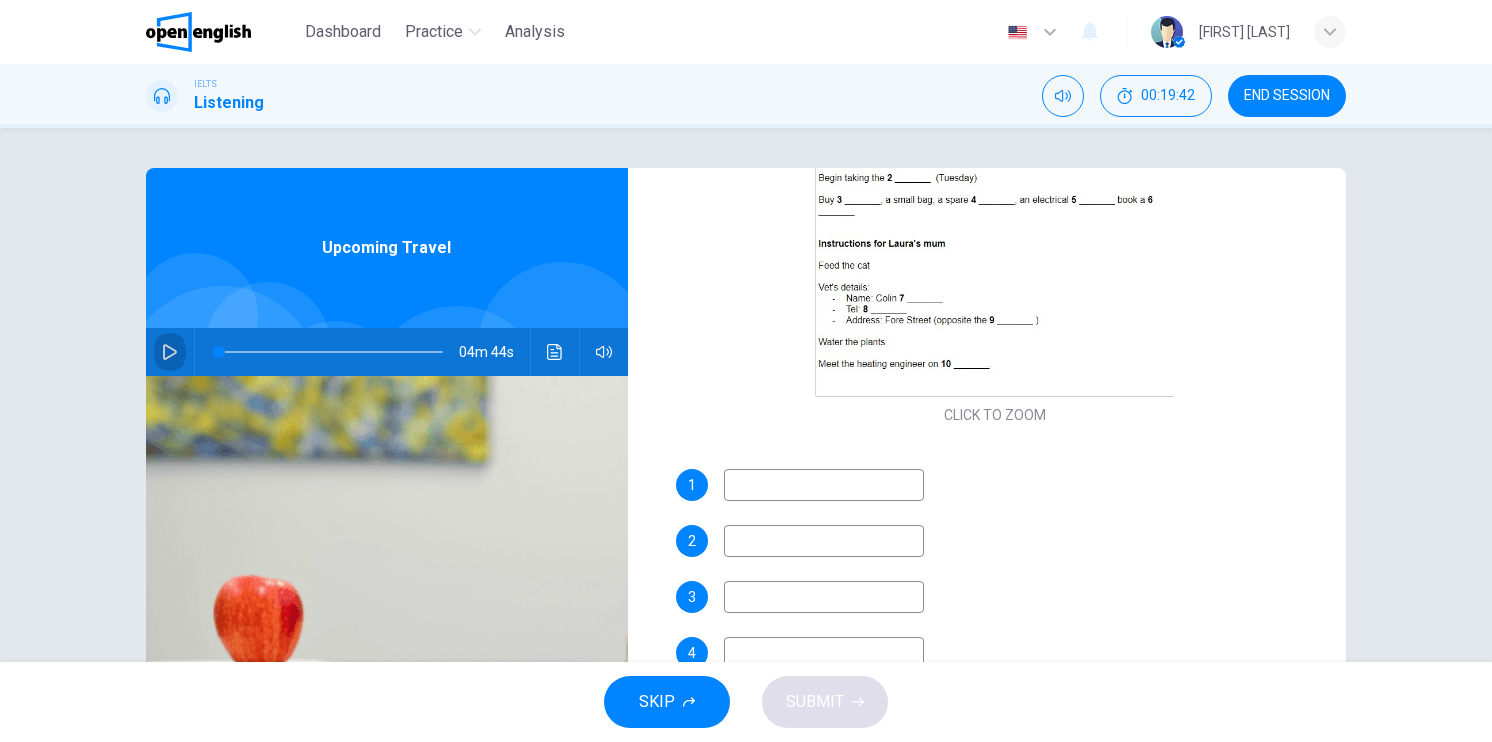 click 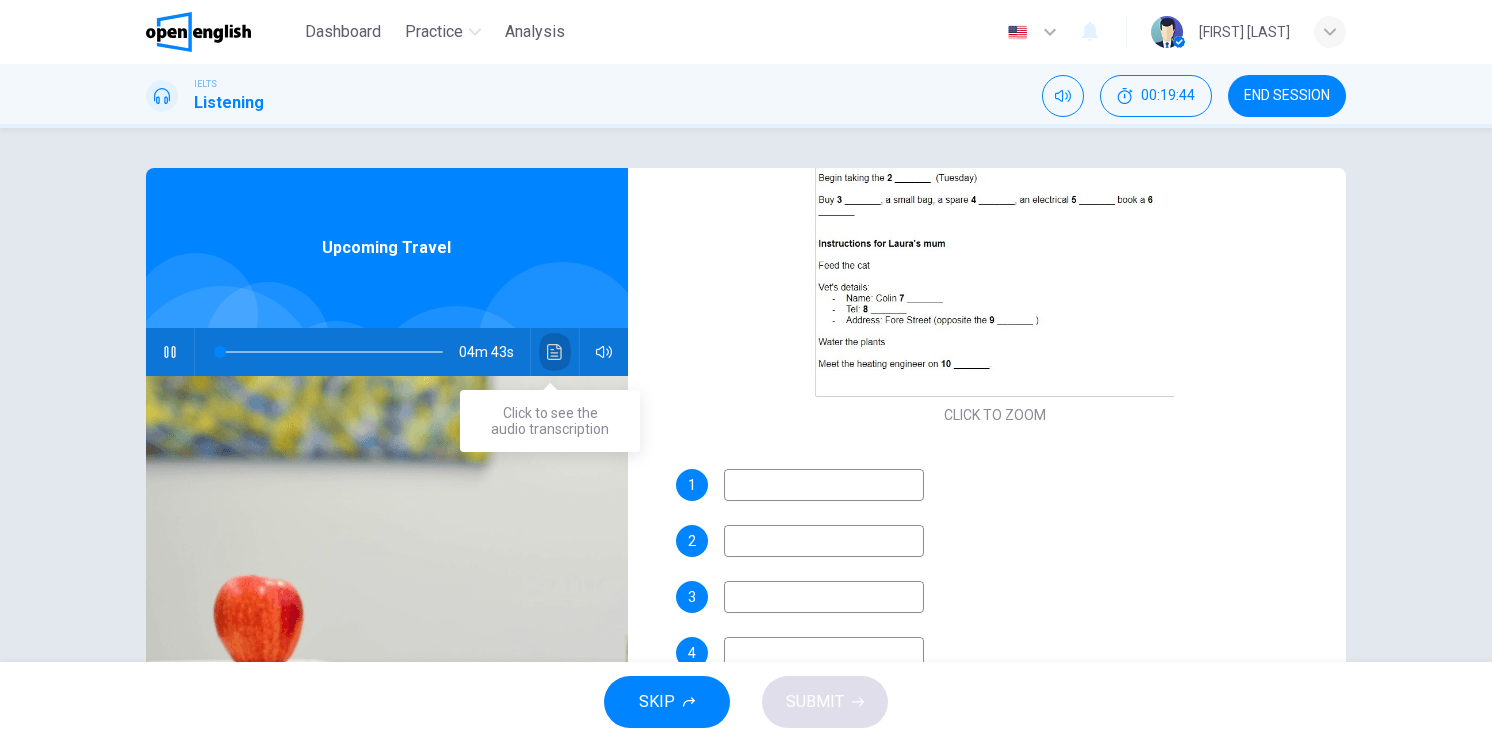 click at bounding box center [555, 352] 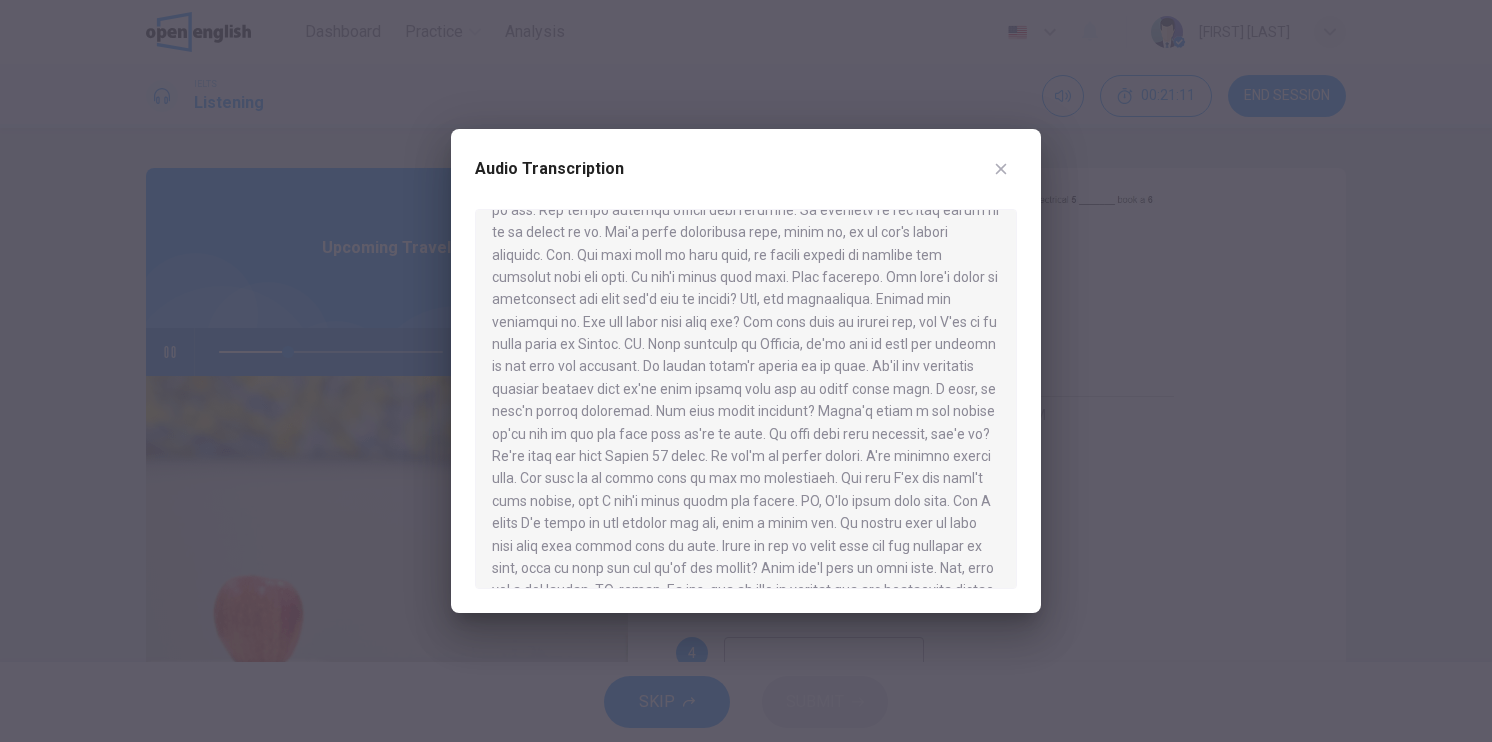 scroll, scrollTop: 338, scrollLeft: 0, axis: vertical 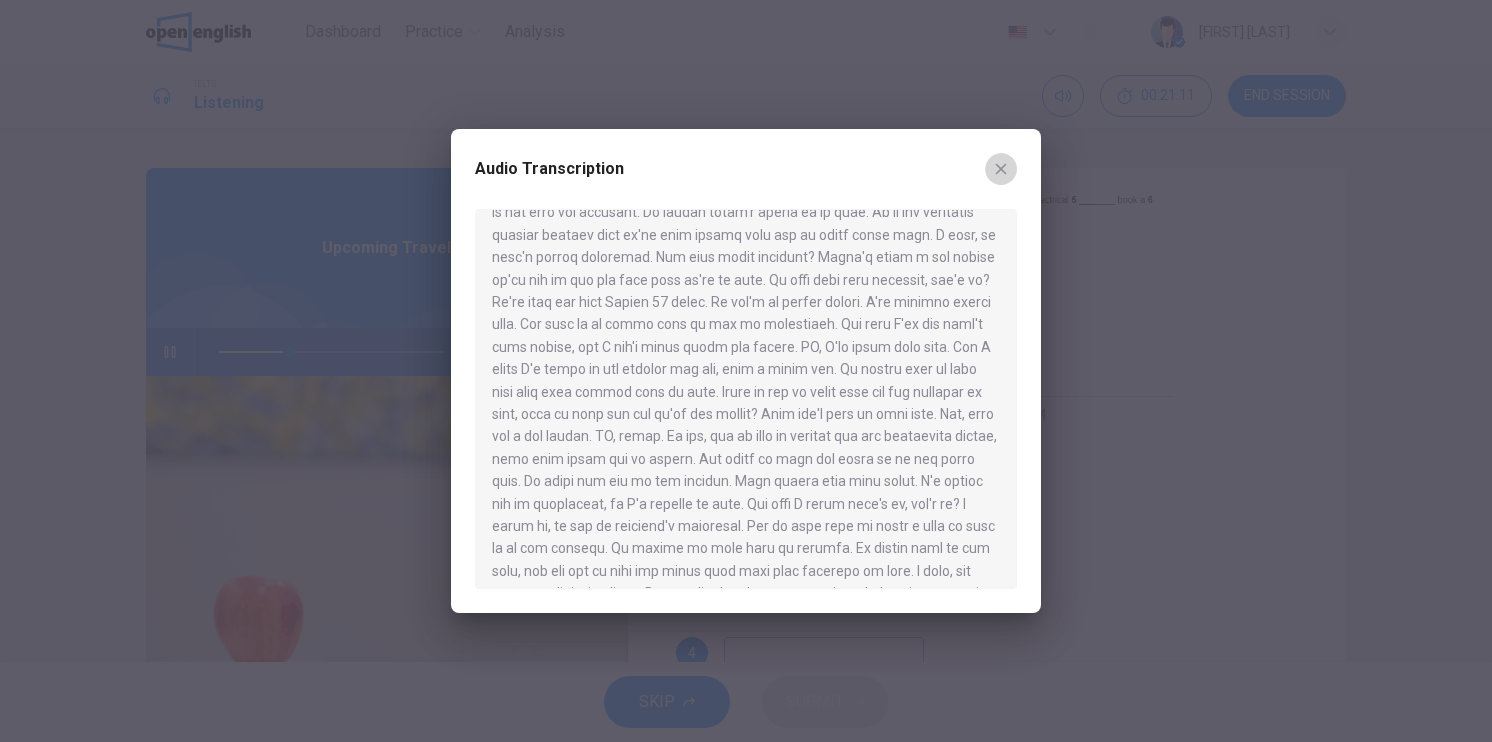 click 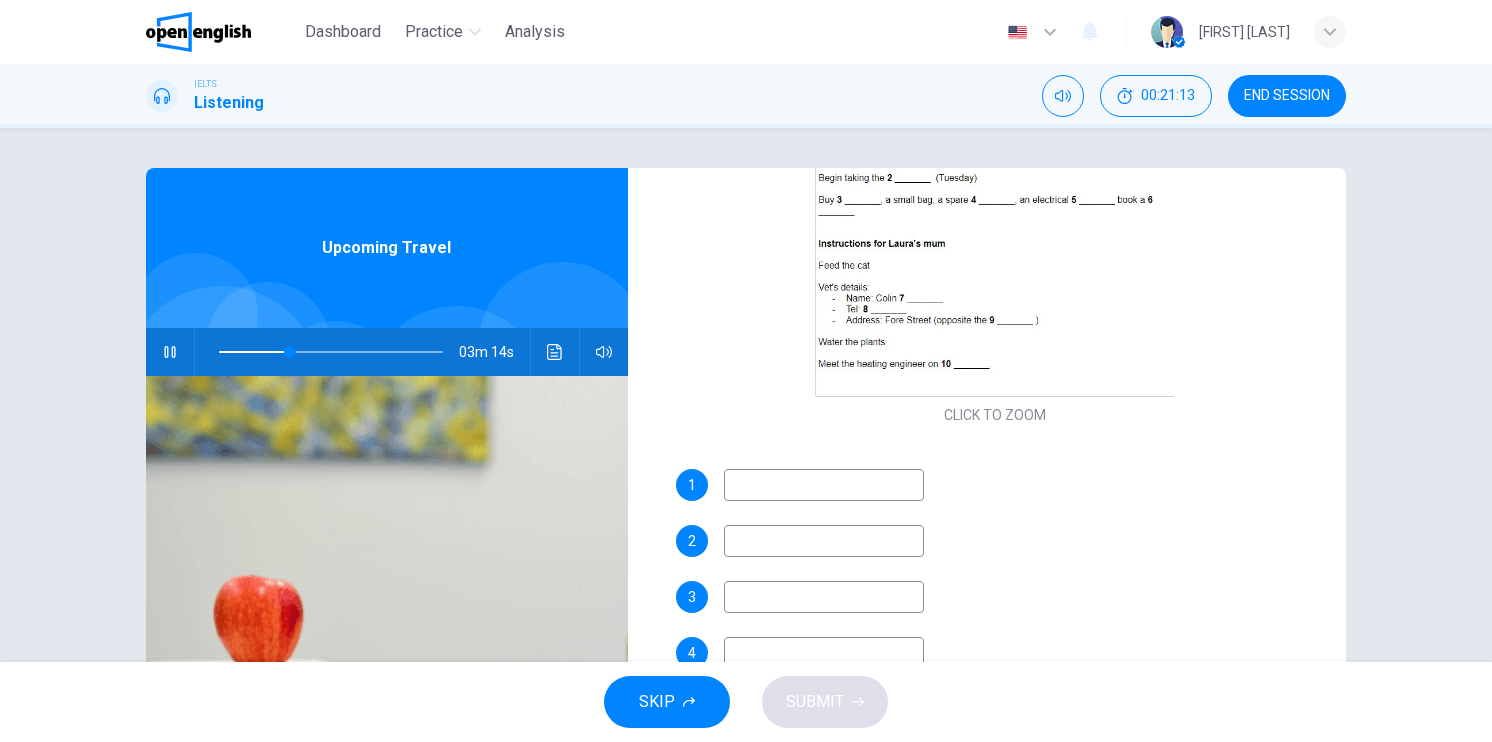 click at bounding box center [170, 352] 